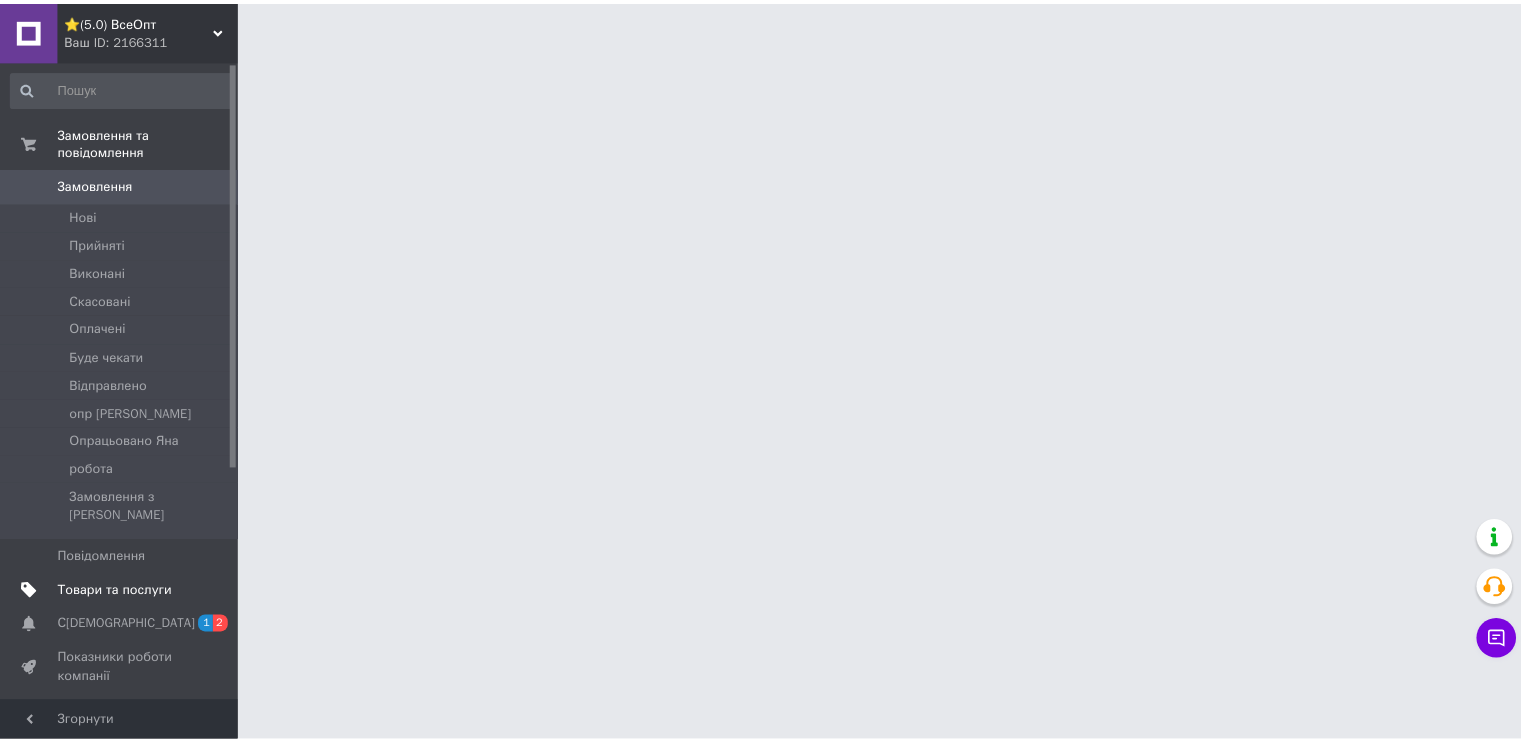 scroll, scrollTop: 0, scrollLeft: 0, axis: both 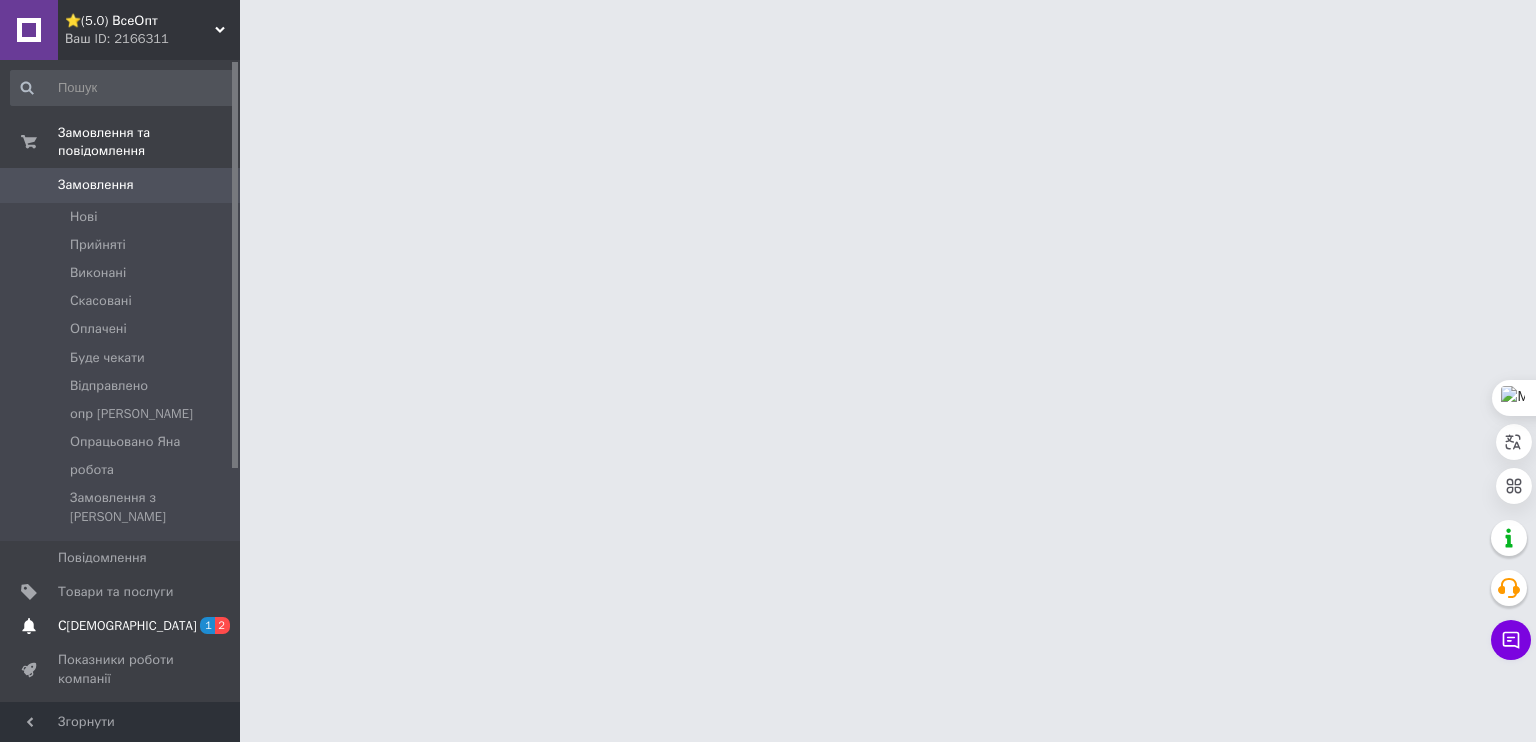 click on "[DEMOGRAPHIC_DATA] 1 2" at bounding box center [123, 626] 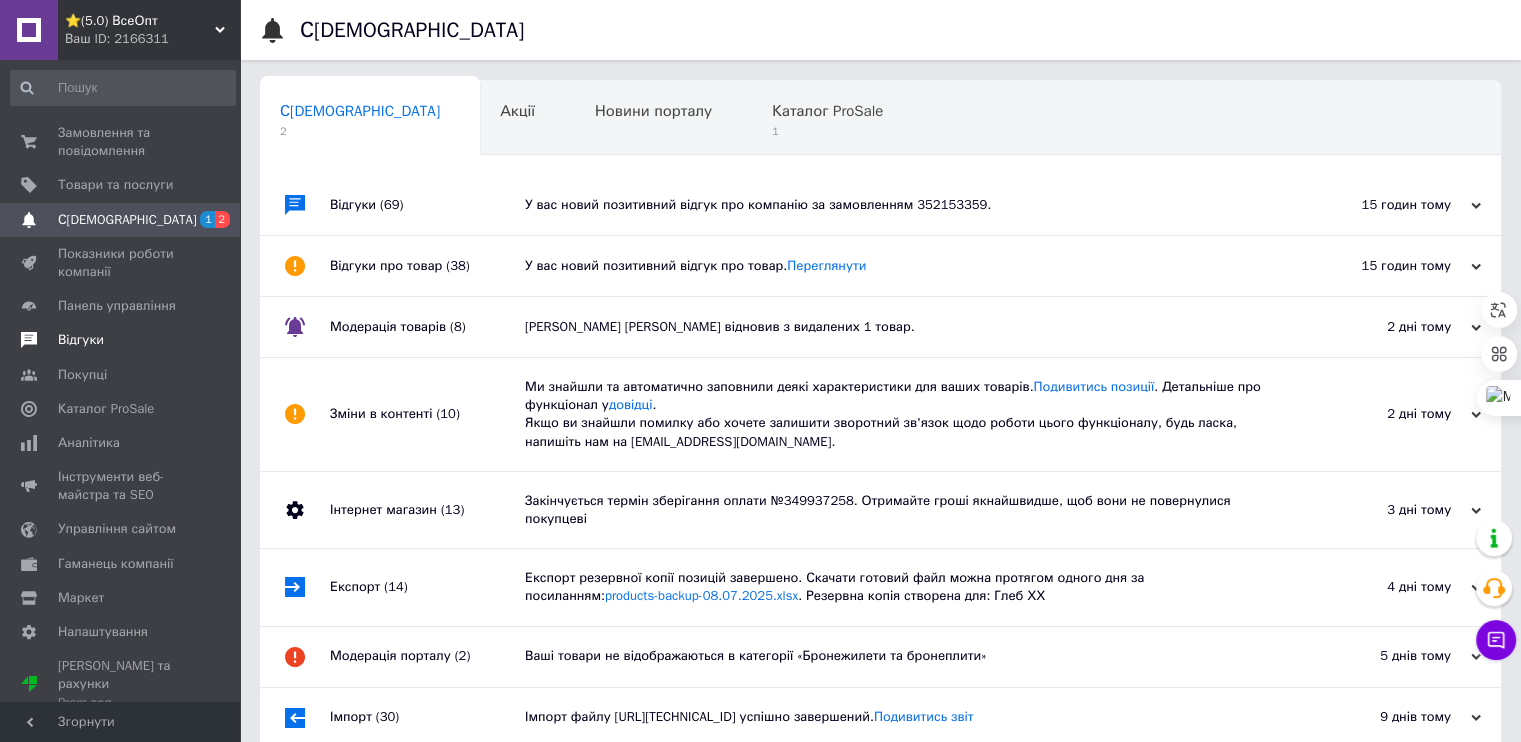 click on "Відгуки" at bounding box center [81, 340] 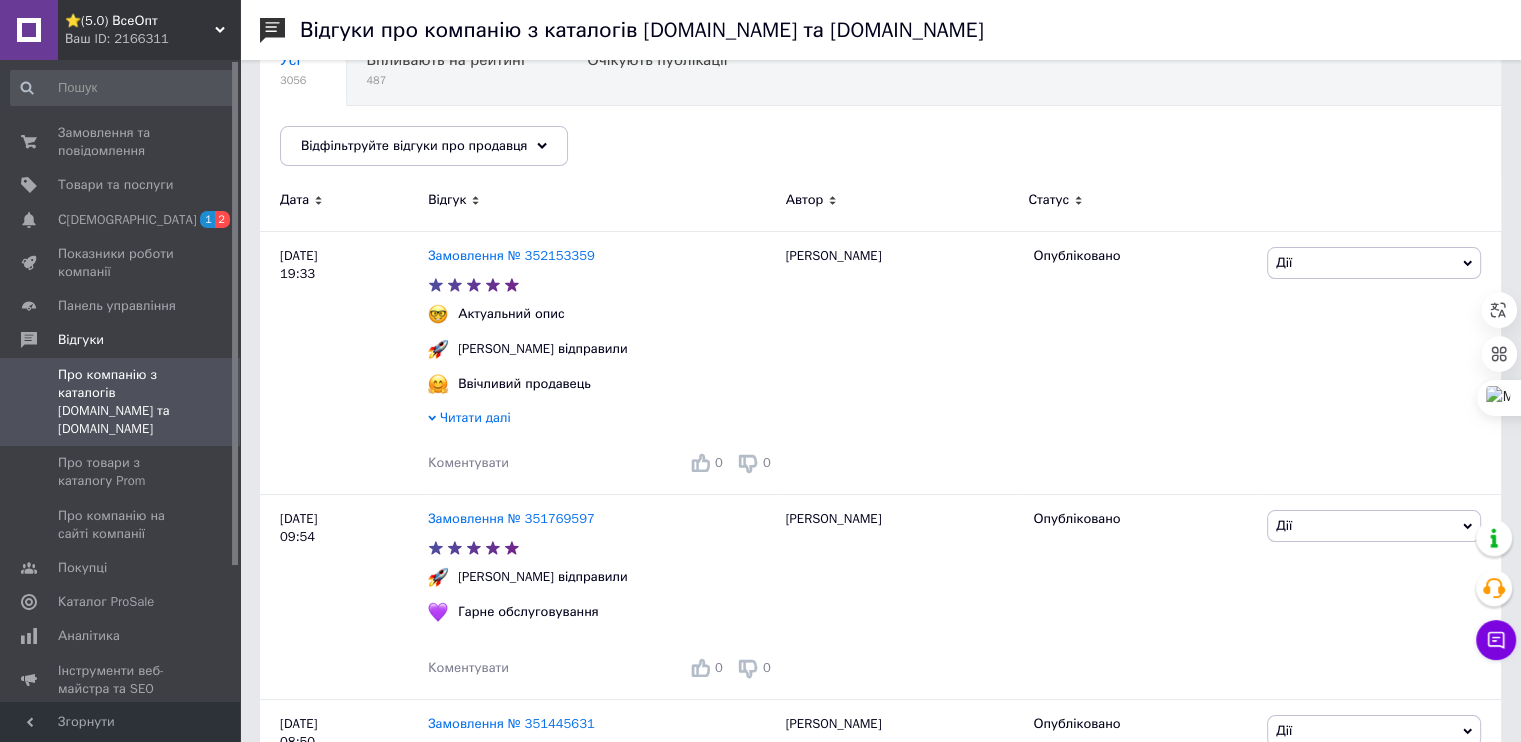 scroll, scrollTop: 0, scrollLeft: 0, axis: both 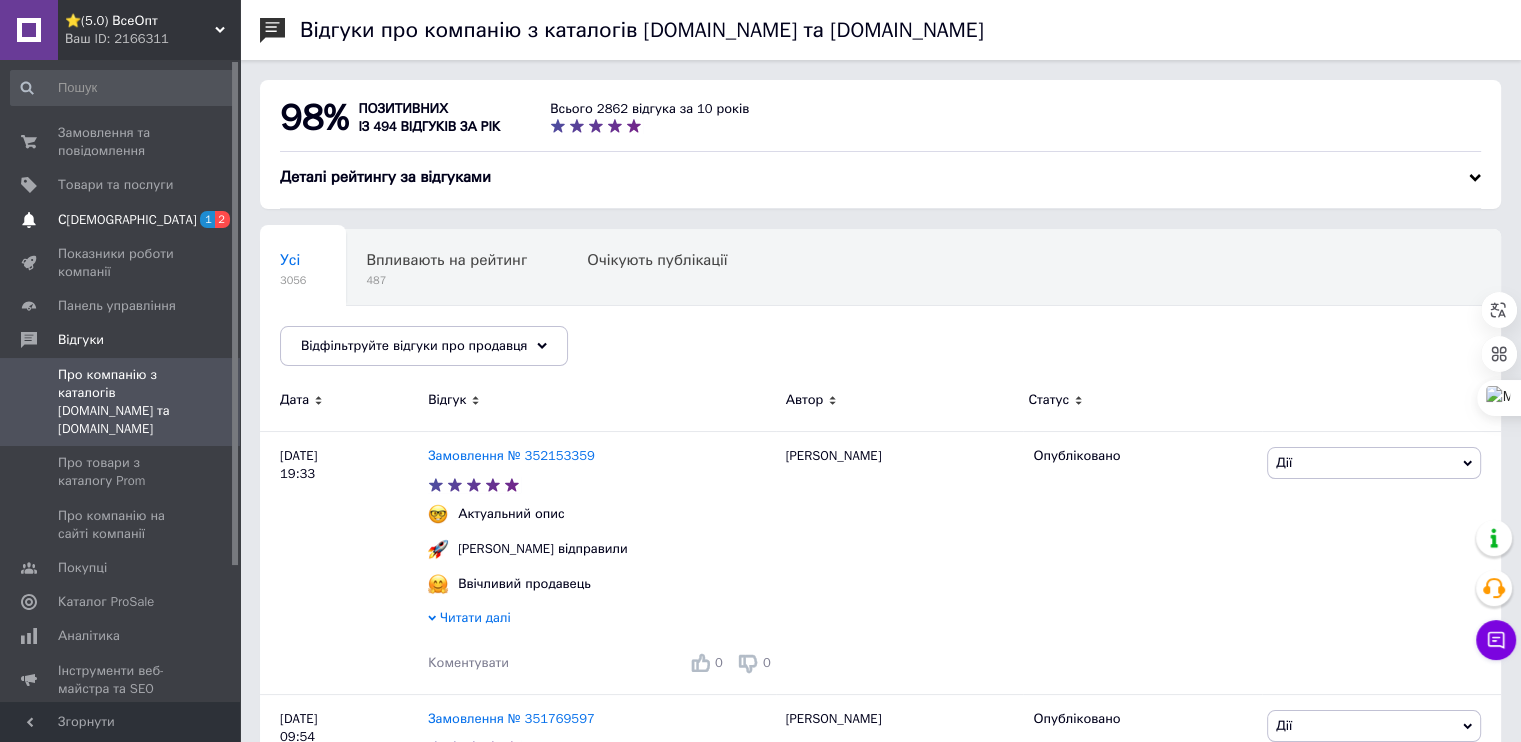 click on "С[DEMOGRAPHIC_DATA]" at bounding box center (127, 220) 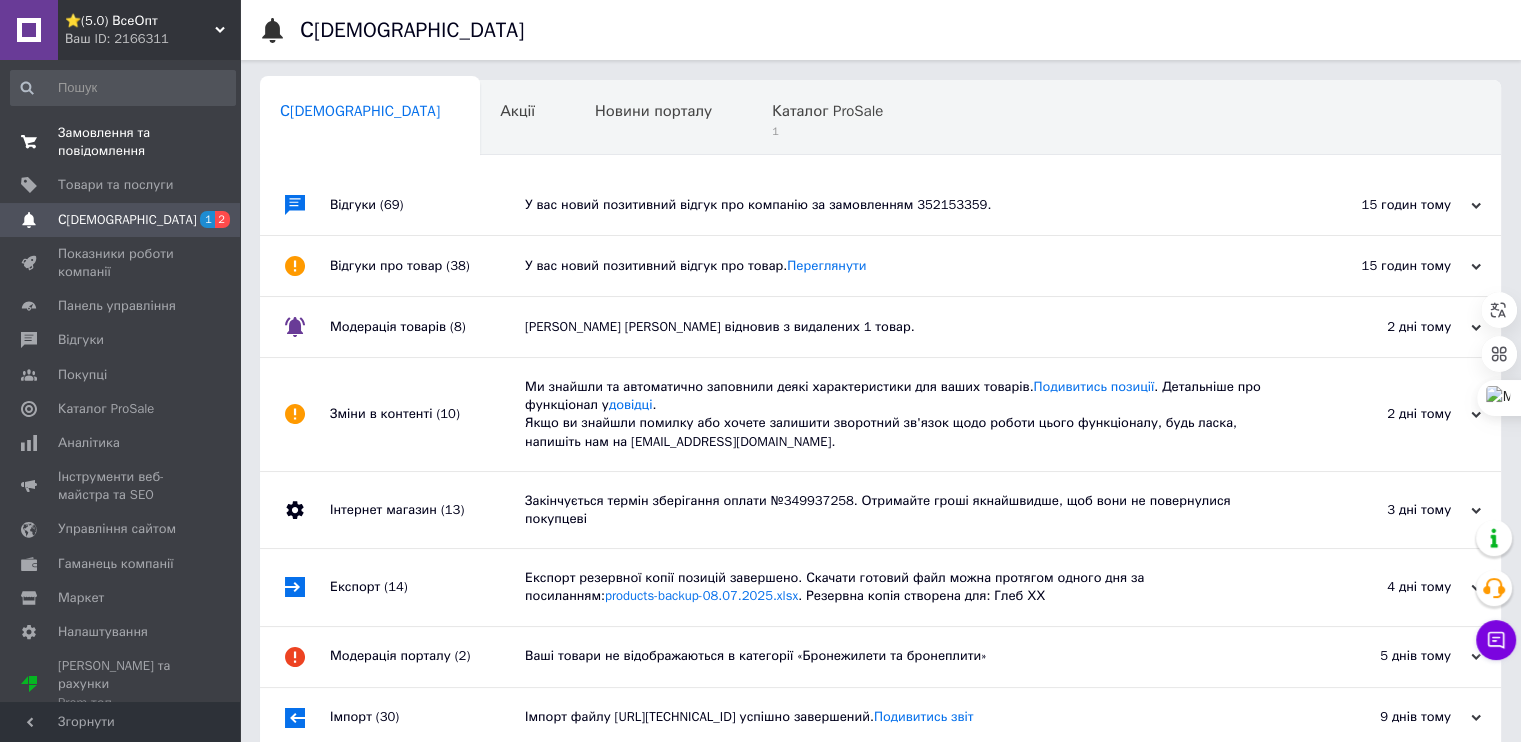 click on "Замовлення та повідомлення" at bounding box center [121, 142] 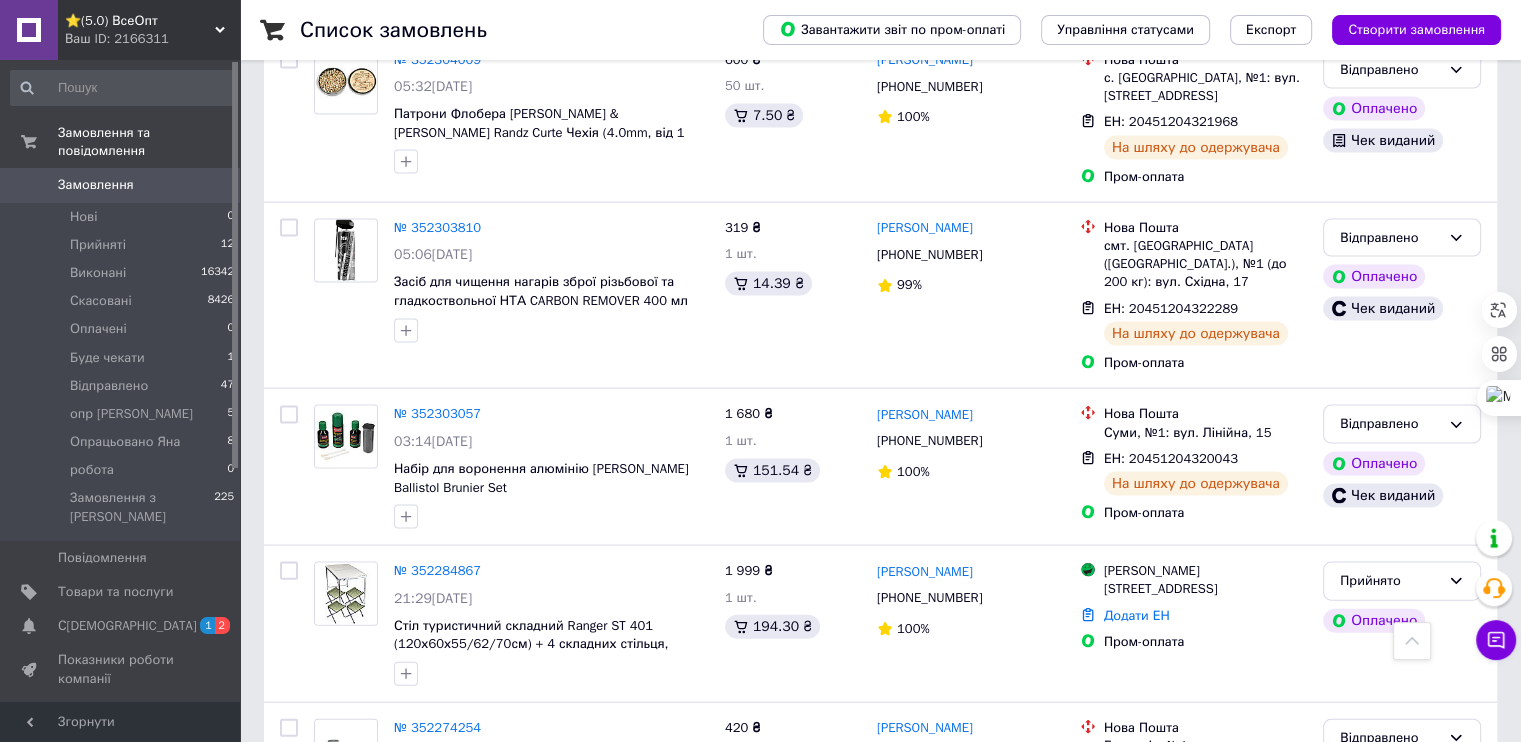 scroll, scrollTop: 4200, scrollLeft: 0, axis: vertical 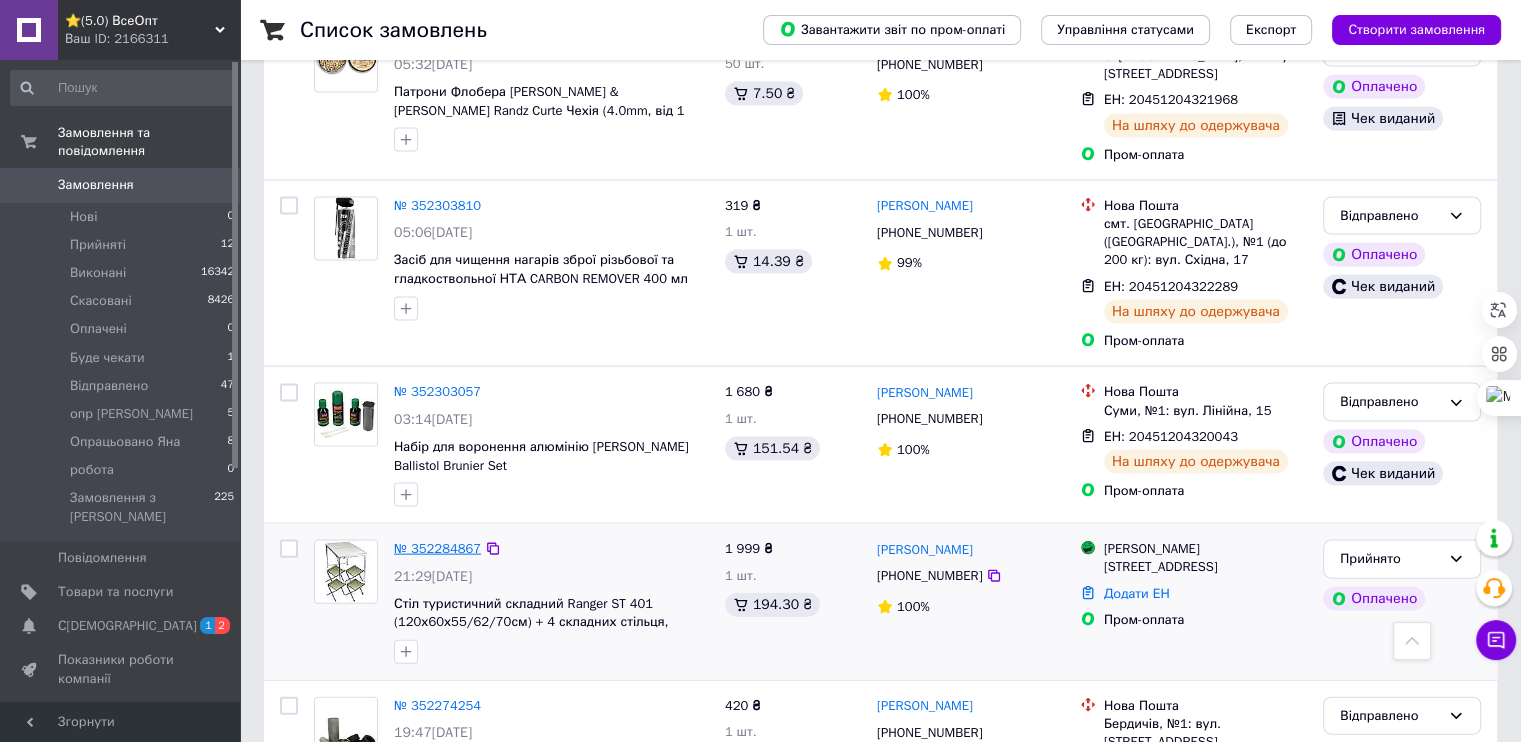 click on "№ 352284867" at bounding box center (437, 548) 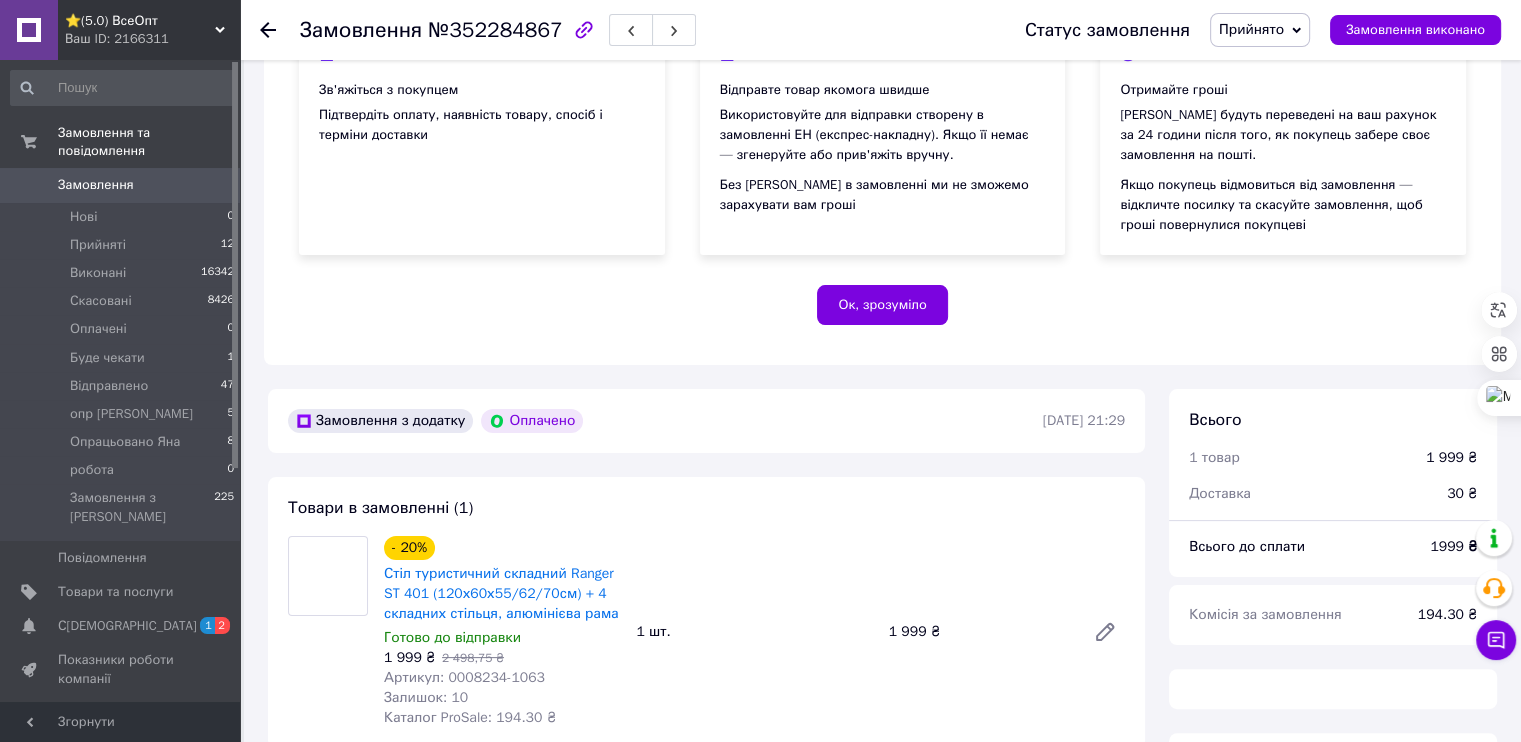 scroll, scrollTop: 580, scrollLeft: 0, axis: vertical 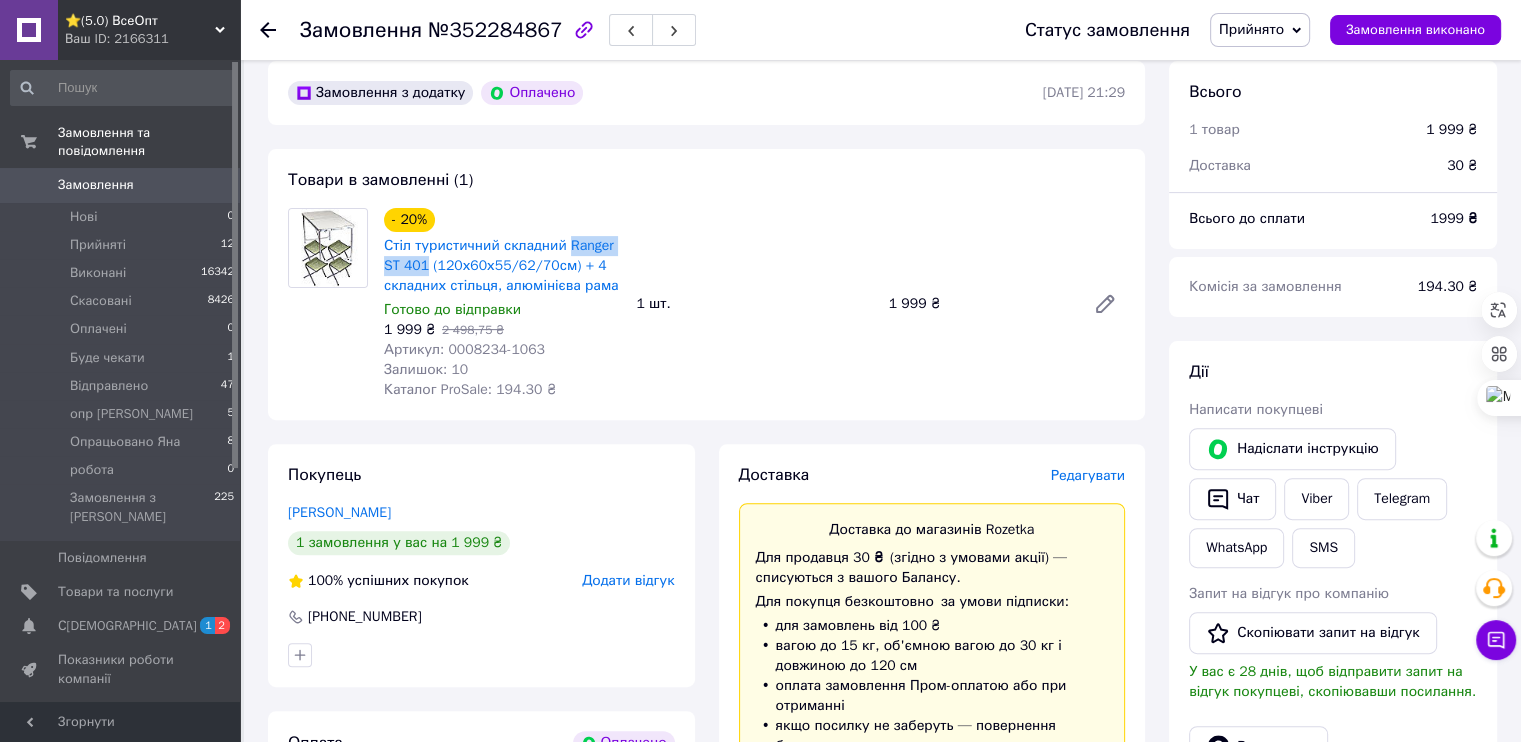 drag, startPoint x: 519, startPoint y: 175, endPoint x: 592, endPoint y: 183, distance: 73.43705 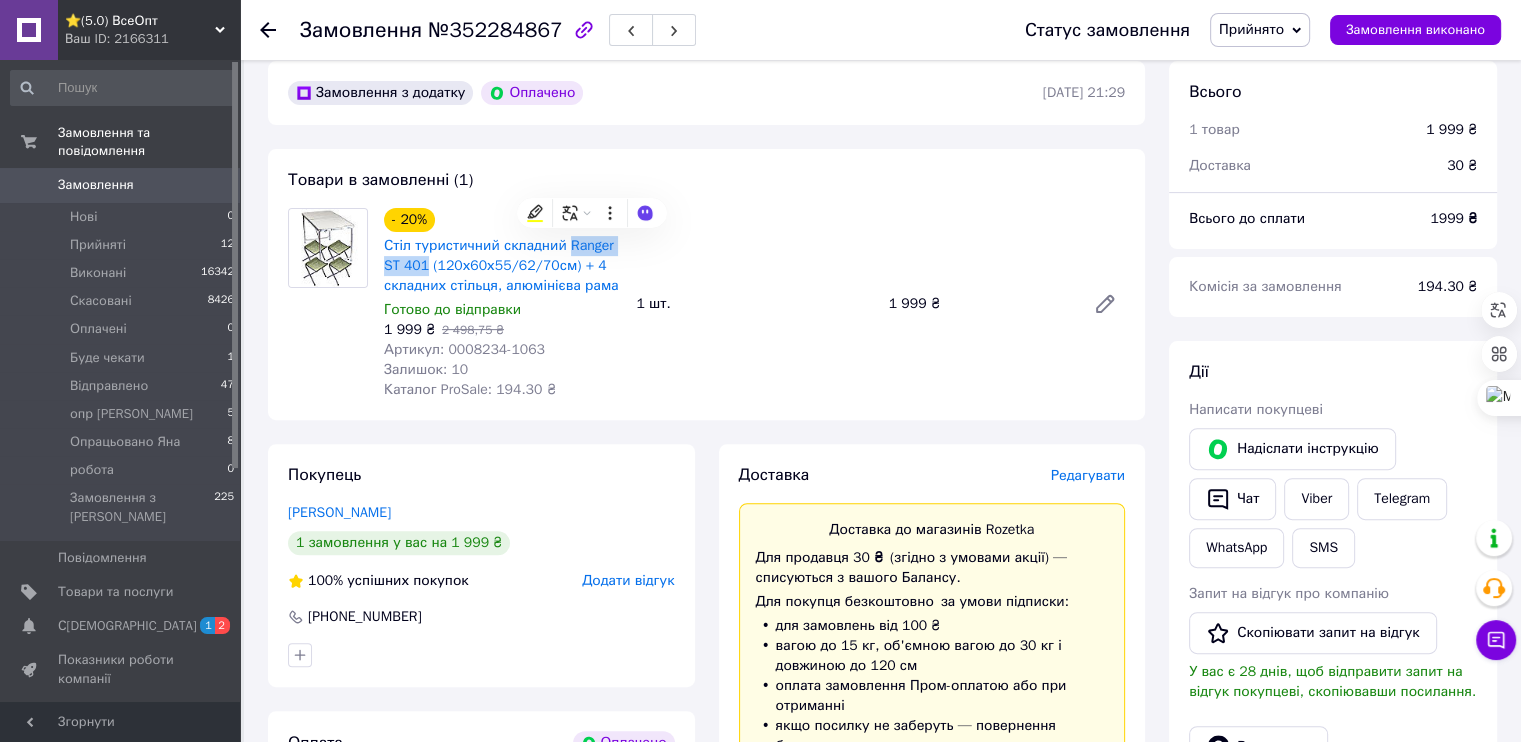 copy on "Ranger ST 401" 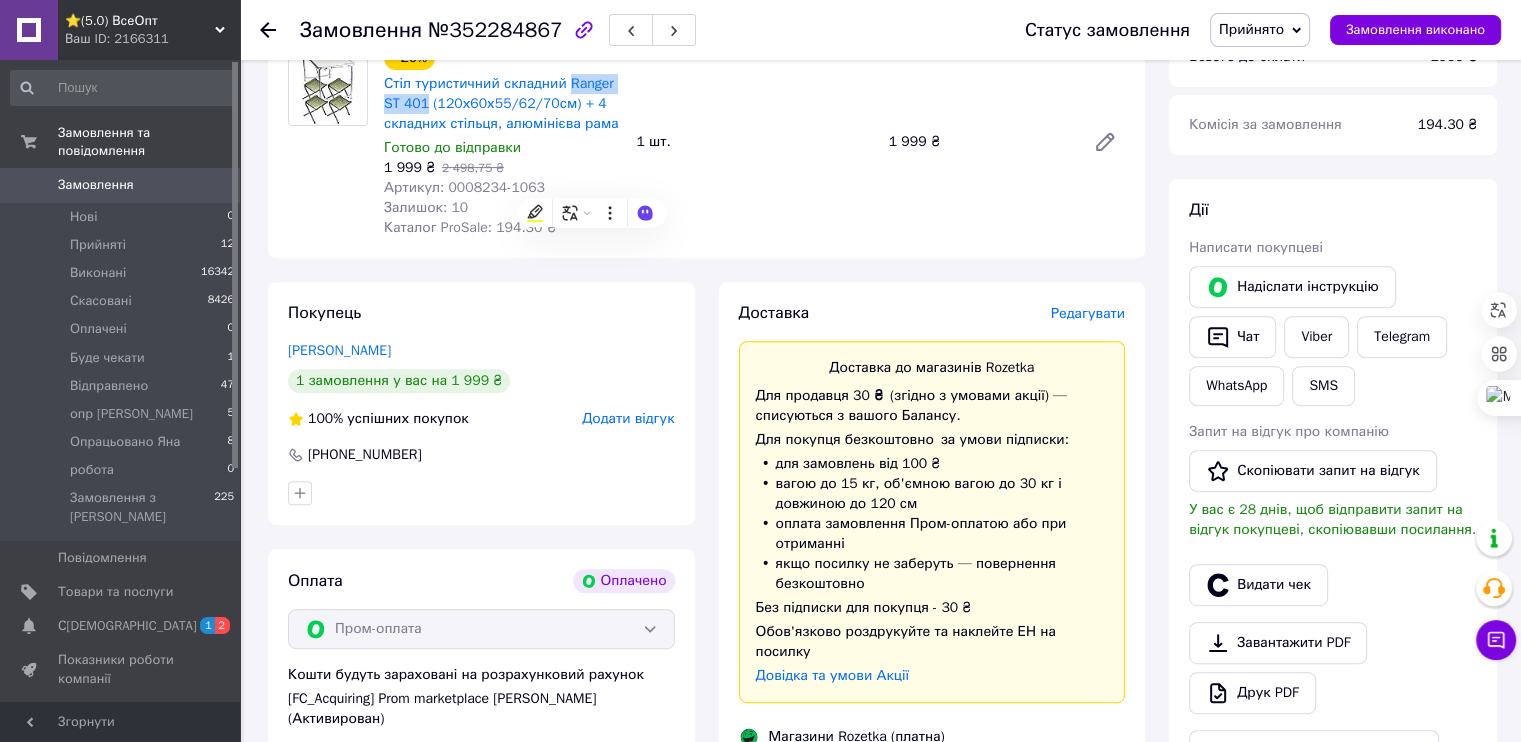 scroll, scrollTop: 580, scrollLeft: 0, axis: vertical 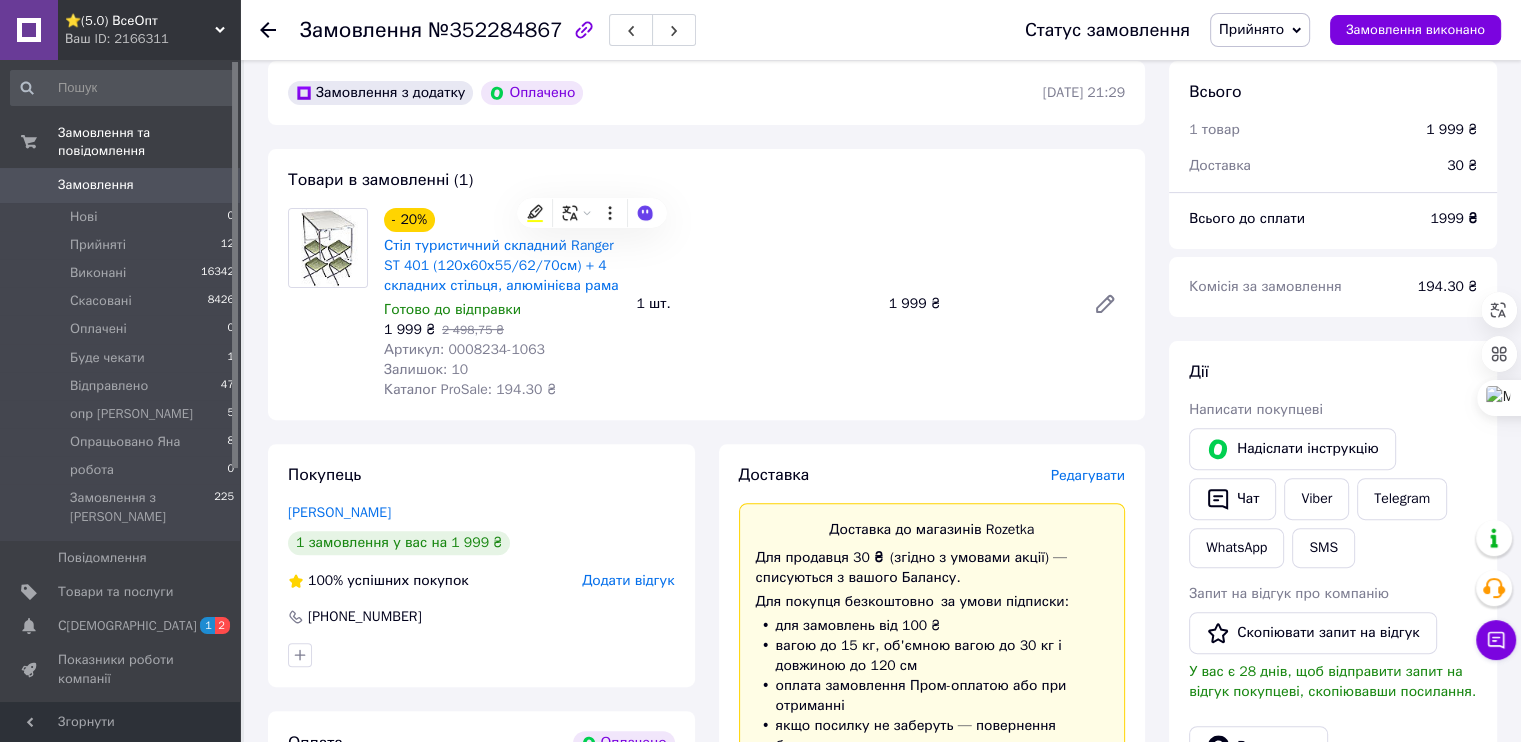 click on "- 20% Стіл туристичний складний Ranger ST 401 (120х60х55/62/70см) + 4 складних стільця, алюмінієва рама Готово до відправки 1 999 ₴   2 498,75 ₴ Артикул: 0008234-1063 Залишок: 10 Каталог ProSale: 194.30 ₴  1 шт. 1 999 ₴" at bounding box center (754, 304) 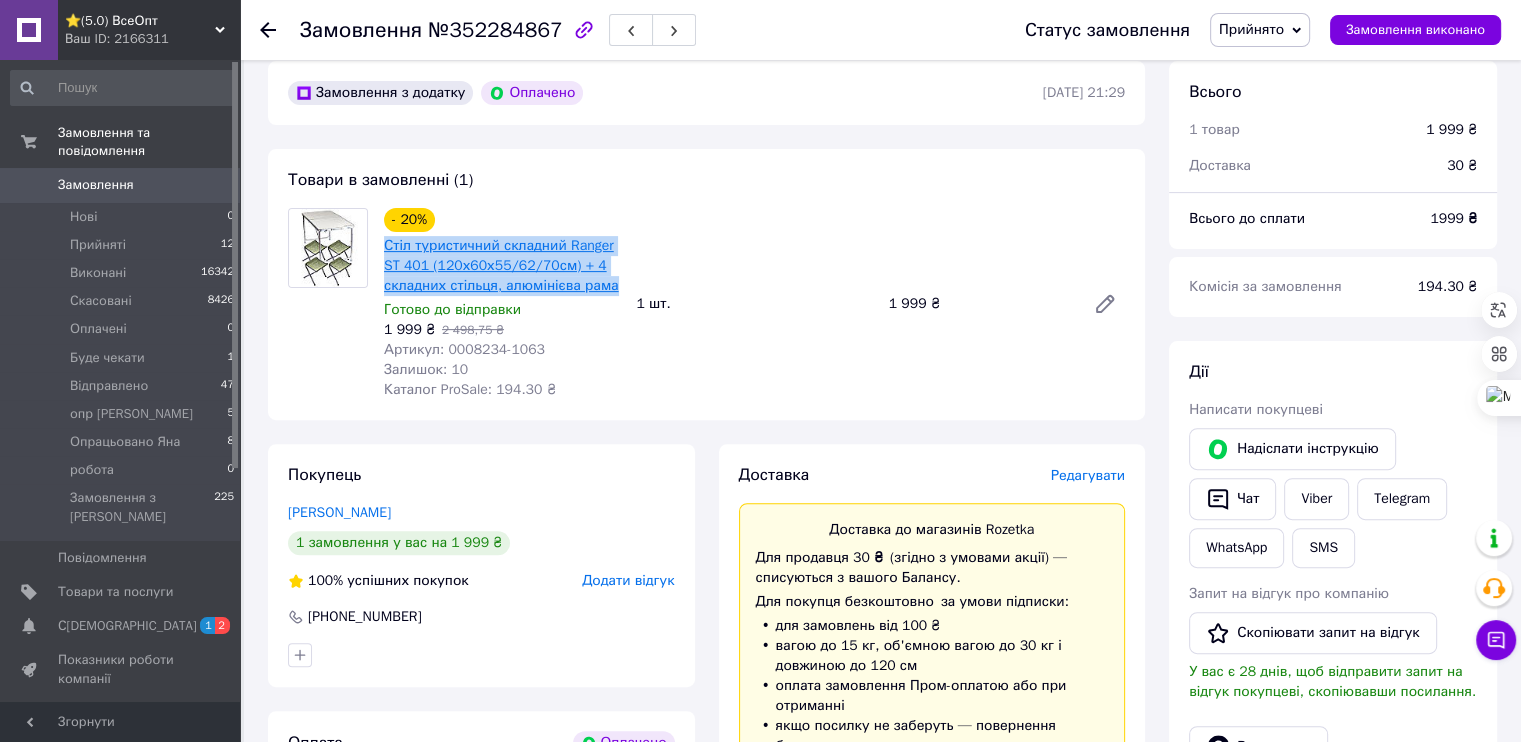 drag, startPoint x: 488, startPoint y: 213, endPoint x: 386, endPoint y: 187, distance: 105.26158 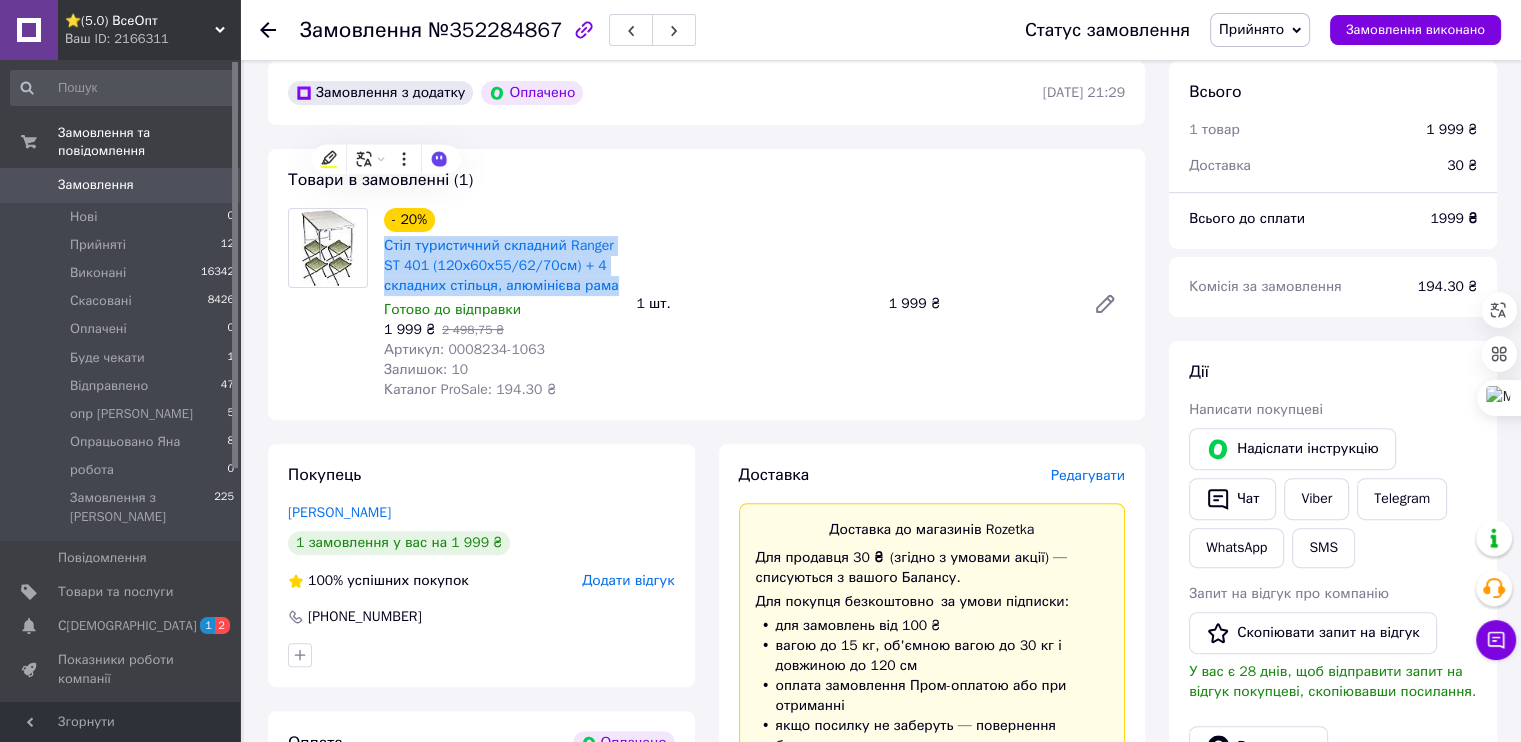 copy on "Стіл туристичний складний Ranger ST 401 (120х60х55/62/70см) + 4 складних стільця, алюмінієва рама" 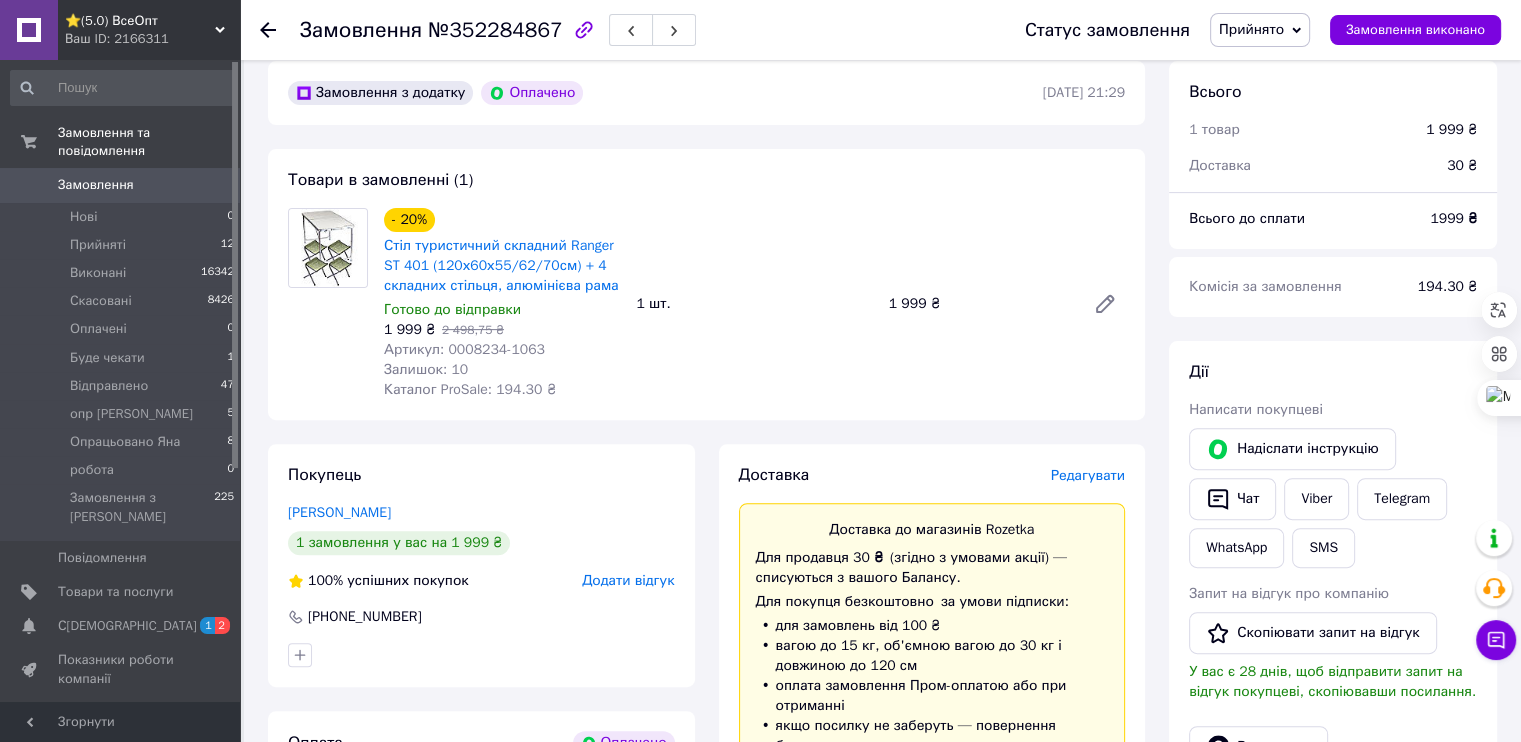 click at bounding box center (1333, 718) 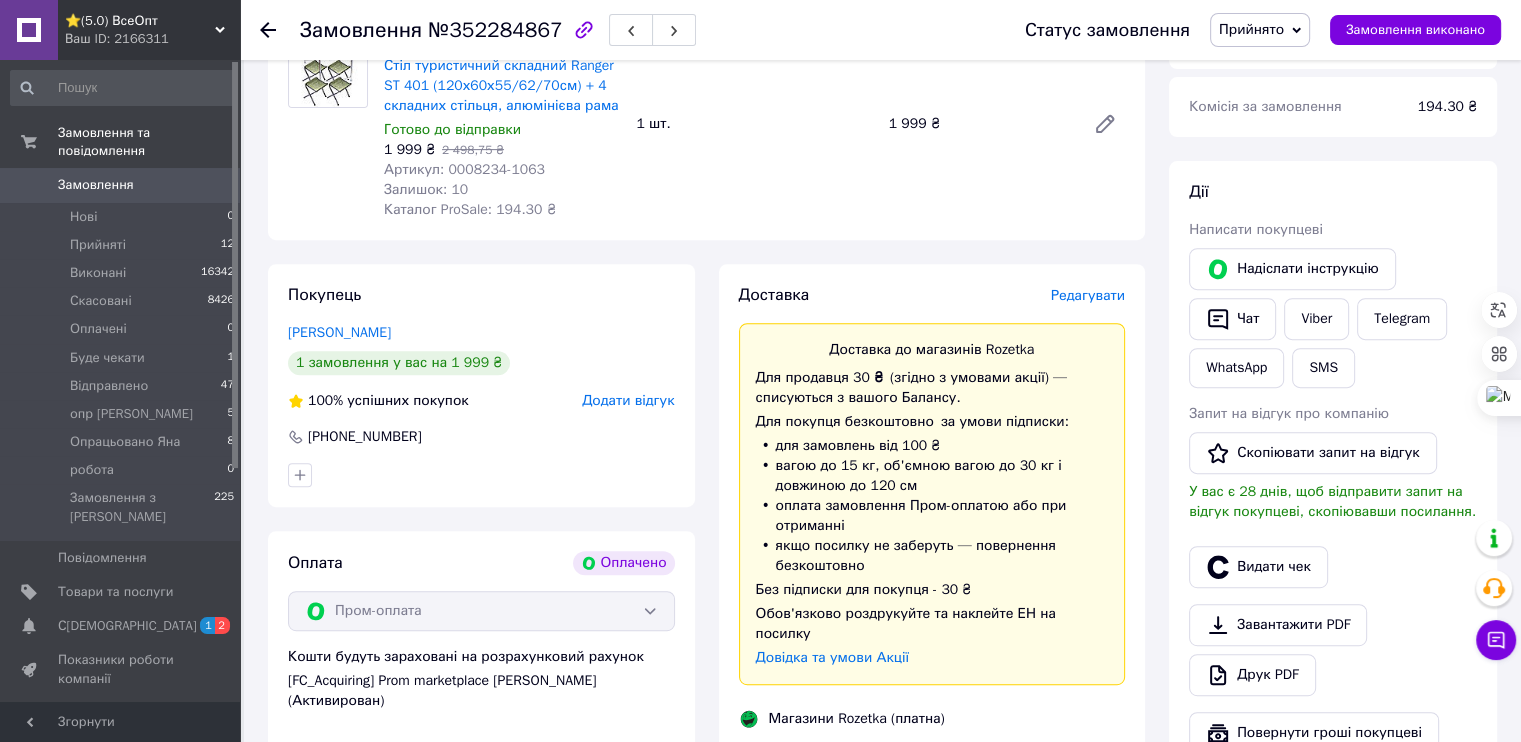 scroll, scrollTop: 780, scrollLeft: 0, axis: vertical 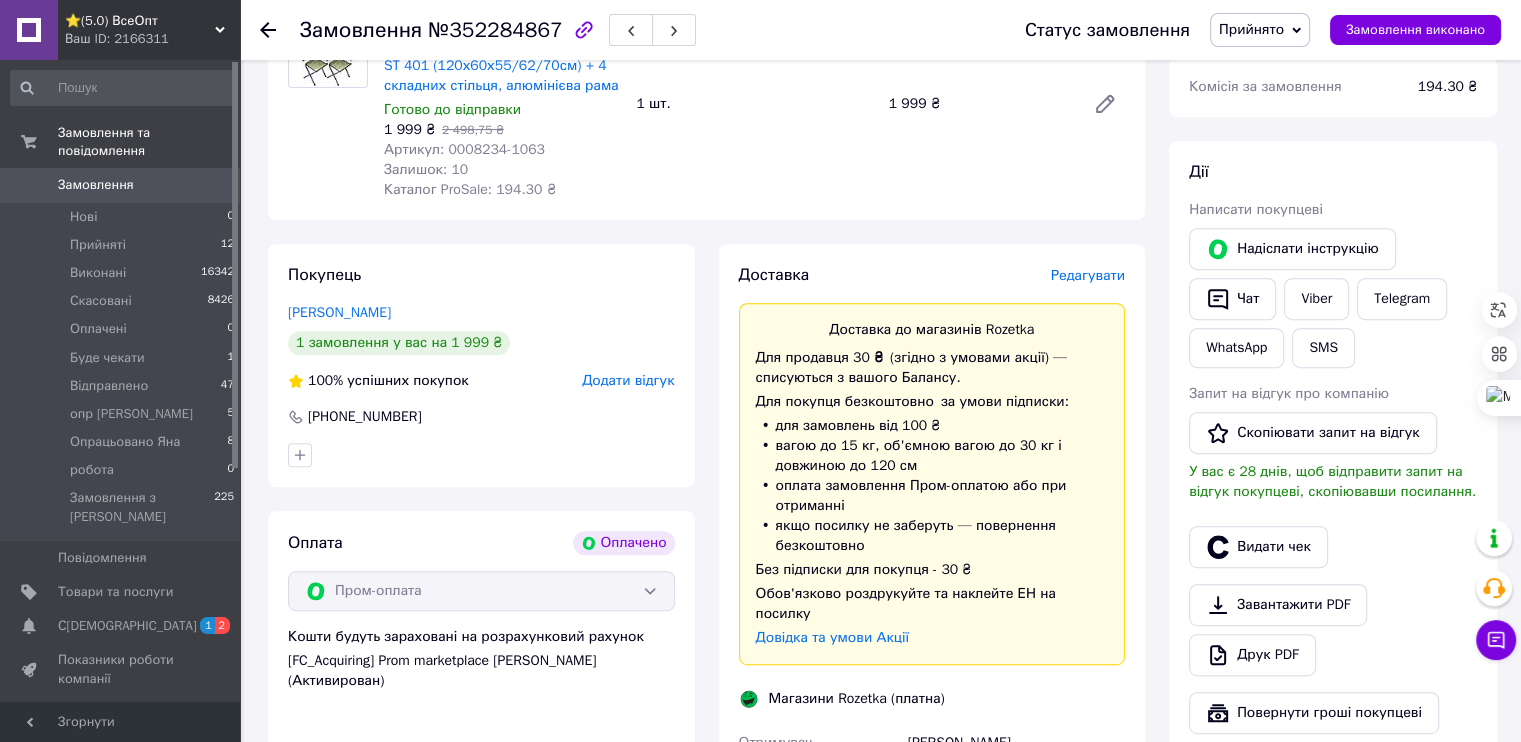 drag, startPoint x: 989, startPoint y: 530, endPoint x: 908, endPoint y: 520, distance: 81.61495 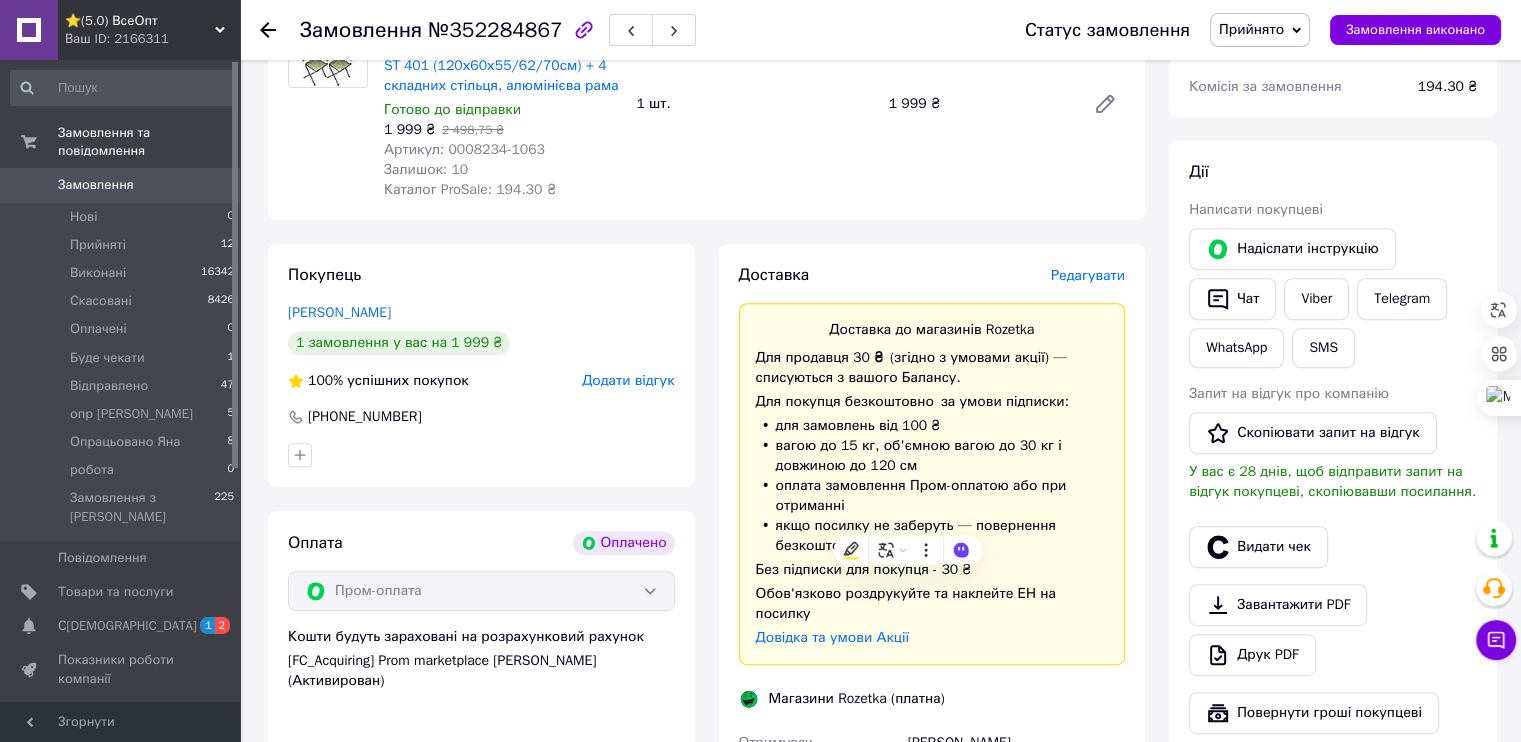copy on "[PHONE_NUMBER]" 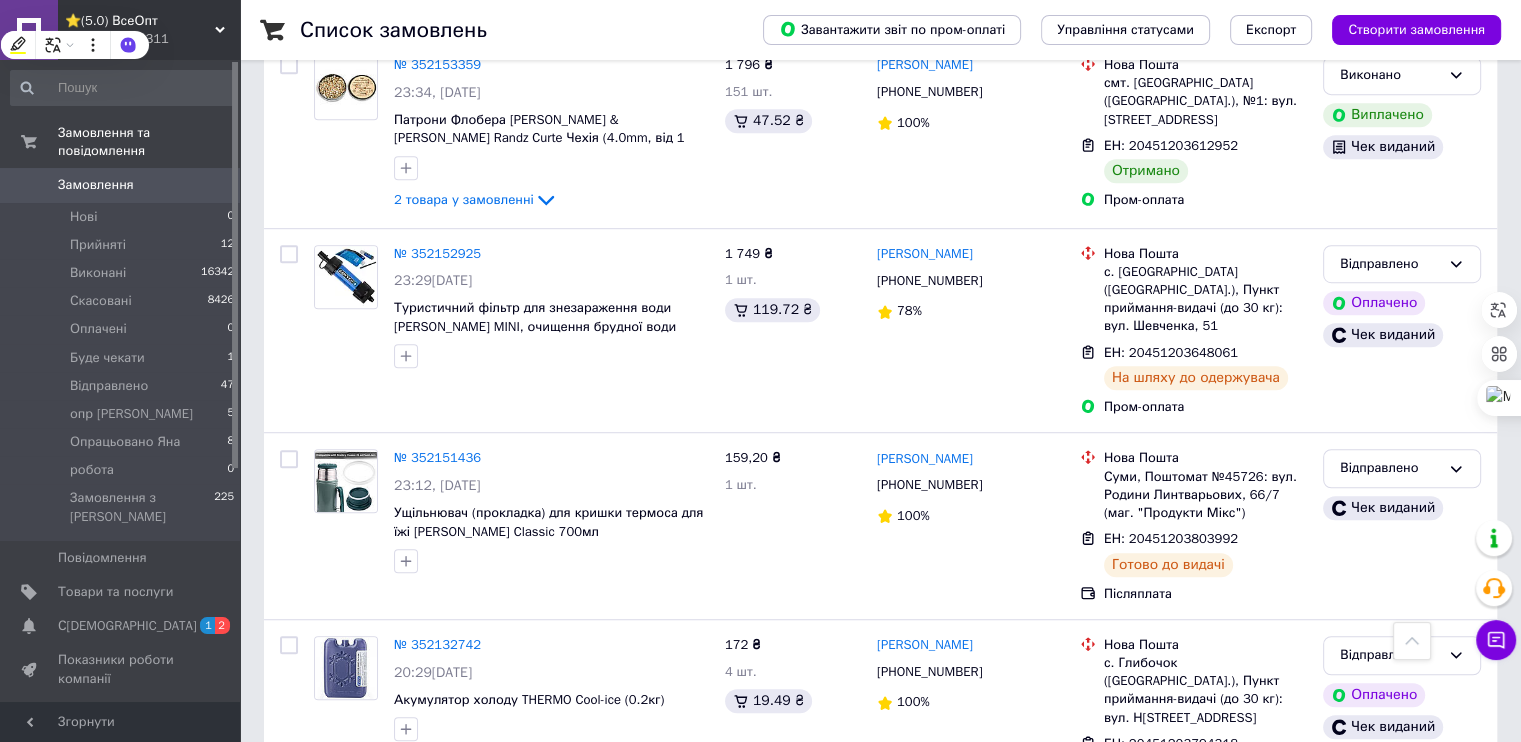 scroll, scrollTop: 8600, scrollLeft: 0, axis: vertical 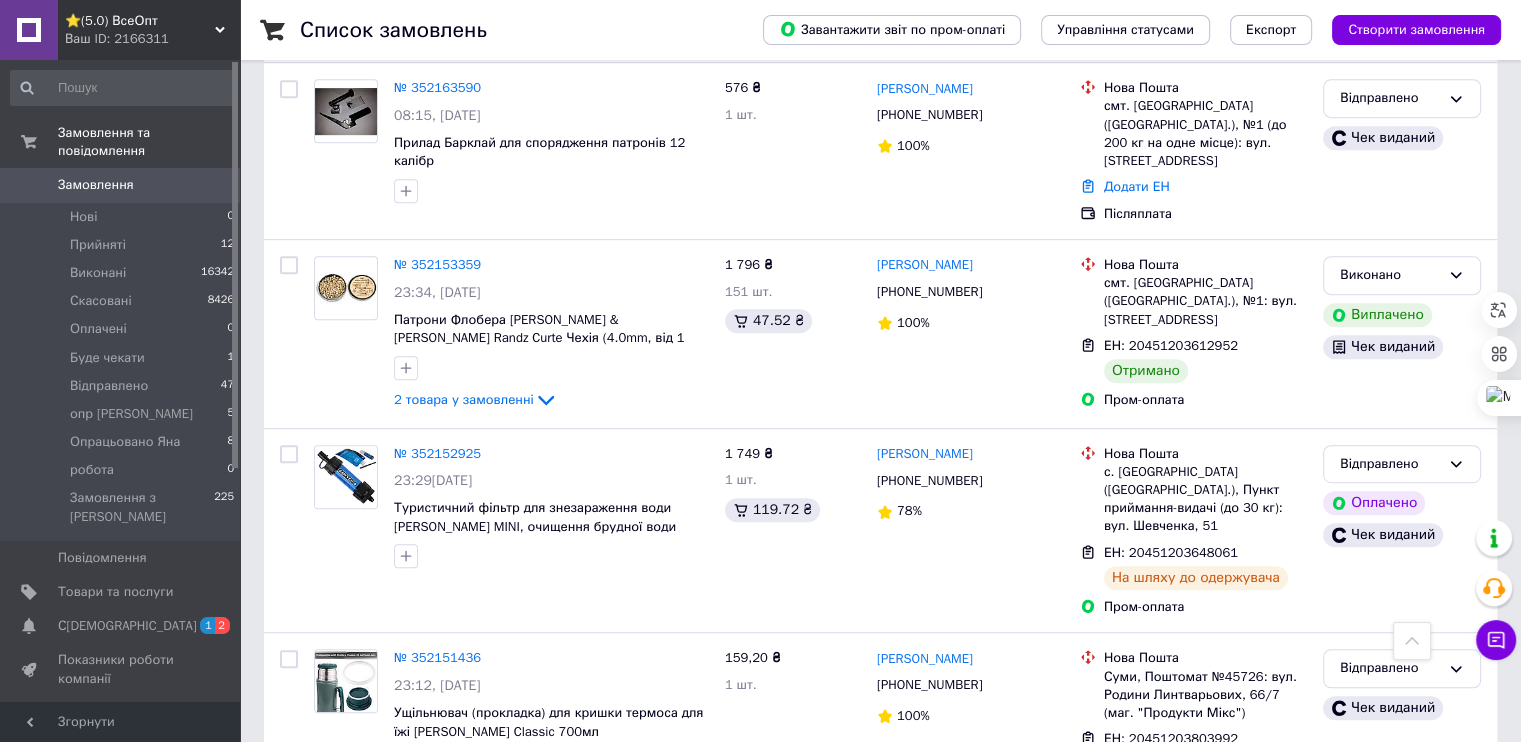 click on "№ 352132742" at bounding box center [437, 844] 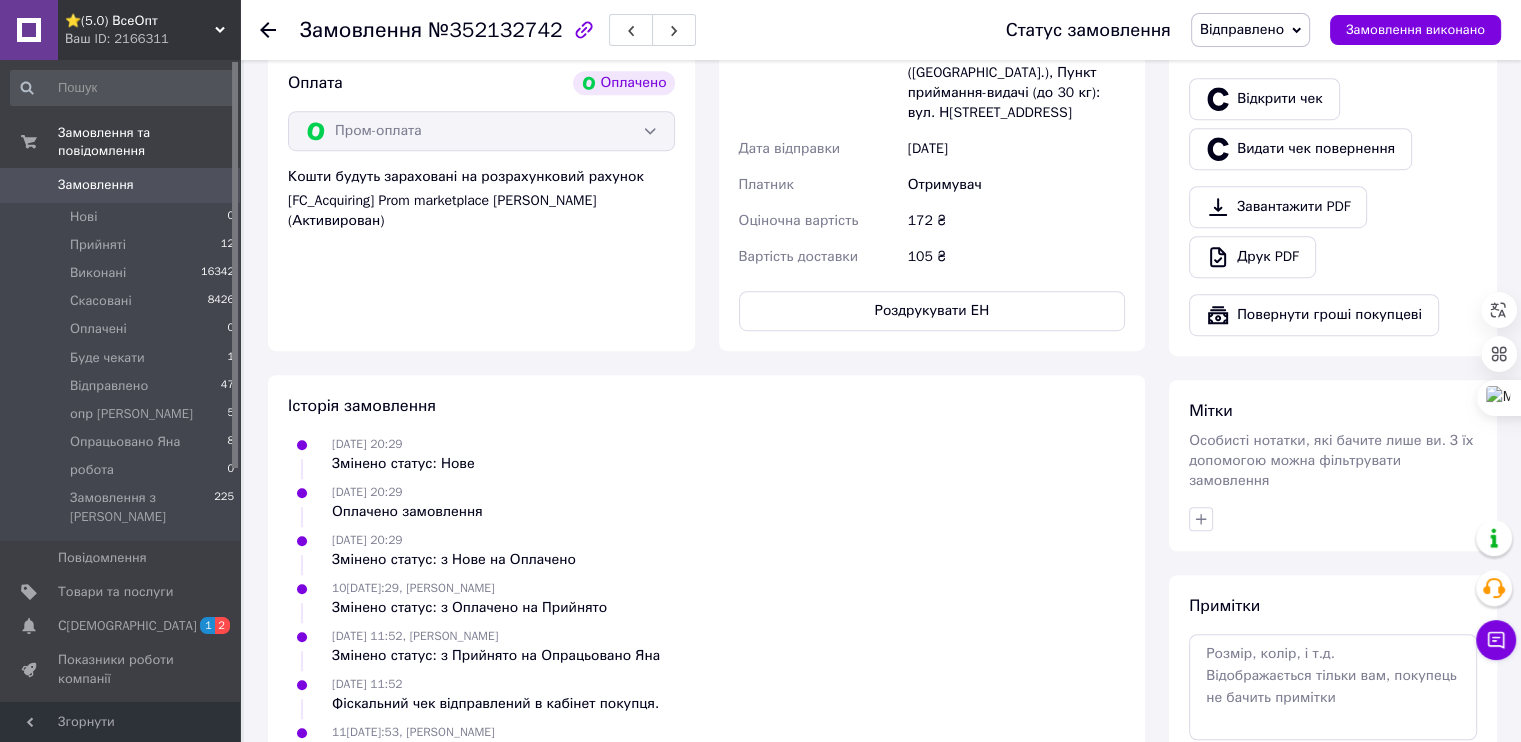 scroll, scrollTop: 1288, scrollLeft: 0, axis: vertical 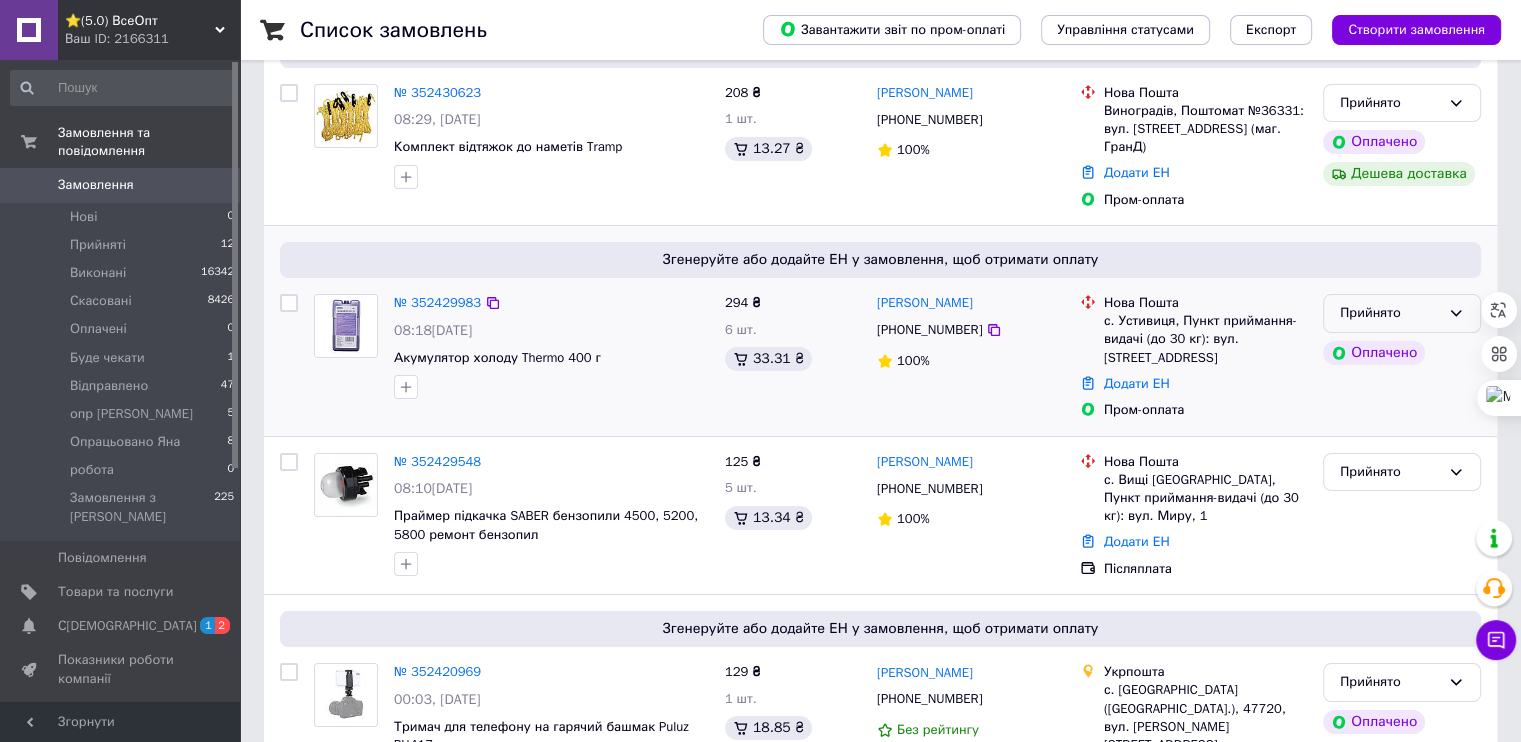 click on "Прийнято" at bounding box center [1390, 313] 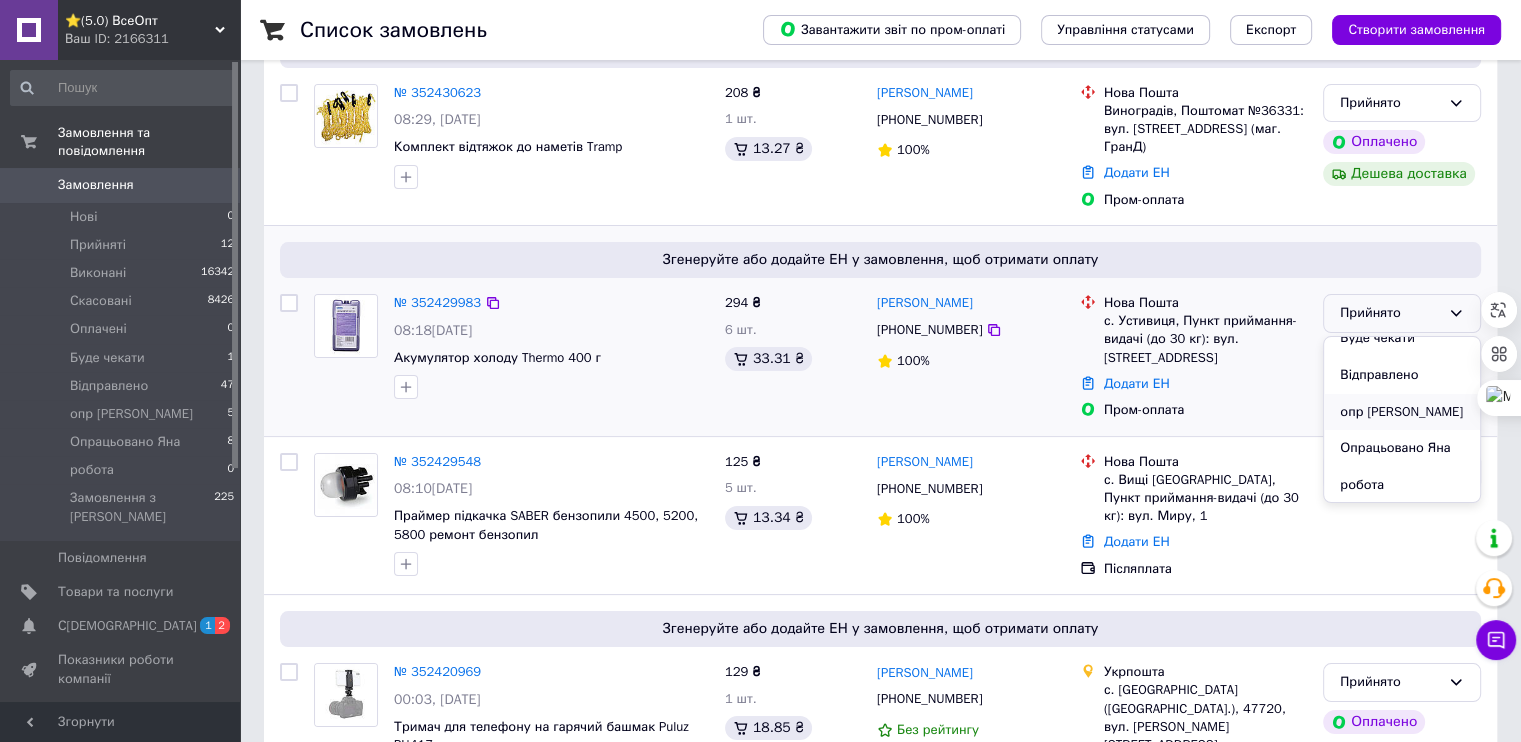 scroll, scrollTop: 127, scrollLeft: 0, axis: vertical 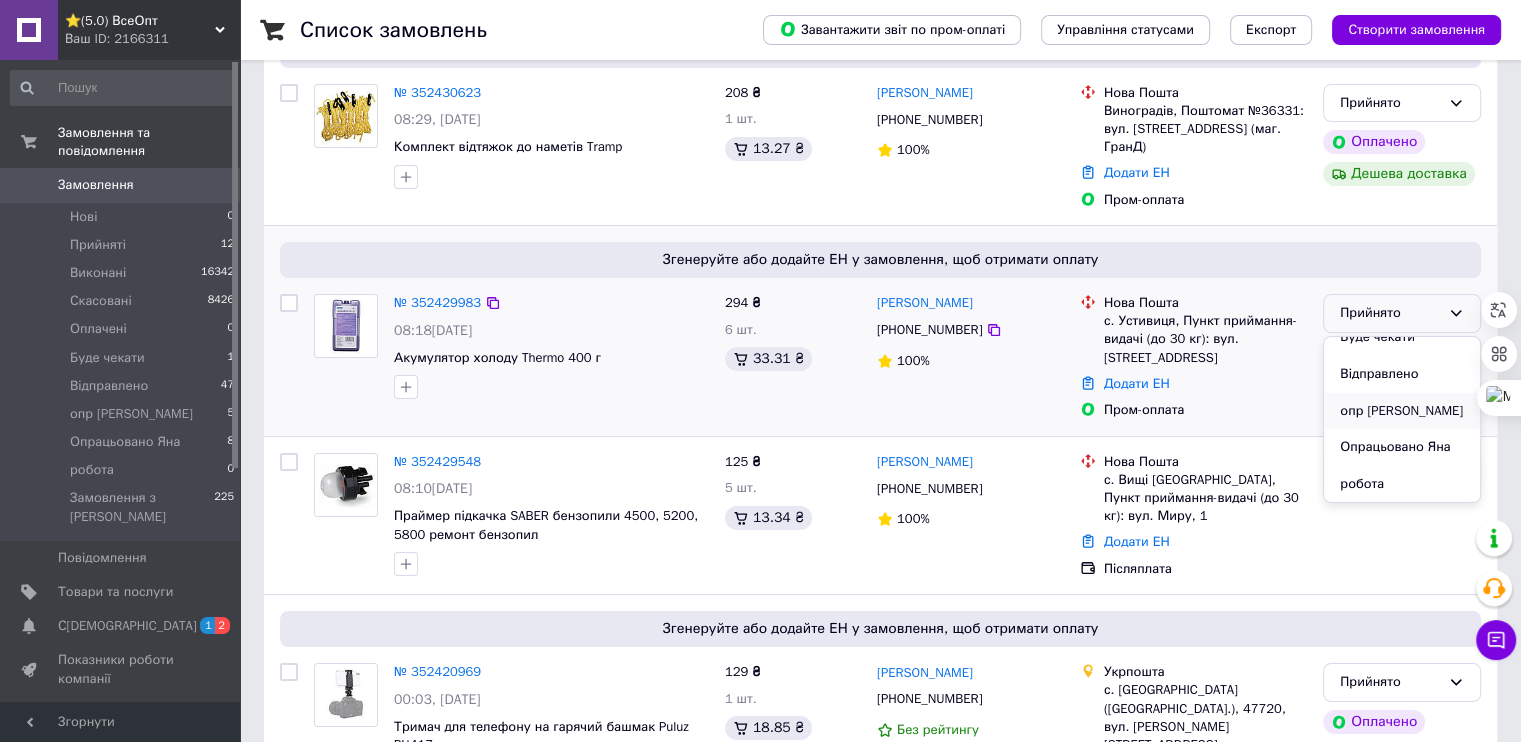 click on "опр [PERSON_NAME]" at bounding box center (1402, 411) 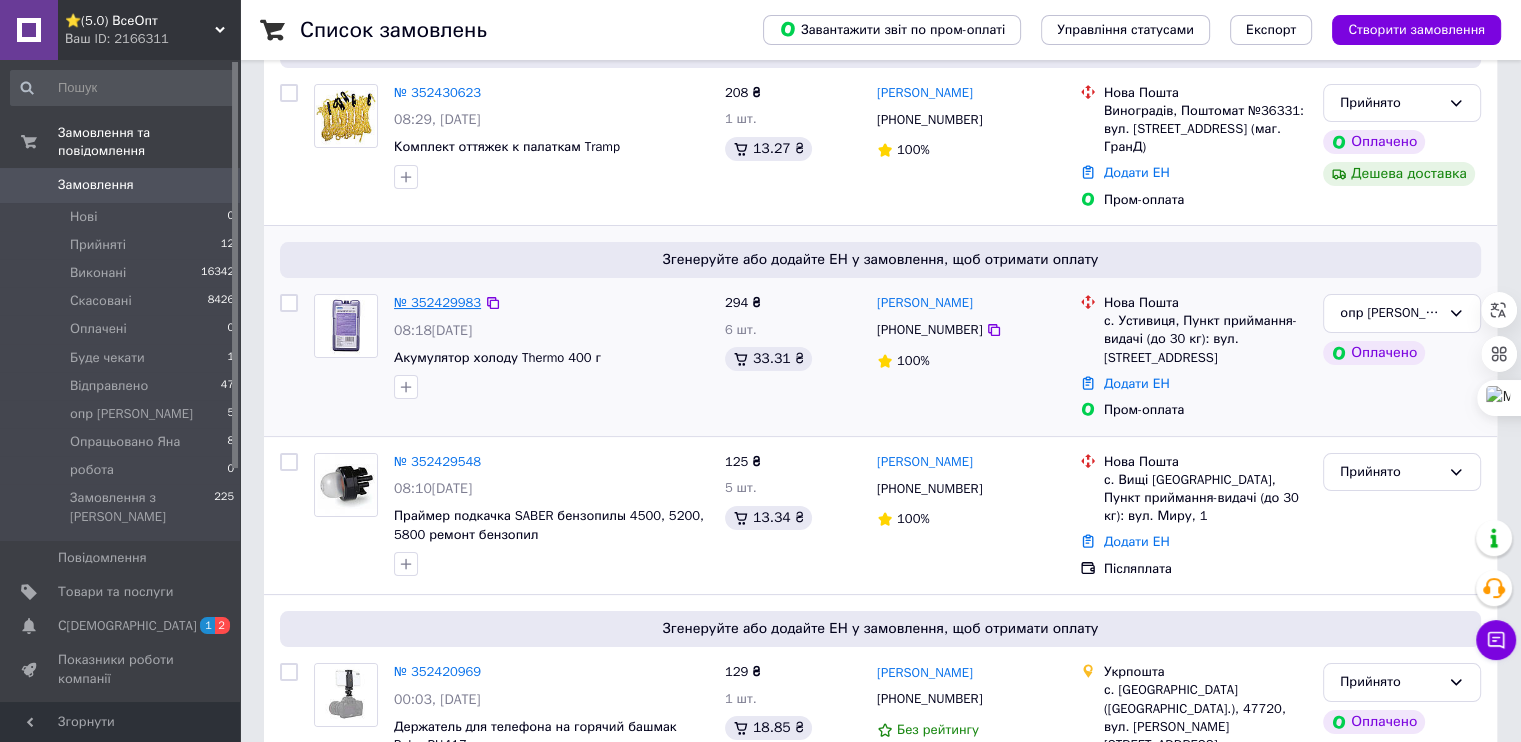 click on "№ 352429983" at bounding box center (437, 302) 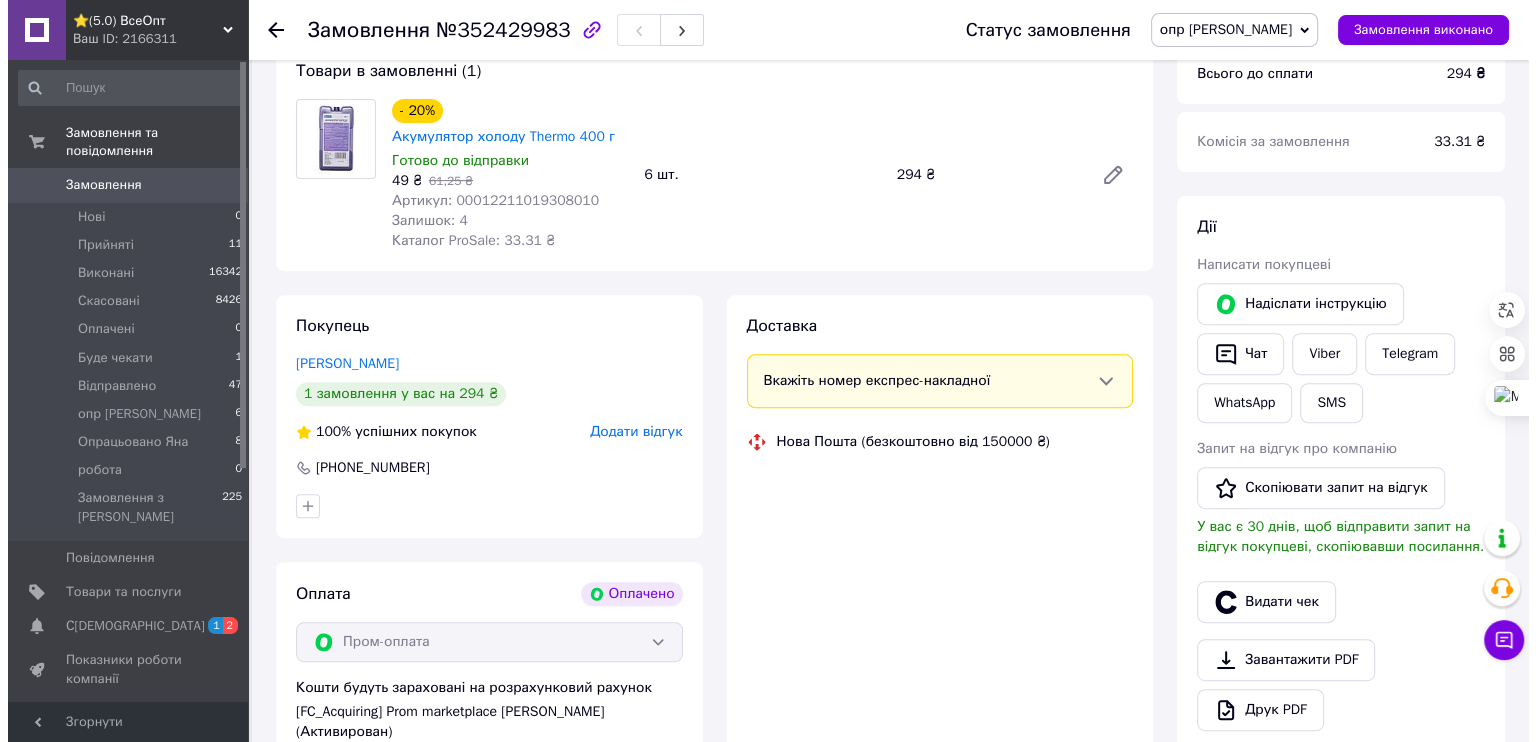 scroll, scrollTop: 800, scrollLeft: 0, axis: vertical 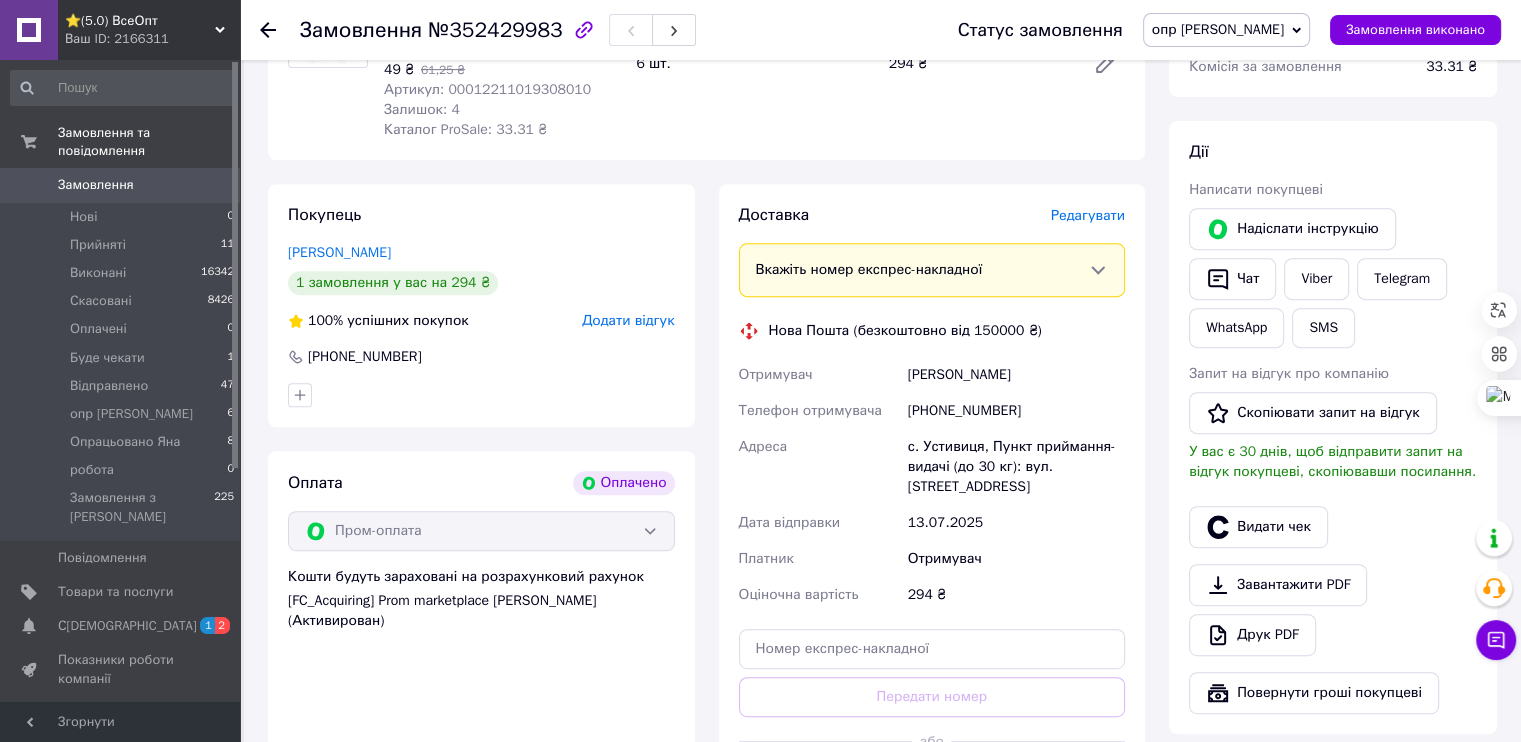 click on "Редагувати" at bounding box center (1088, 215) 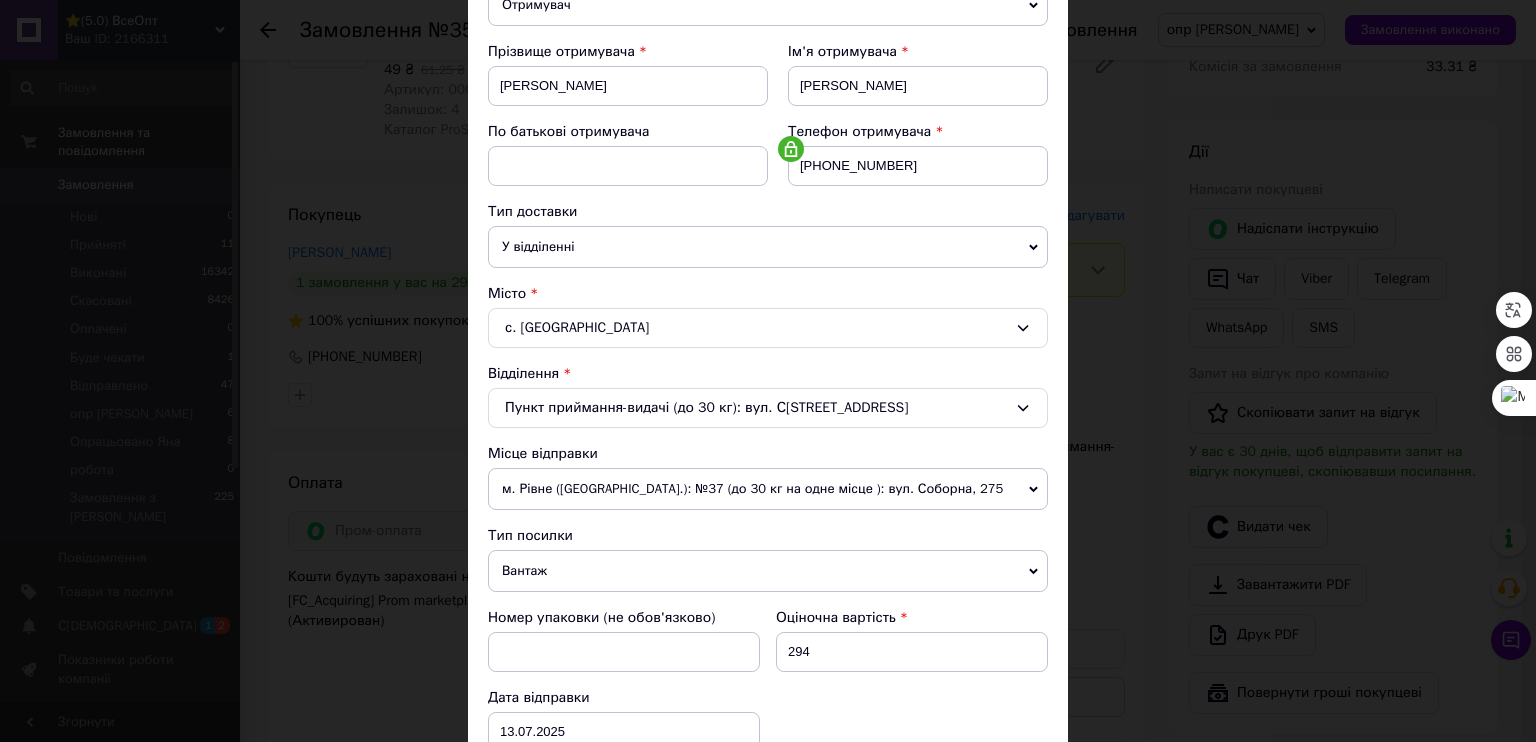 scroll, scrollTop: 300, scrollLeft: 0, axis: vertical 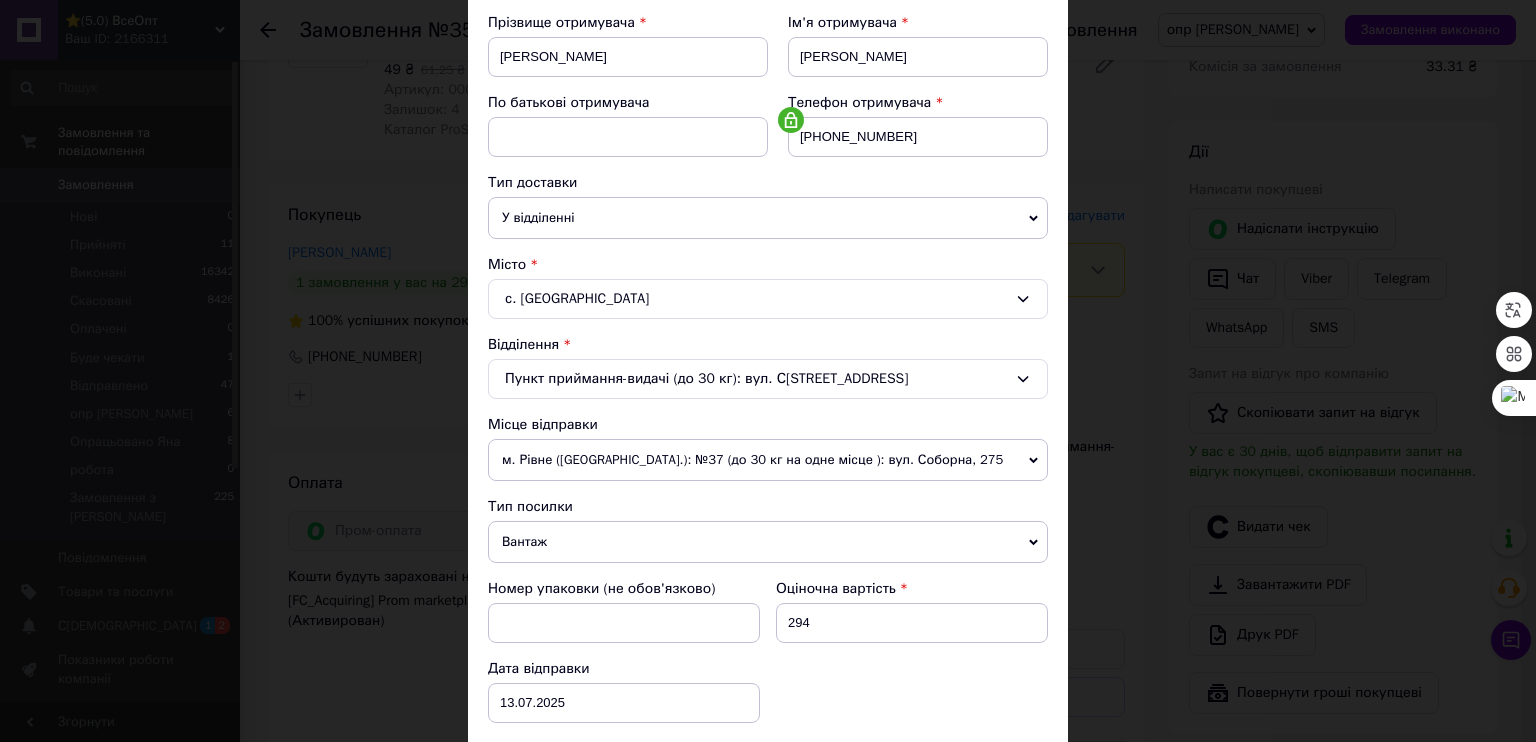 click on "м. Рівне ([GEOGRAPHIC_DATA].): №37 (до 30 кг на одне місце ): вул. Соборна, 275" at bounding box center (768, 460) 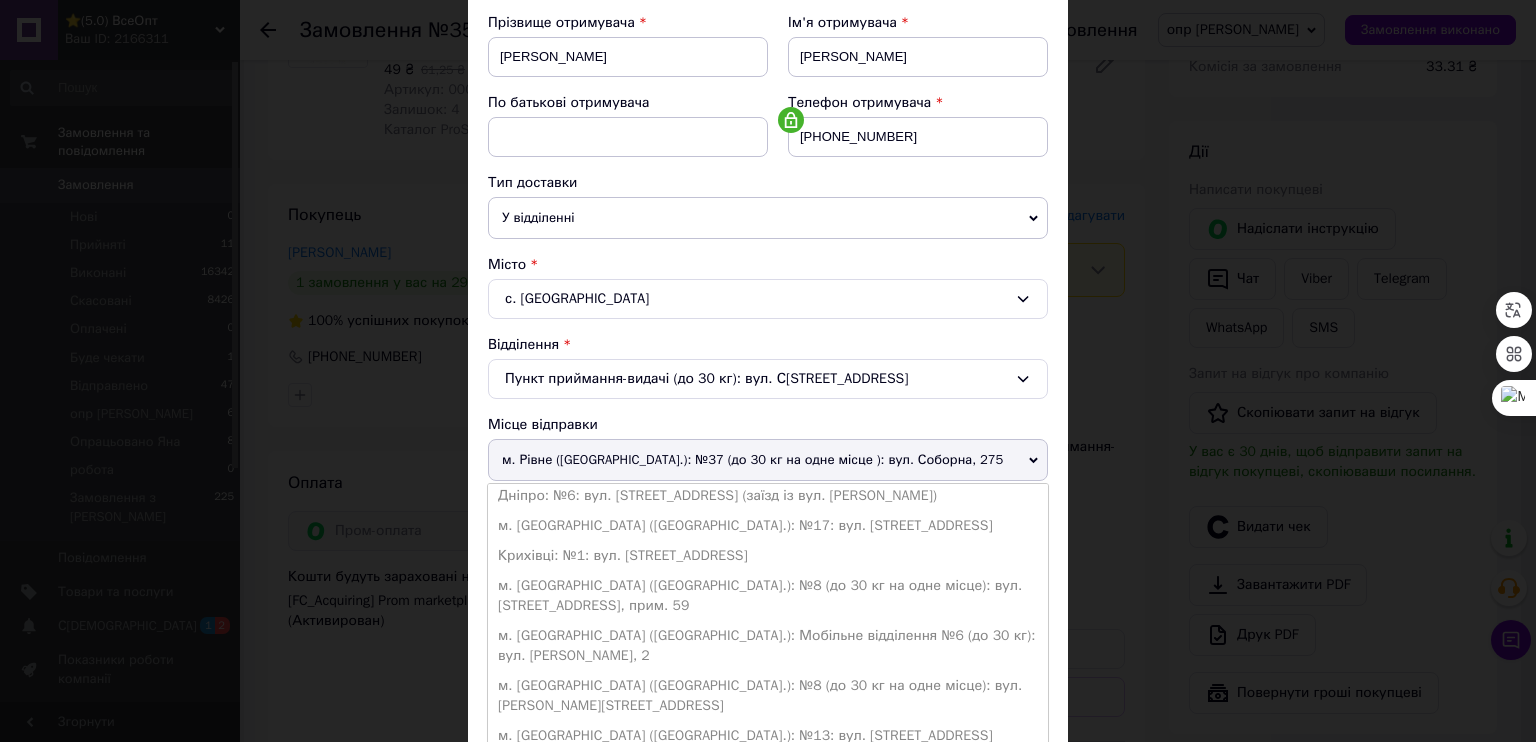 scroll, scrollTop: 224, scrollLeft: 0, axis: vertical 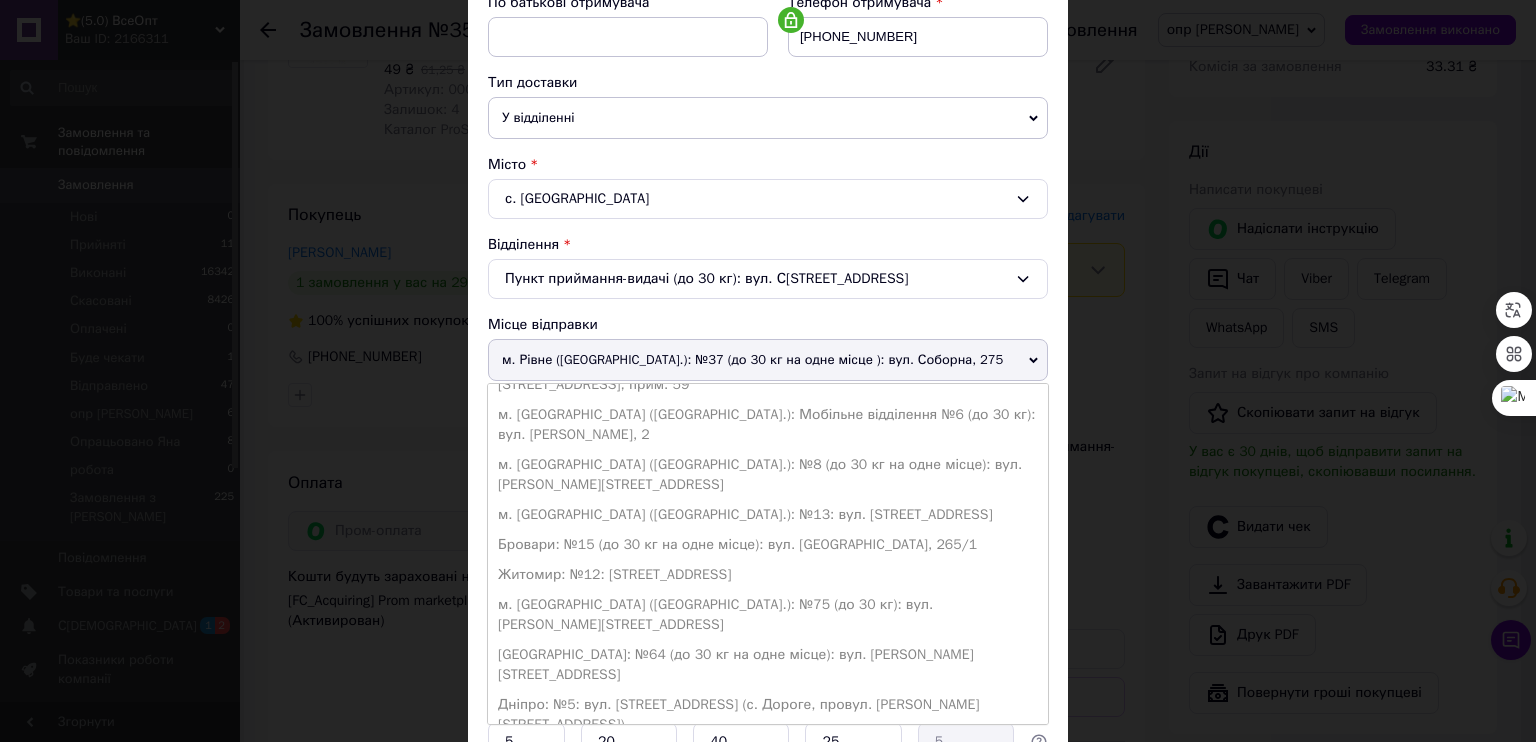 click on "с. Зазим'я: №1: вул. Широка, 17-А" at bounding box center [768, 965] 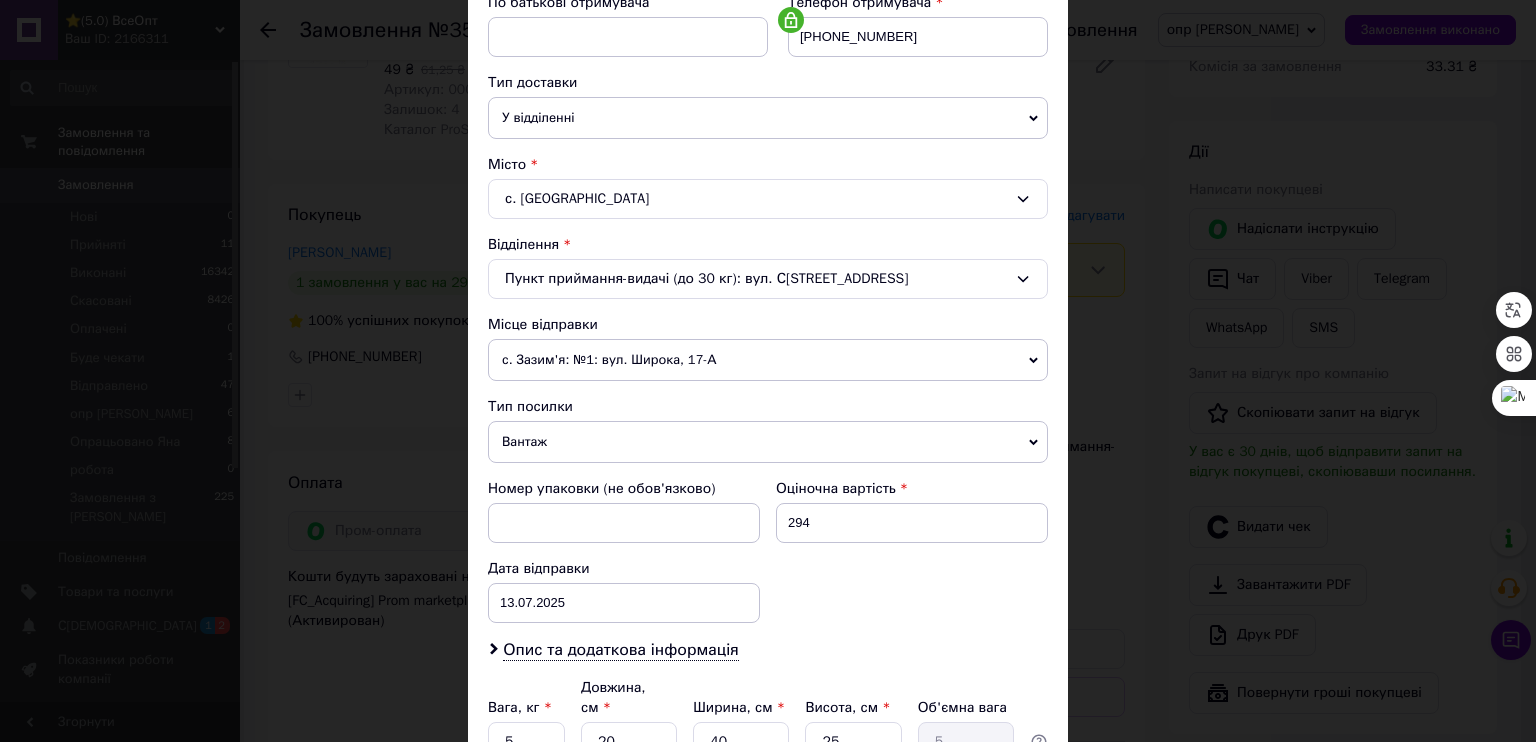 click on "Зберегти" at bounding box center (999, 838) 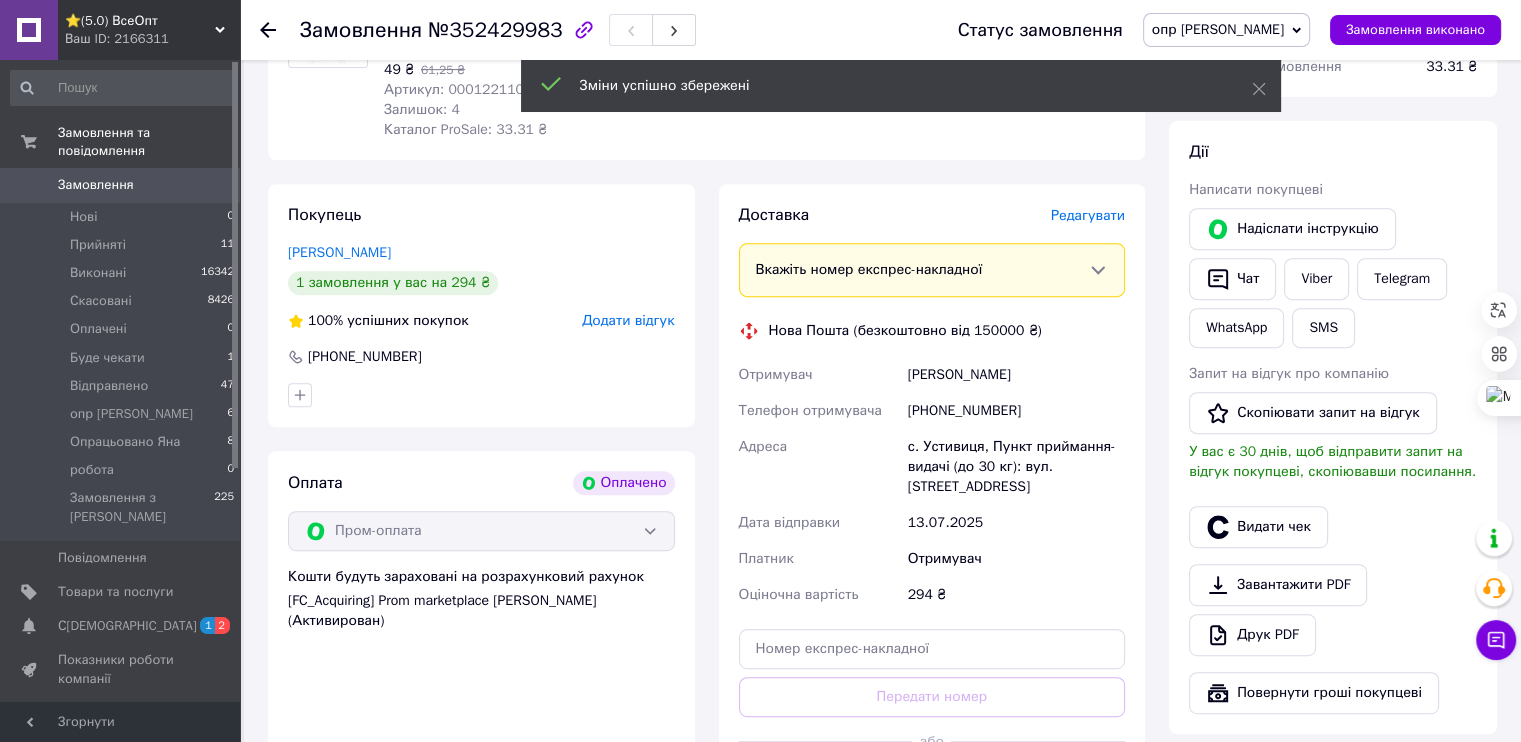 click on "Згенерувати ЕН" at bounding box center (932, 786) 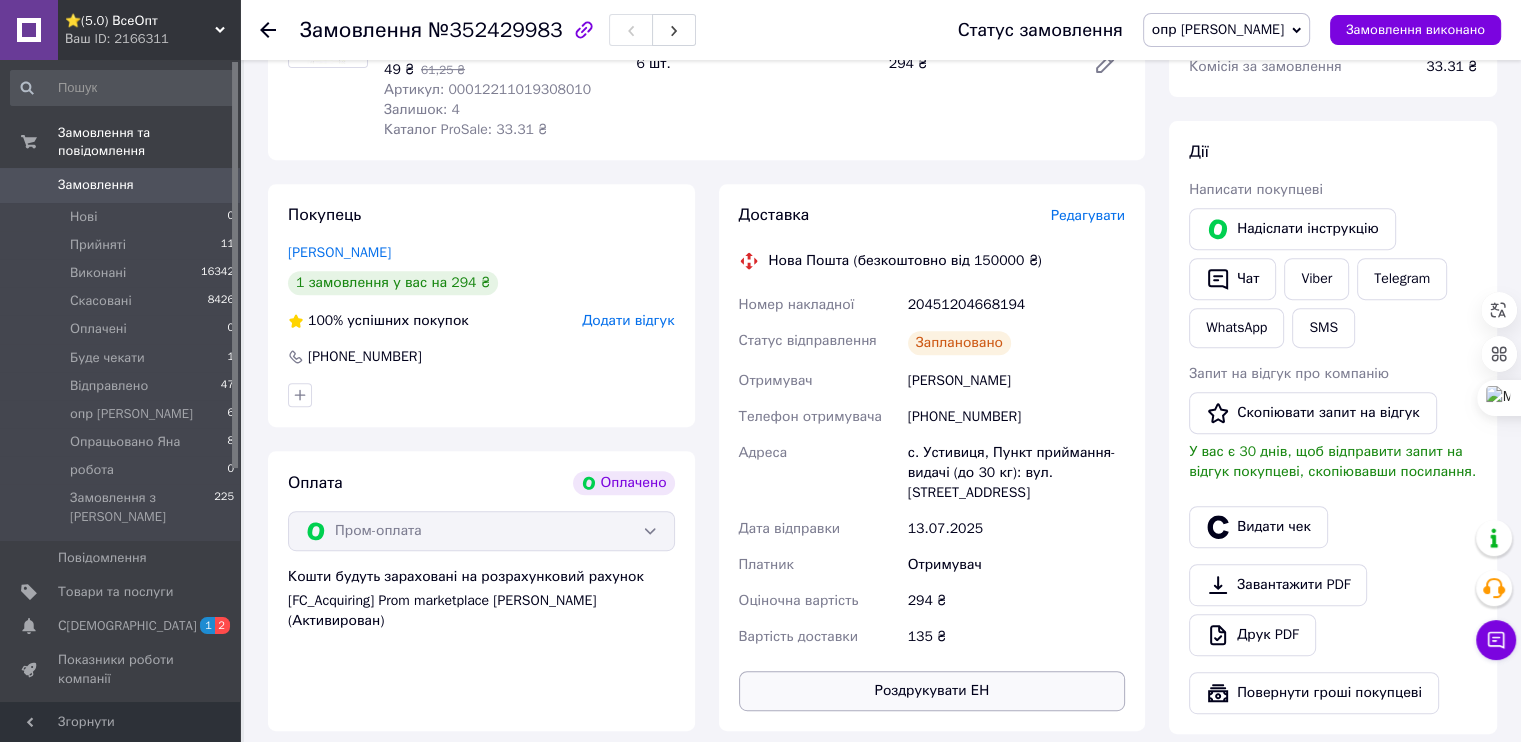 click on "Роздрукувати ЕН" at bounding box center [932, 691] 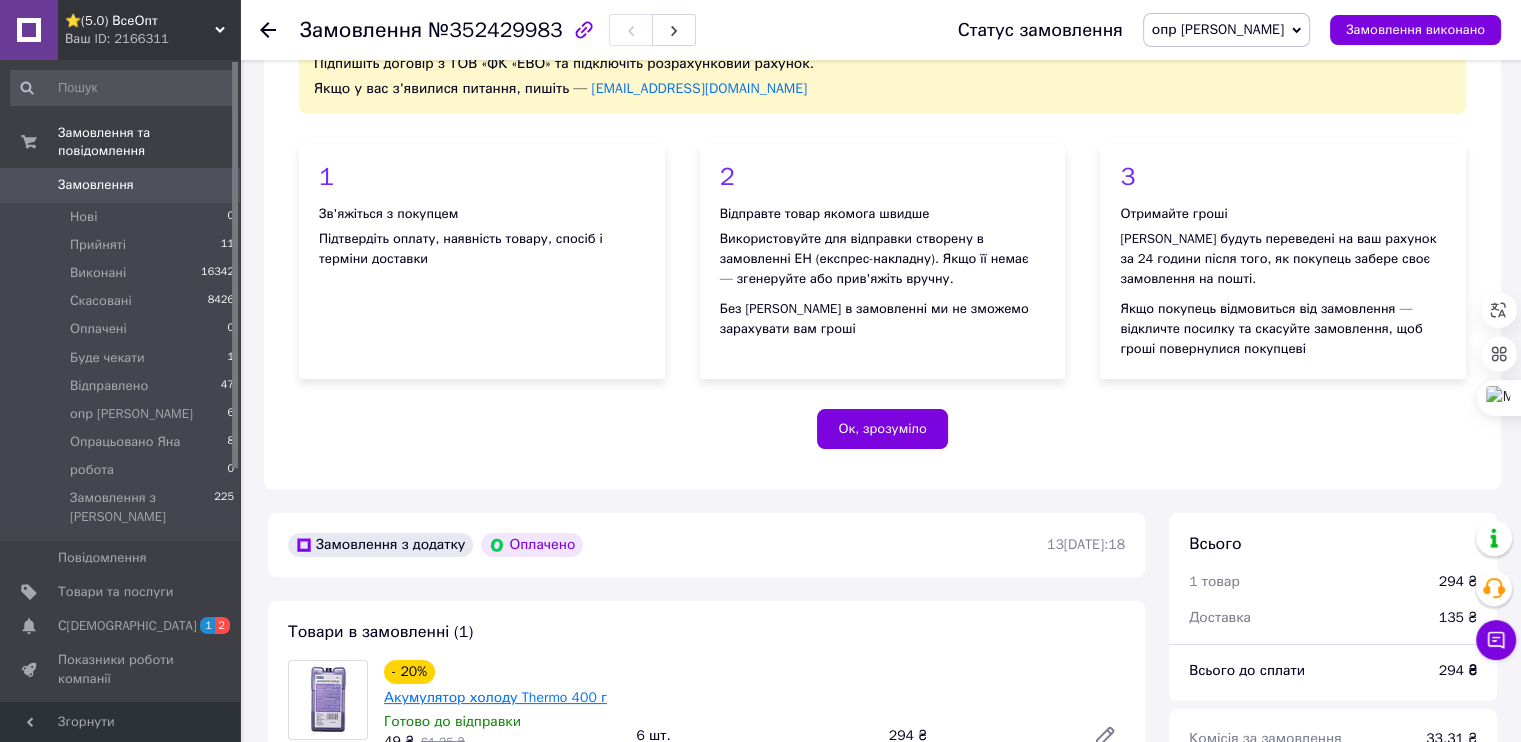 scroll, scrollTop: 300, scrollLeft: 0, axis: vertical 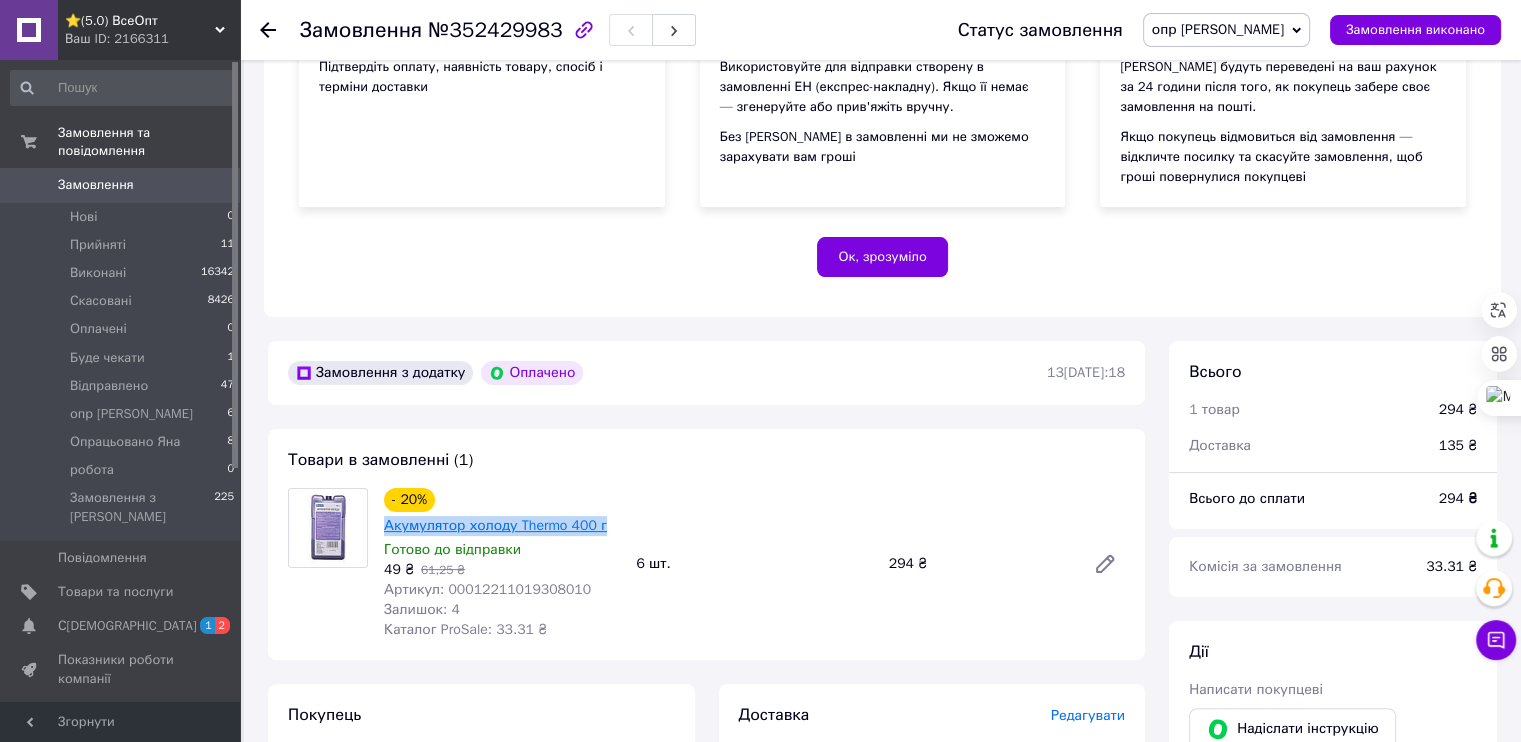drag, startPoint x: 594, startPoint y: 441, endPoint x: 432, endPoint y: 437, distance: 162.04938 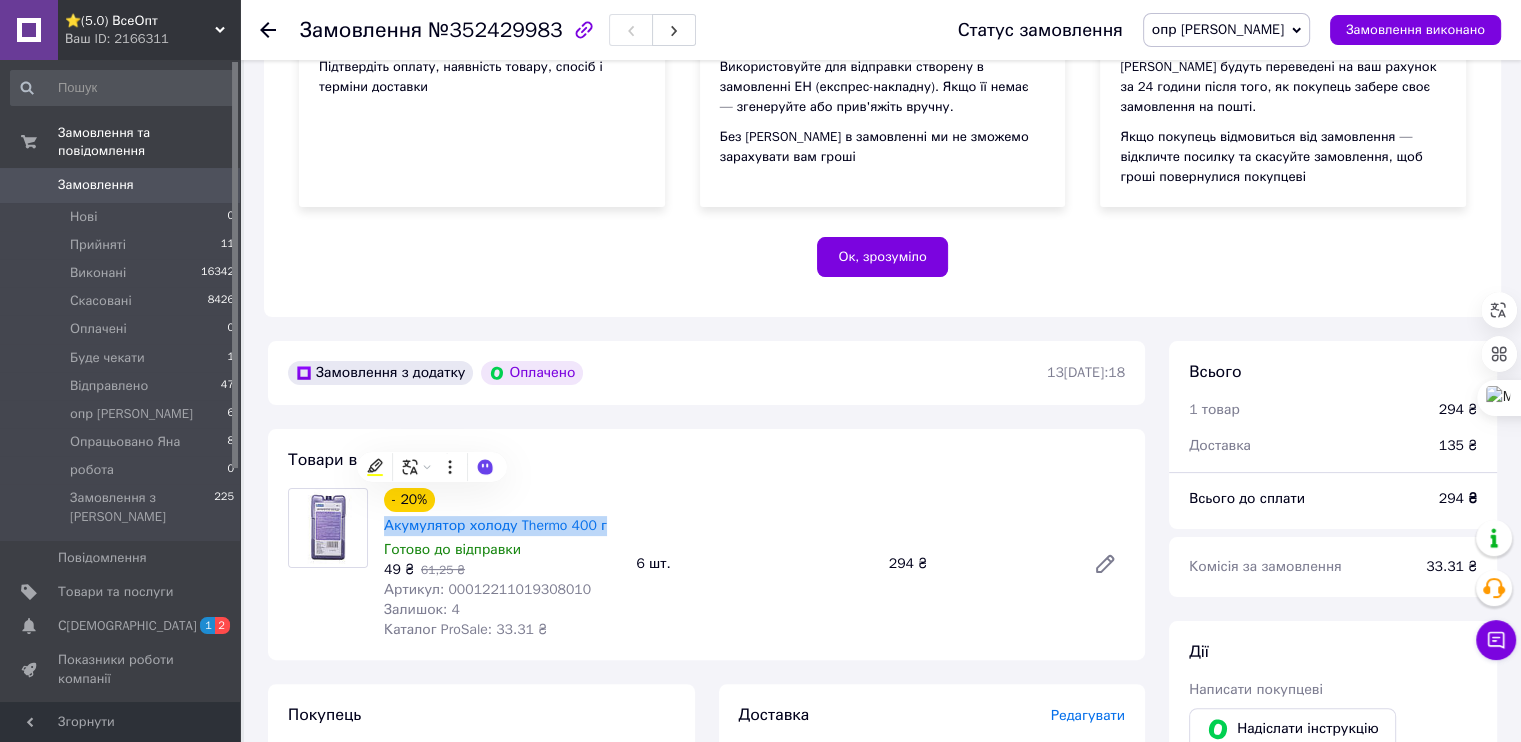 copy on "Акумулятор холоду Thermo 400 г" 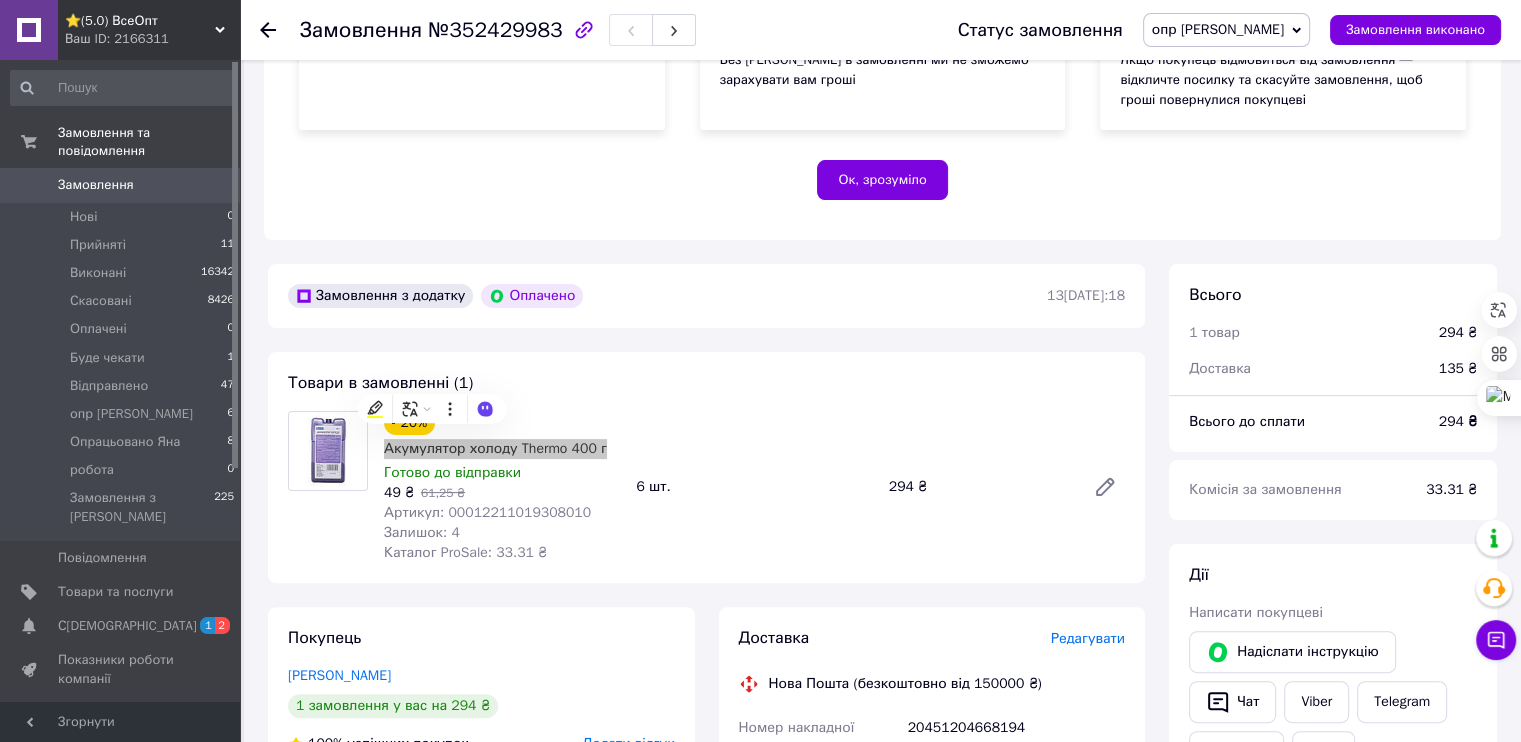 scroll, scrollTop: 407, scrollLeft: 0, axis: vertical 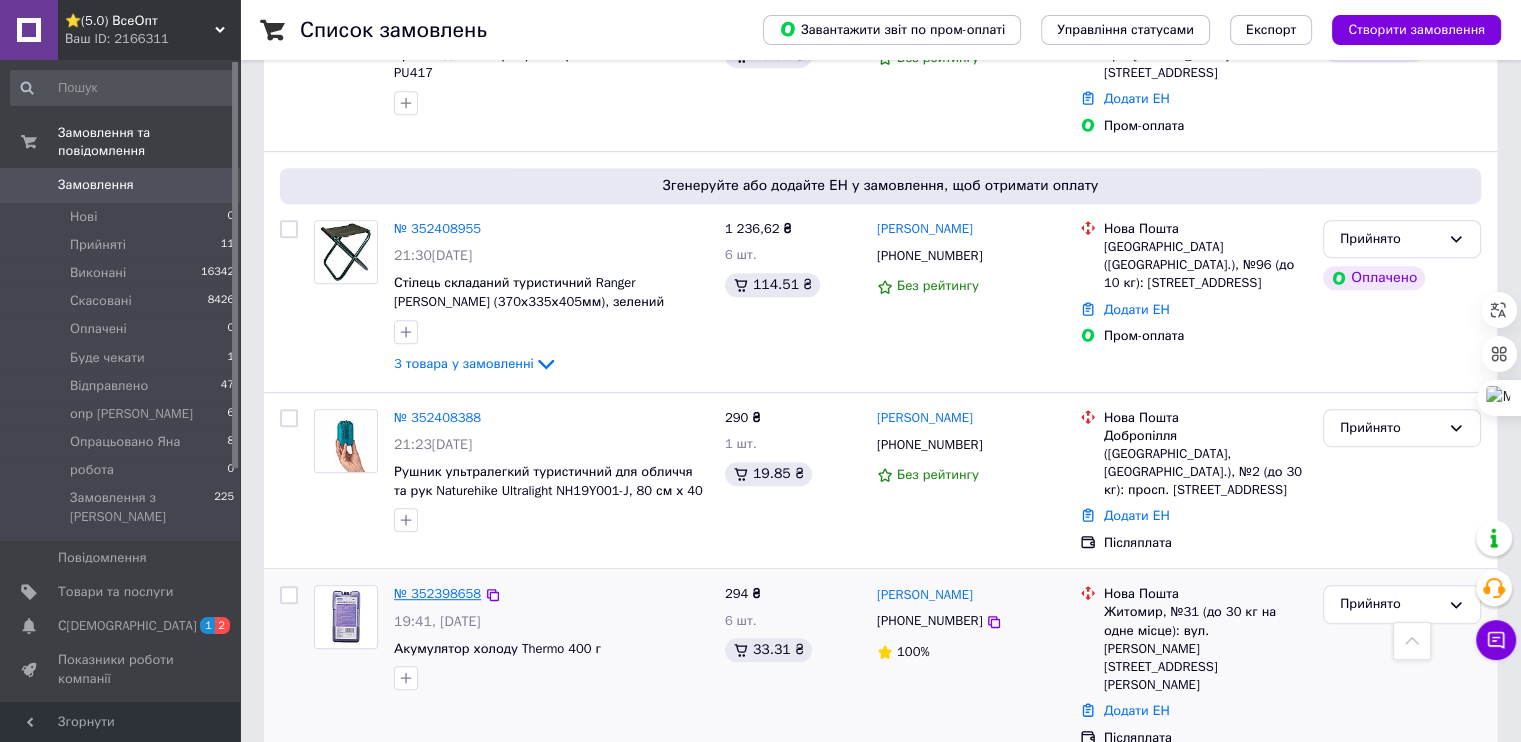 click on "№ 352398658" at bounding box center [437, 593] 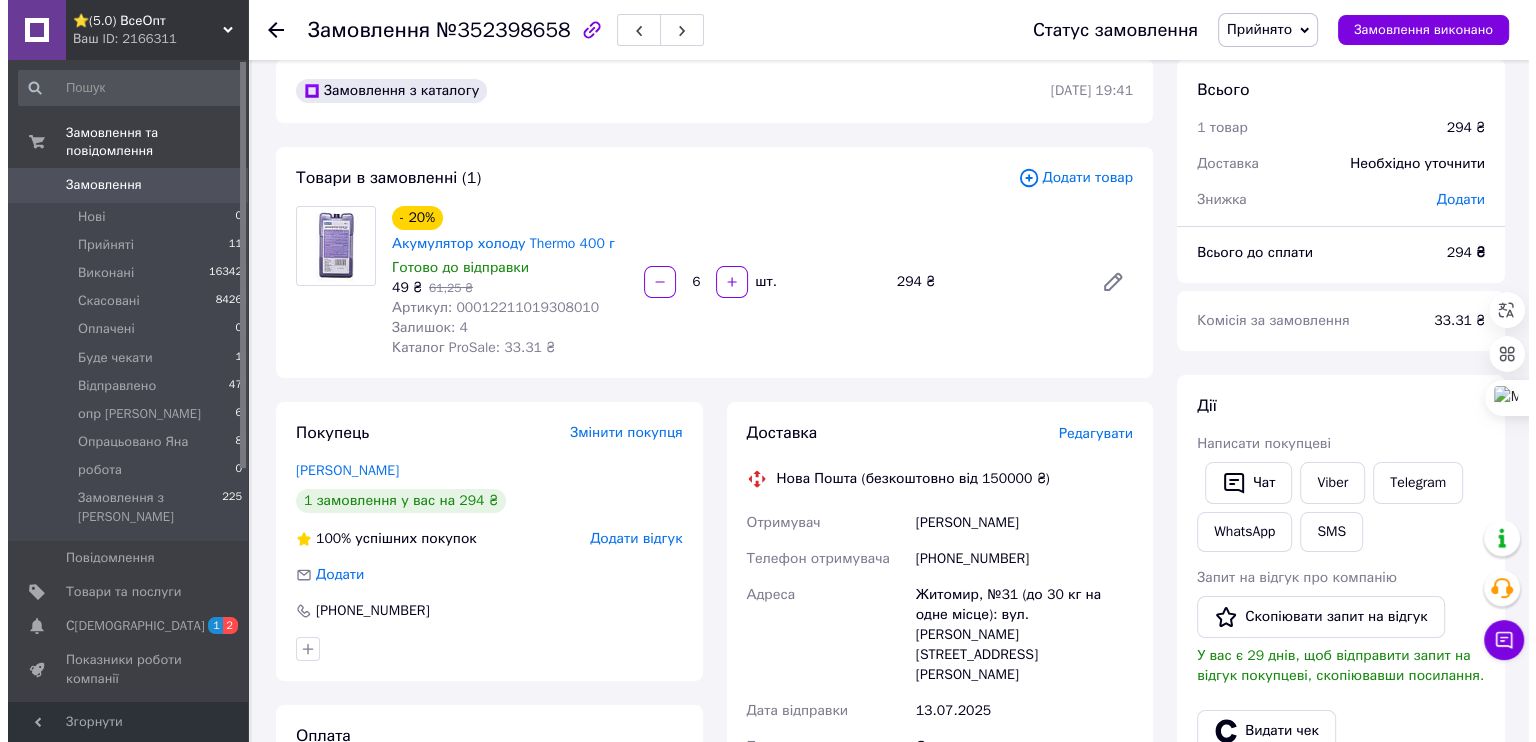 scroll, scrollTop: 200, scrollLeft: 0, axis: vertical 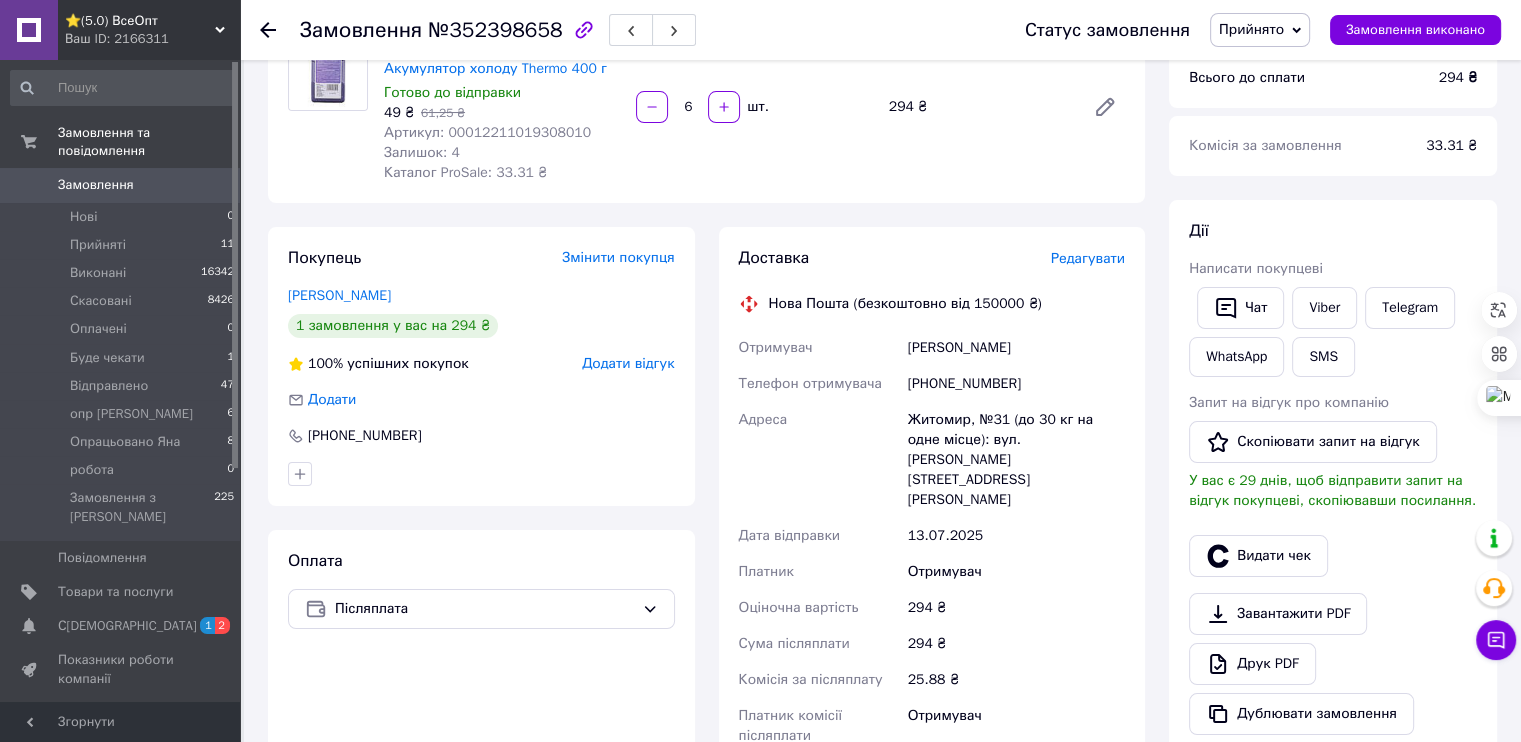 click on "Редагувати" at bounding box center (1088, 258) 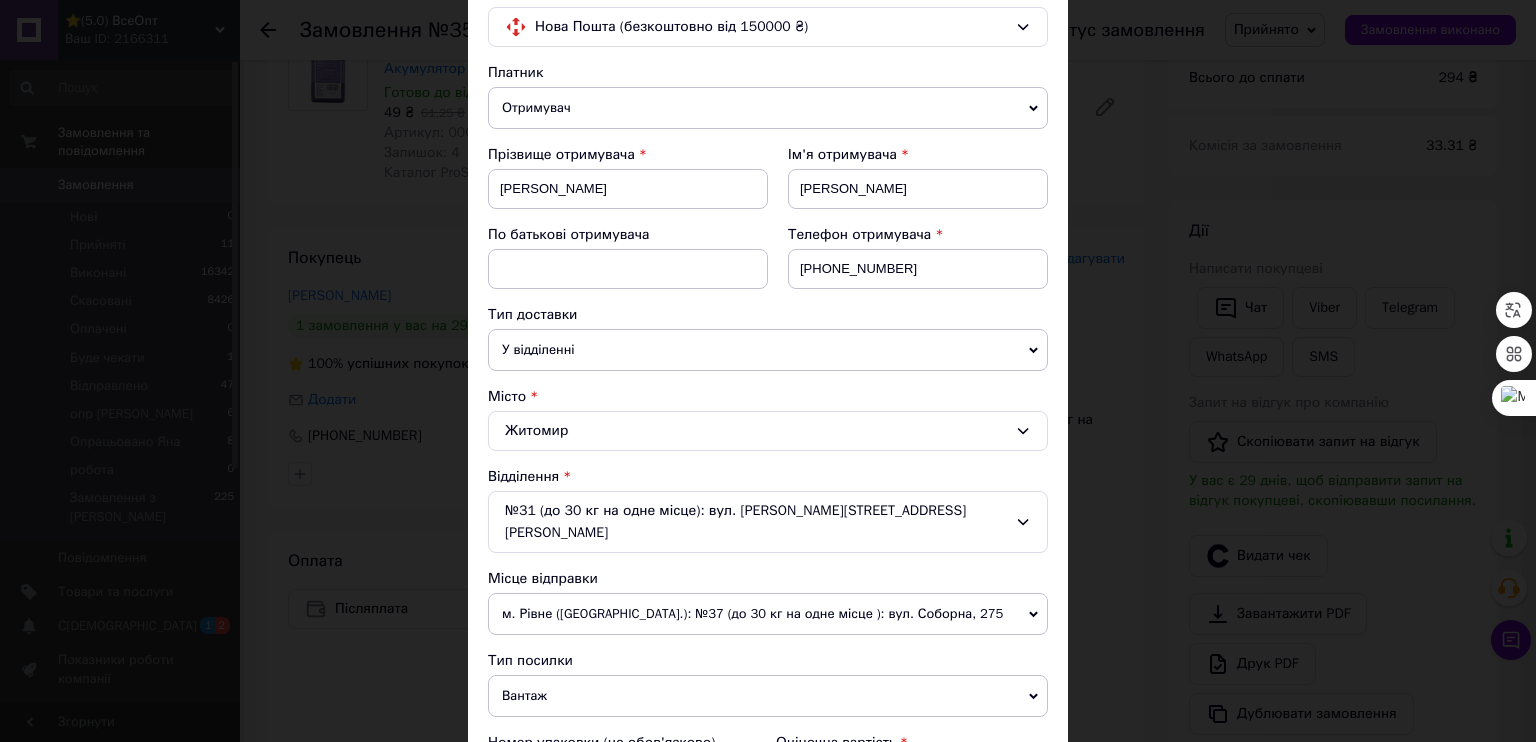 scroll, scrollTop: 500, scrollLeft: 0, axis: vertical 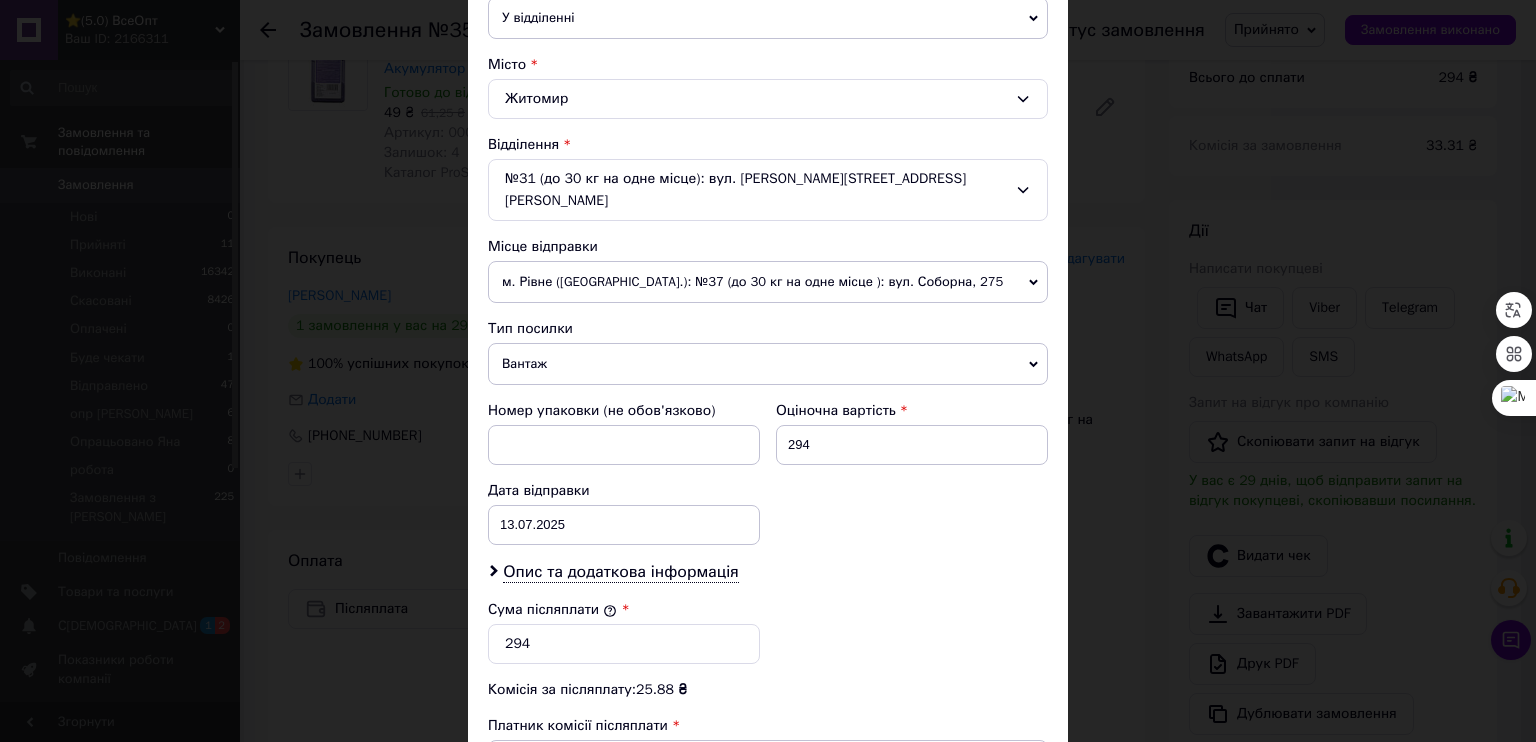 click on "м. Рівне ([GEOGRAPHIC_DATA].): №37 (до 30 кг на одне місце ): вул. Соборна, 275" at bounding box center [768, 282] 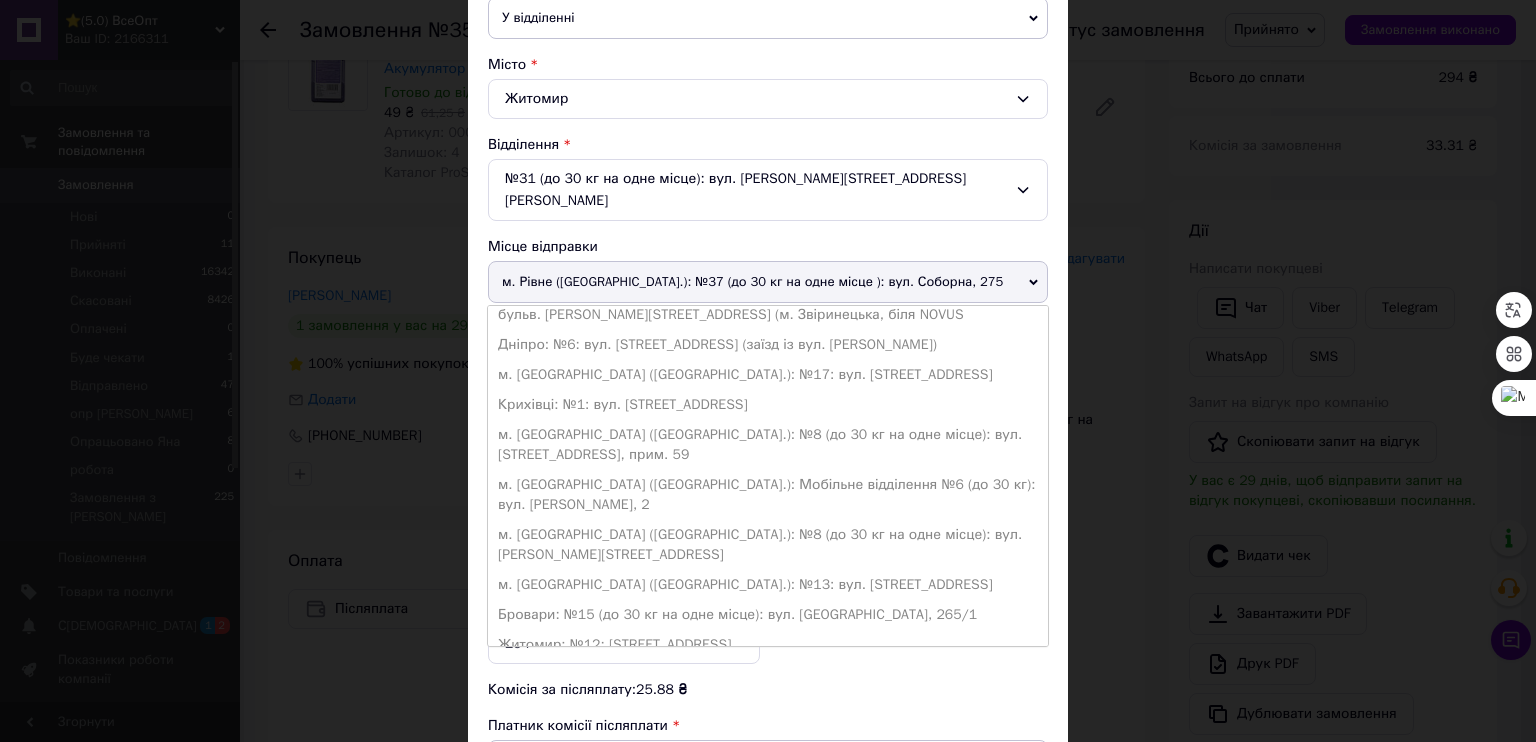 scroll, scrollTop: 224, scrollLeft: 0, axis: vertical 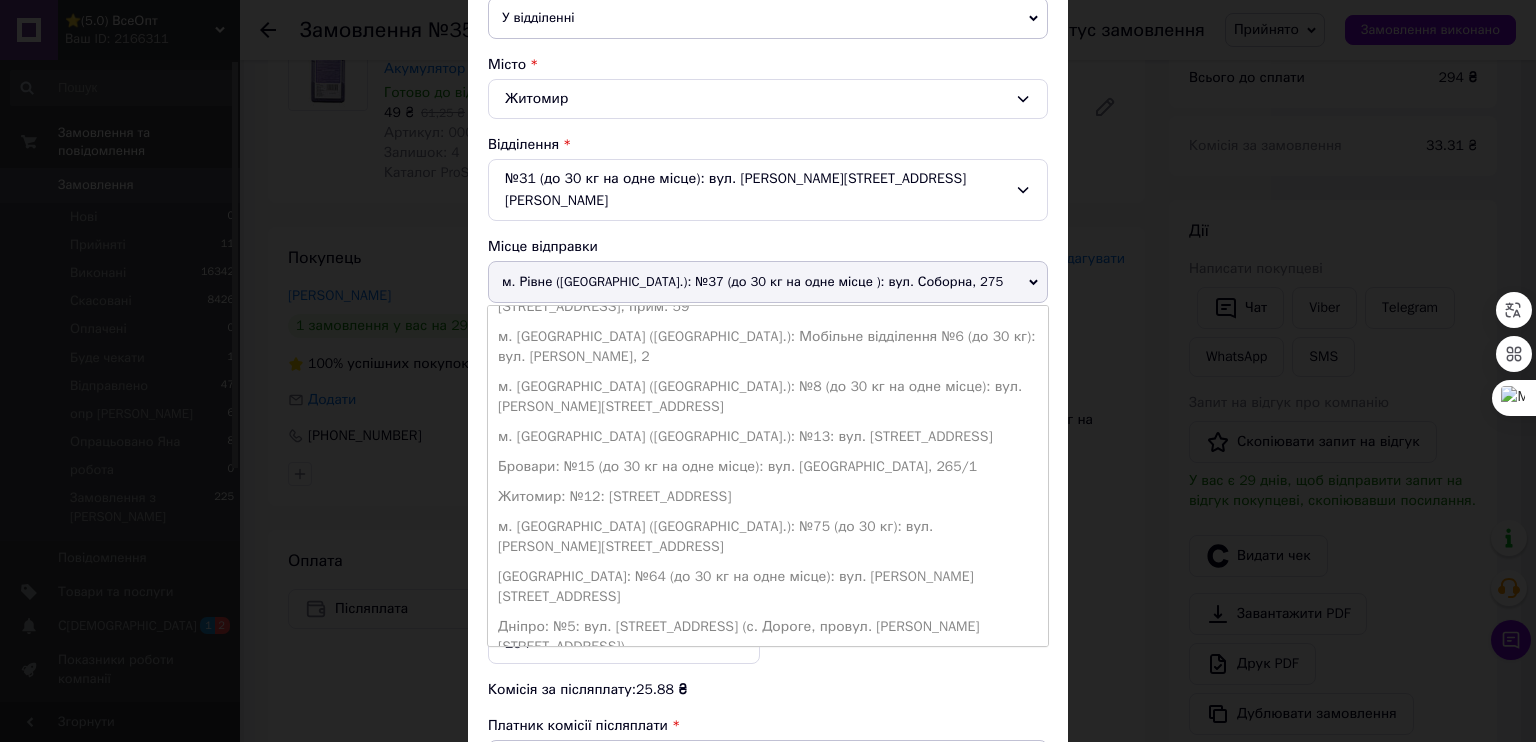 click on "с. Зазим'я: №1: вул. Широка, 17-А" at bounding box center [768, 887] 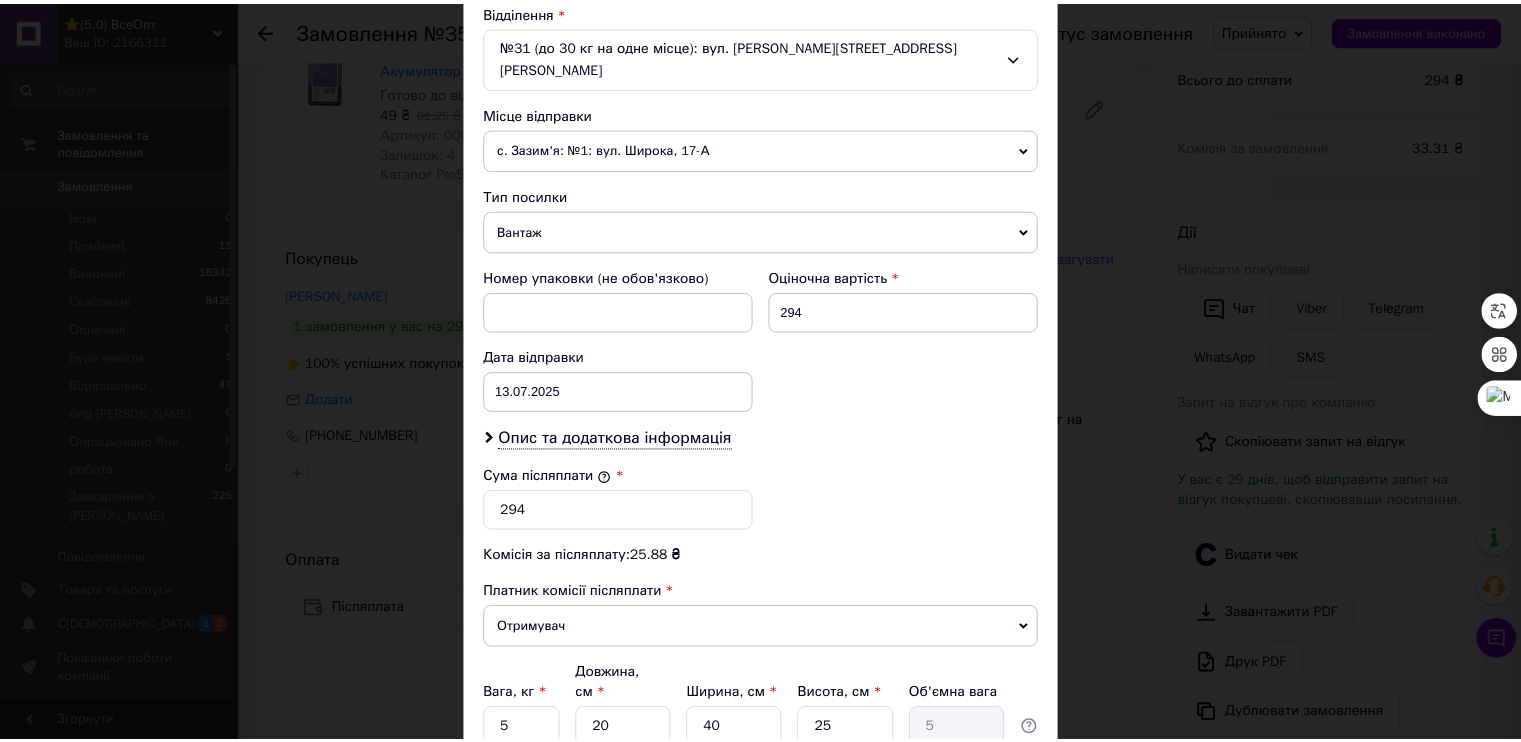 scroll, scrollTop: 639, scrollLeft: 0, axis: vertical 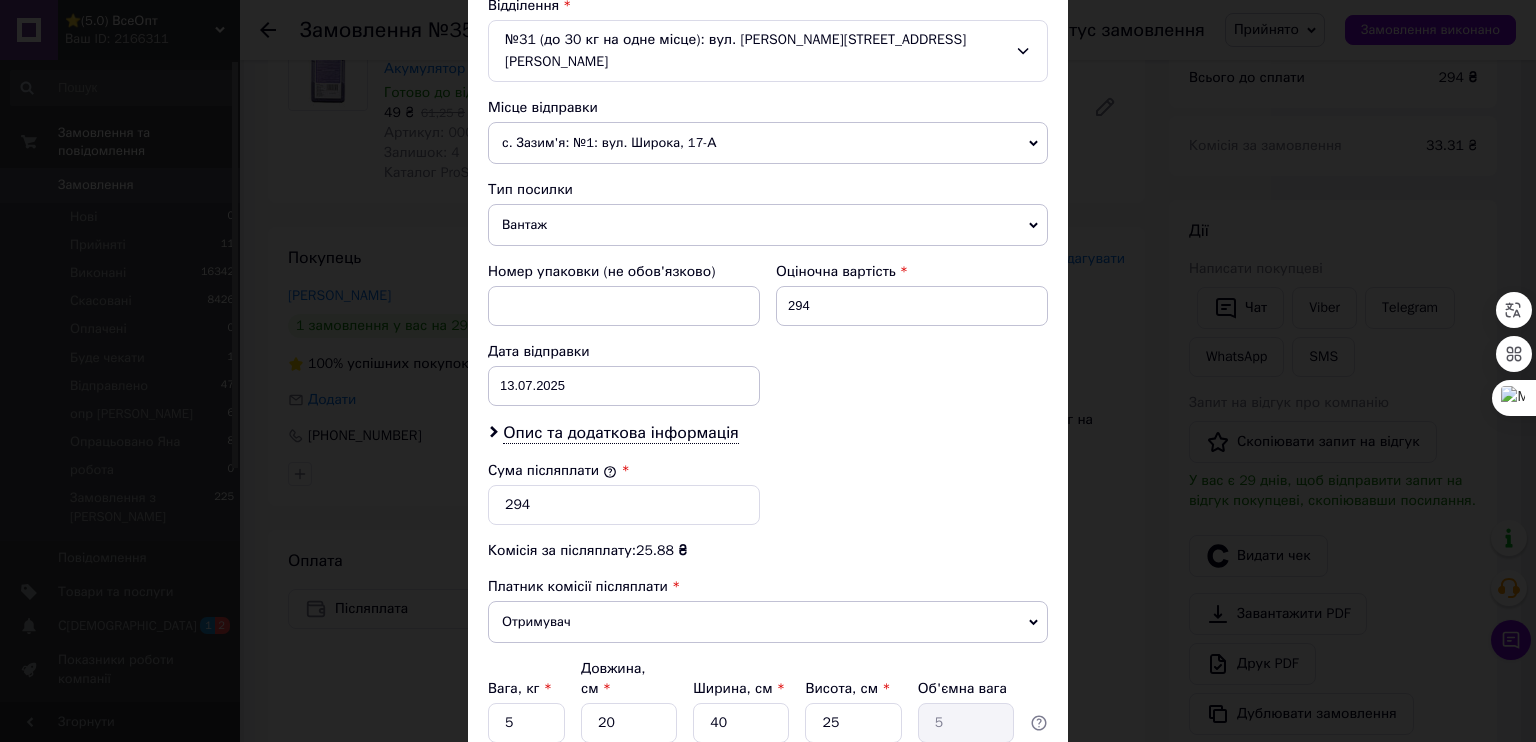 click on "Зберегти" at bounding box center (999, 819) 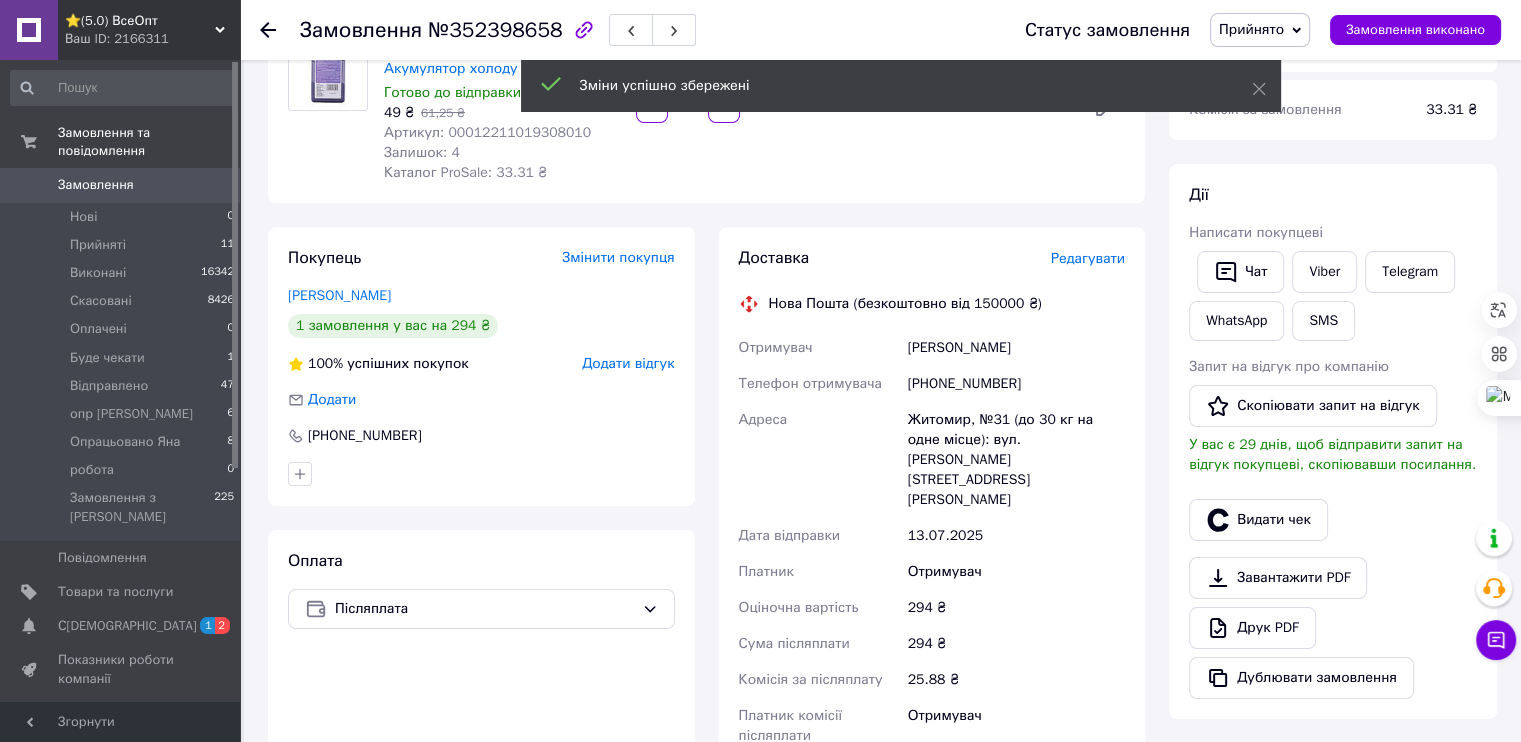 scroll, scrollTop: 100, scrollLeft: 0, axis: vertical 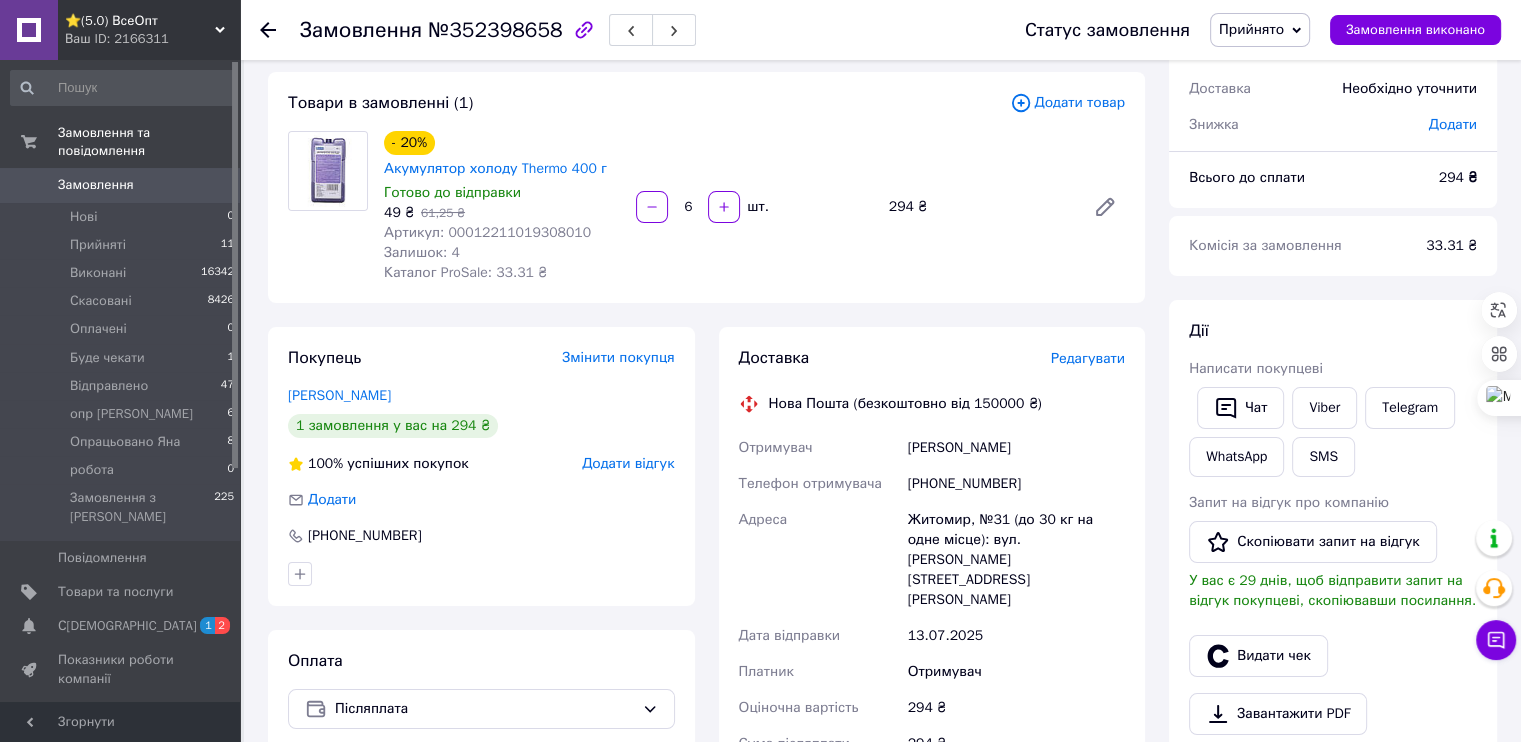 click on "Прийнято" at bounding box center (1251, 29) 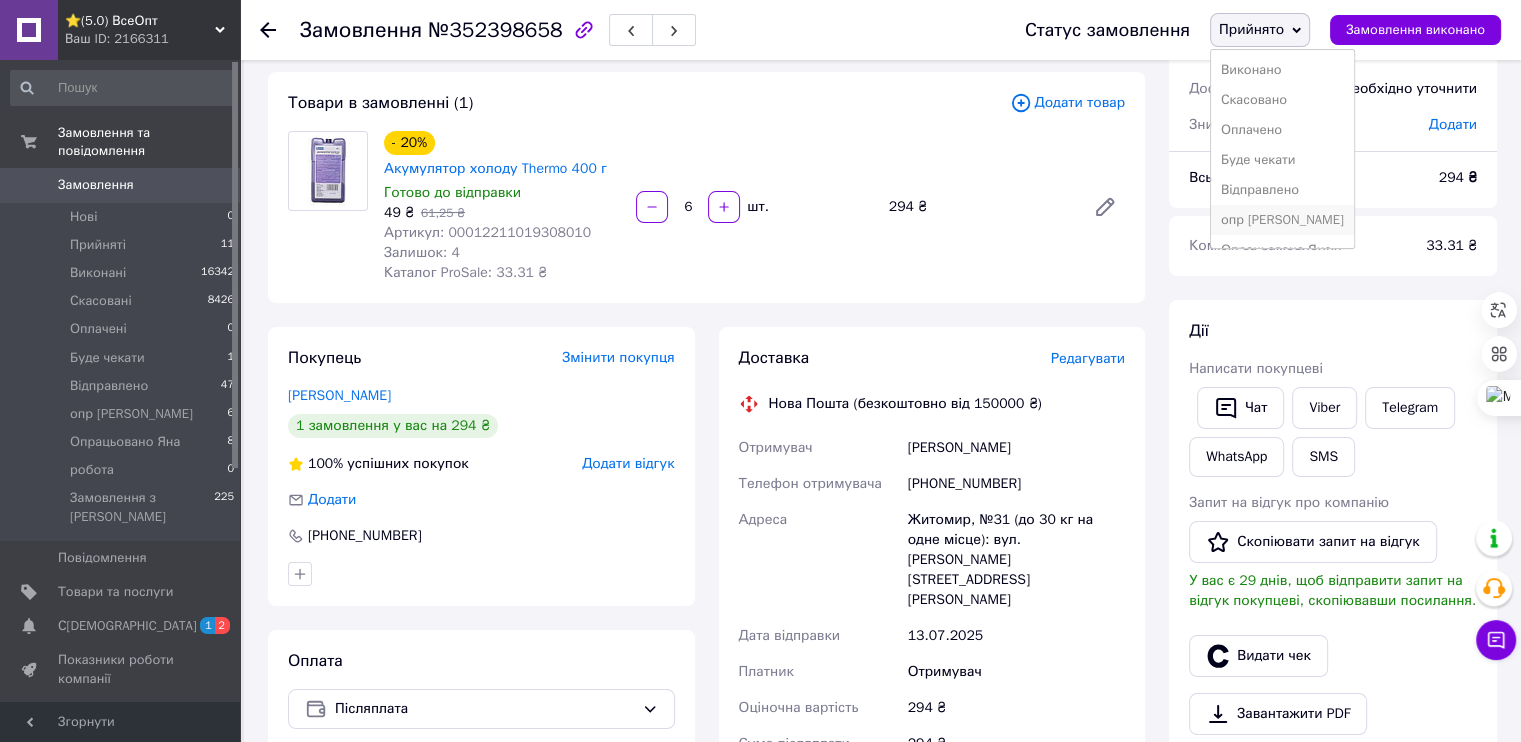 click on "опр [PERSON_NAME]" at bounding box center (1282, 220) 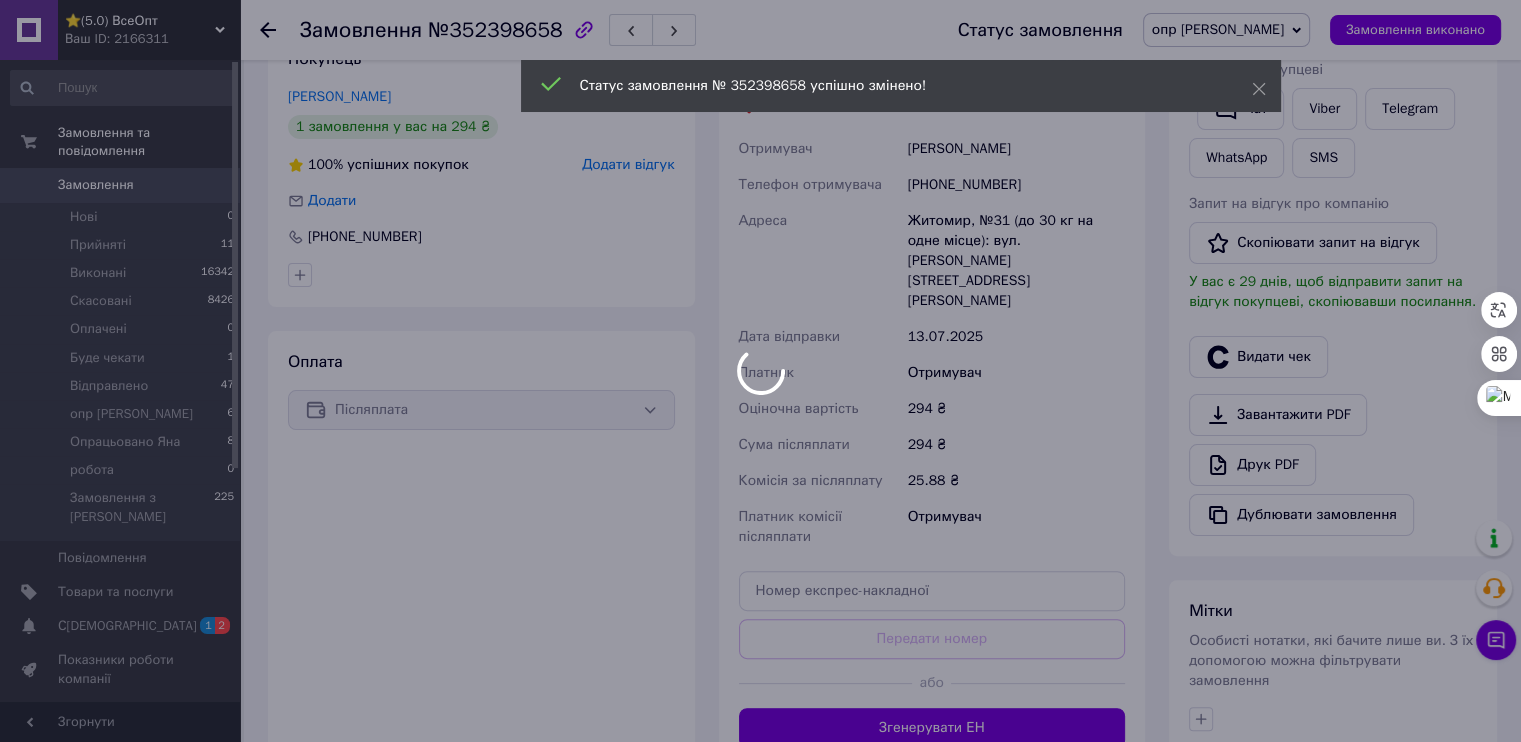 scroll, scrollTop: 400, scrollLeft: 0, axis: vertical 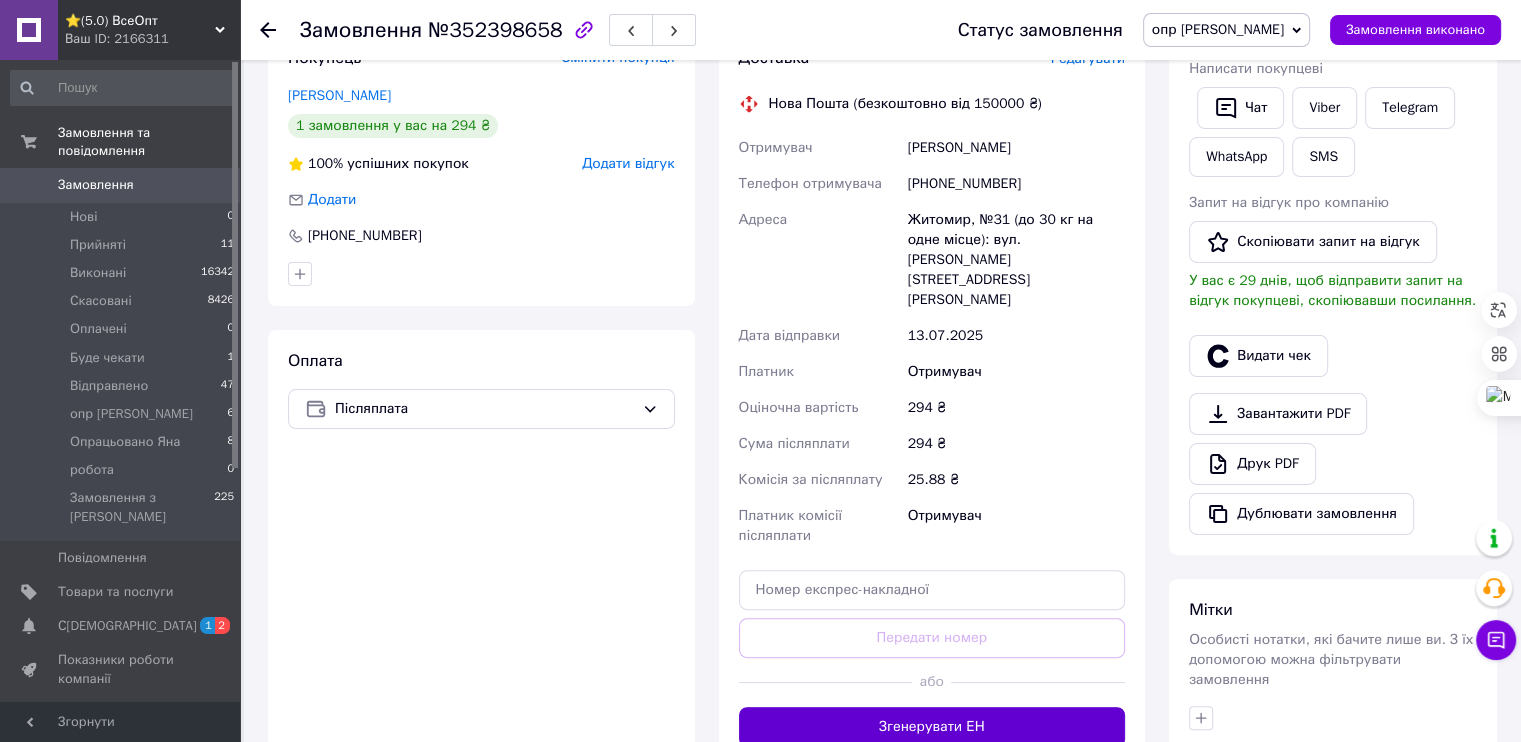 click on "Згенерувати ЕН" at bounding box center [932, 727] 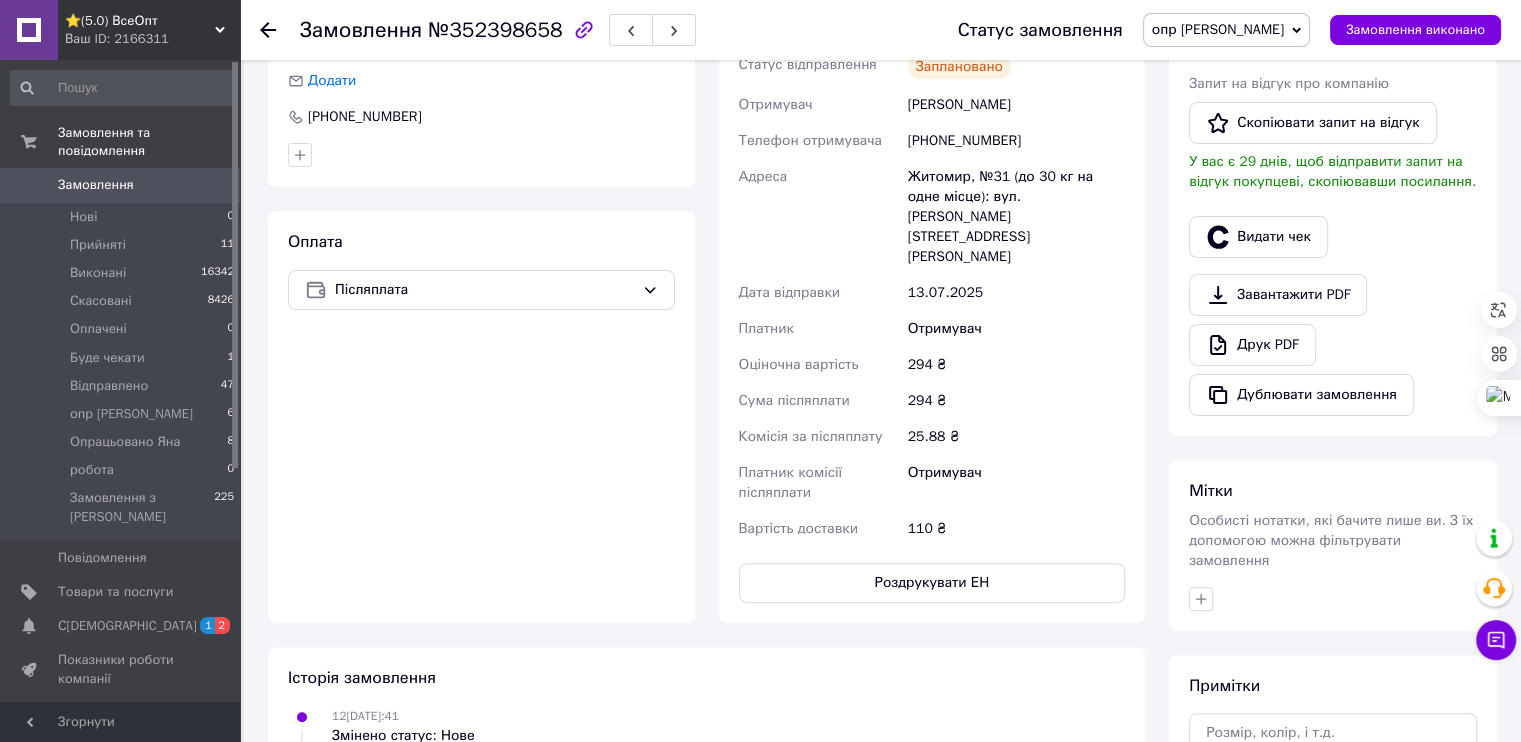 scroll, scrollTop: 600, scrollLeft: 0, axis: vertical 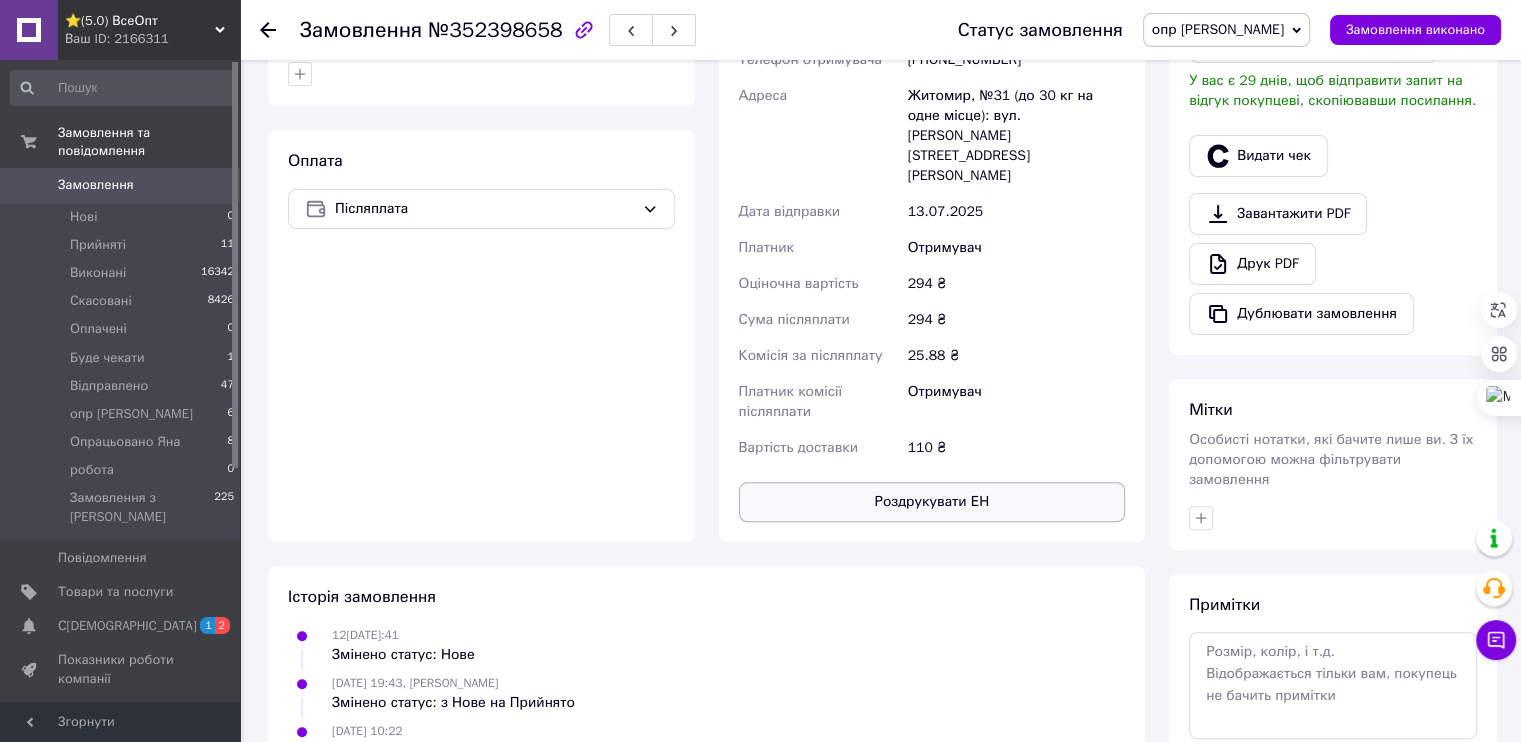 click on "Роздрукувати ЕН" at bounding box center (932, 502) 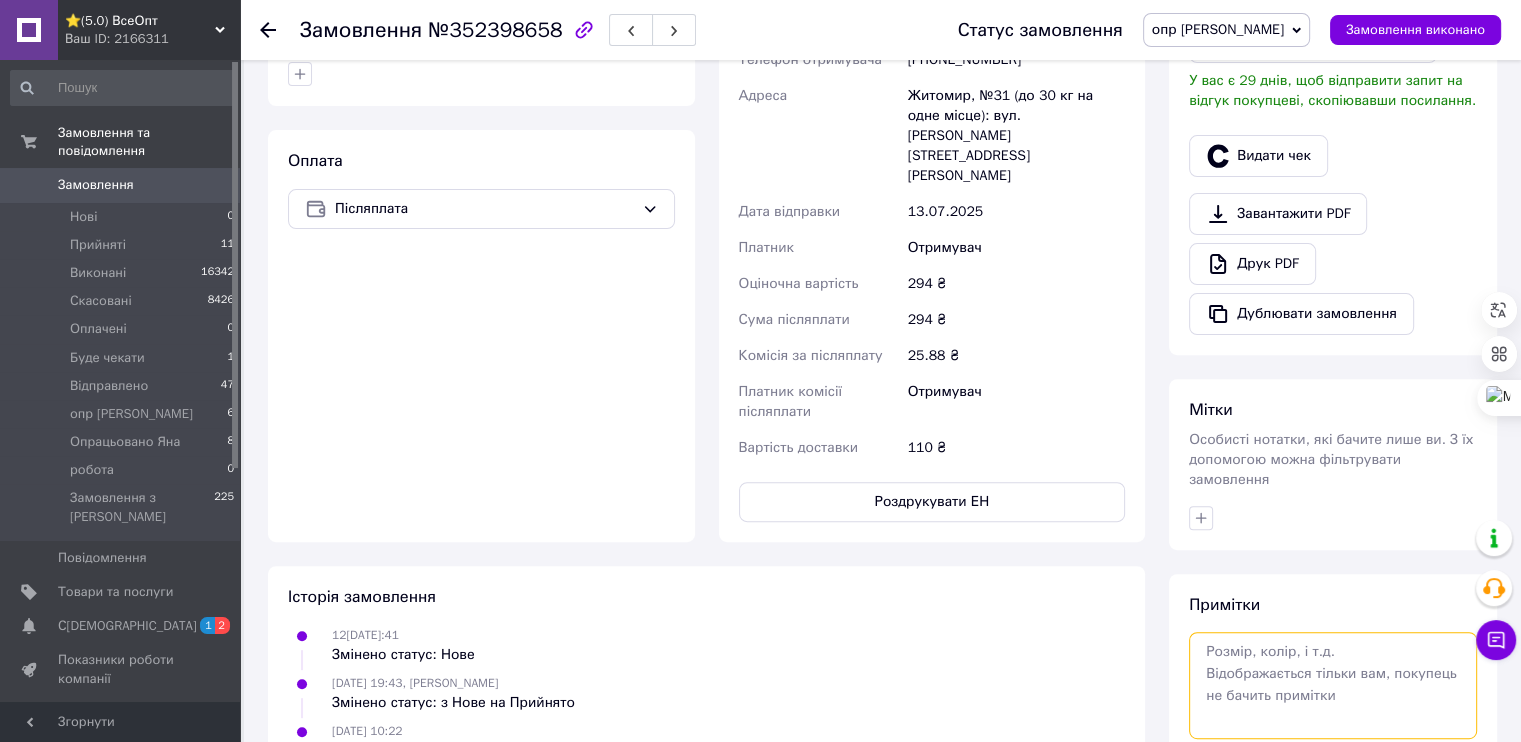 click at bounding box center (1333, 685) 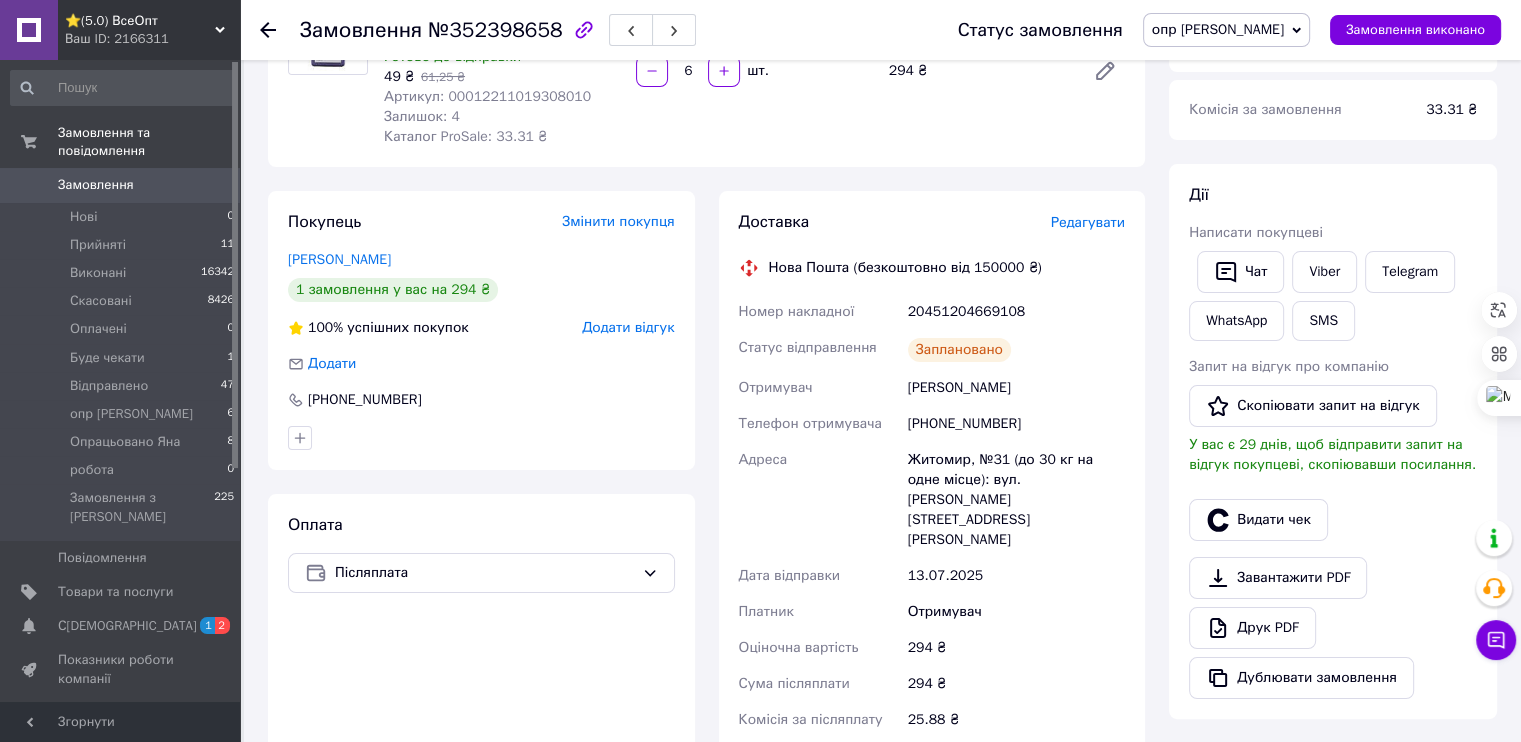scroll, scrollTop: 0, scrollLeft: 0, axis: both 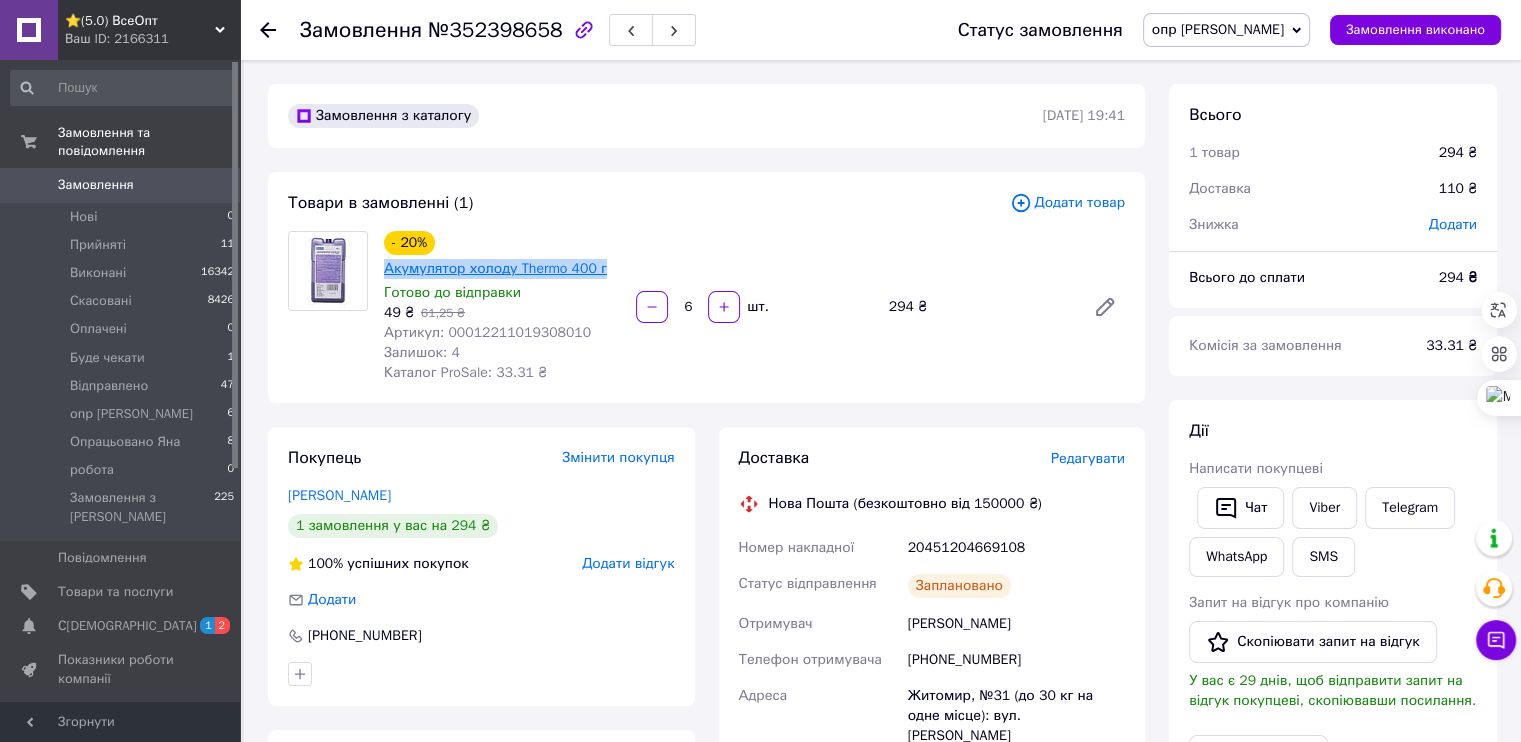 drag, startPoint x: 530, startPoint y: 239, endPoint x: 432, endPoint y: 244, distance: 98.12747 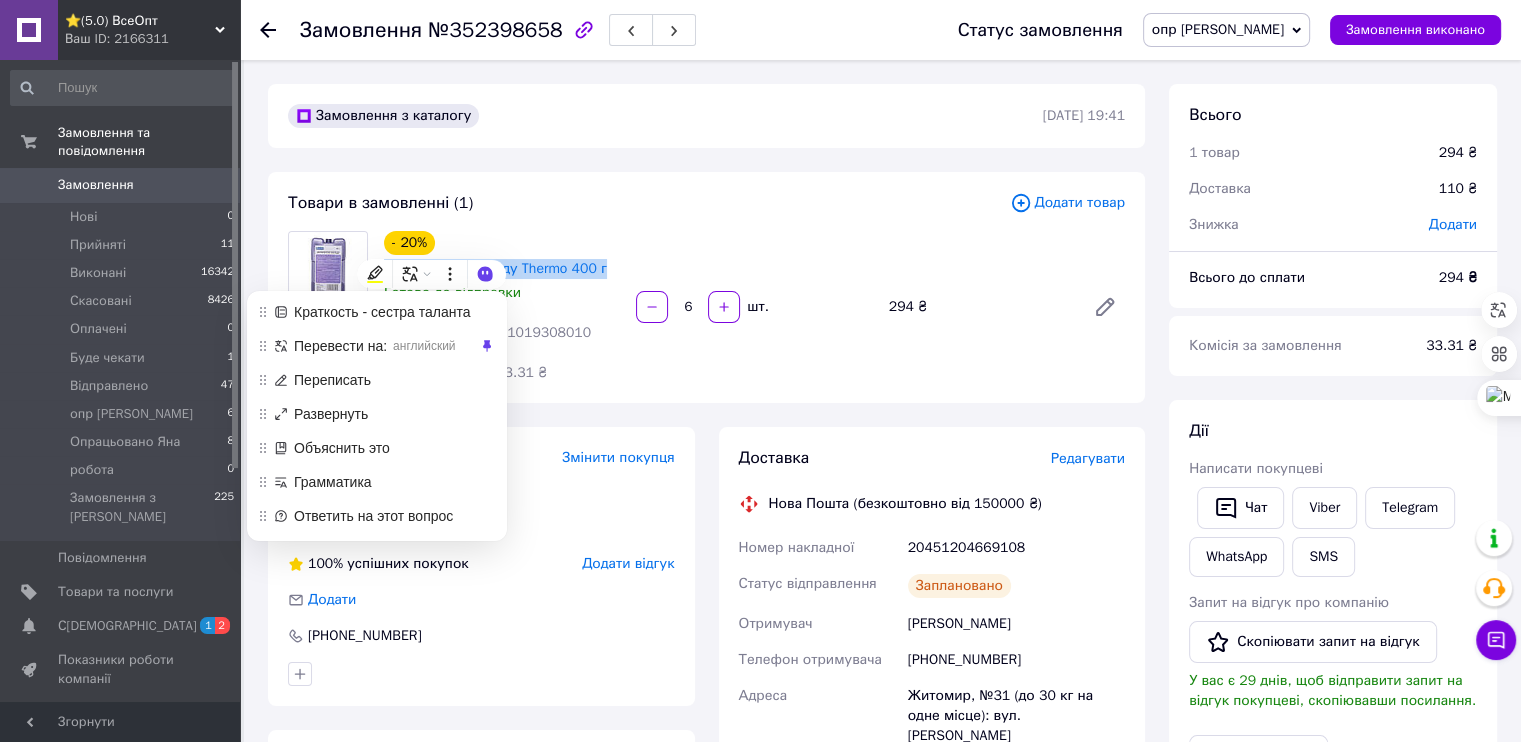copy on "Акумулятор холоду Thermo 400 г" 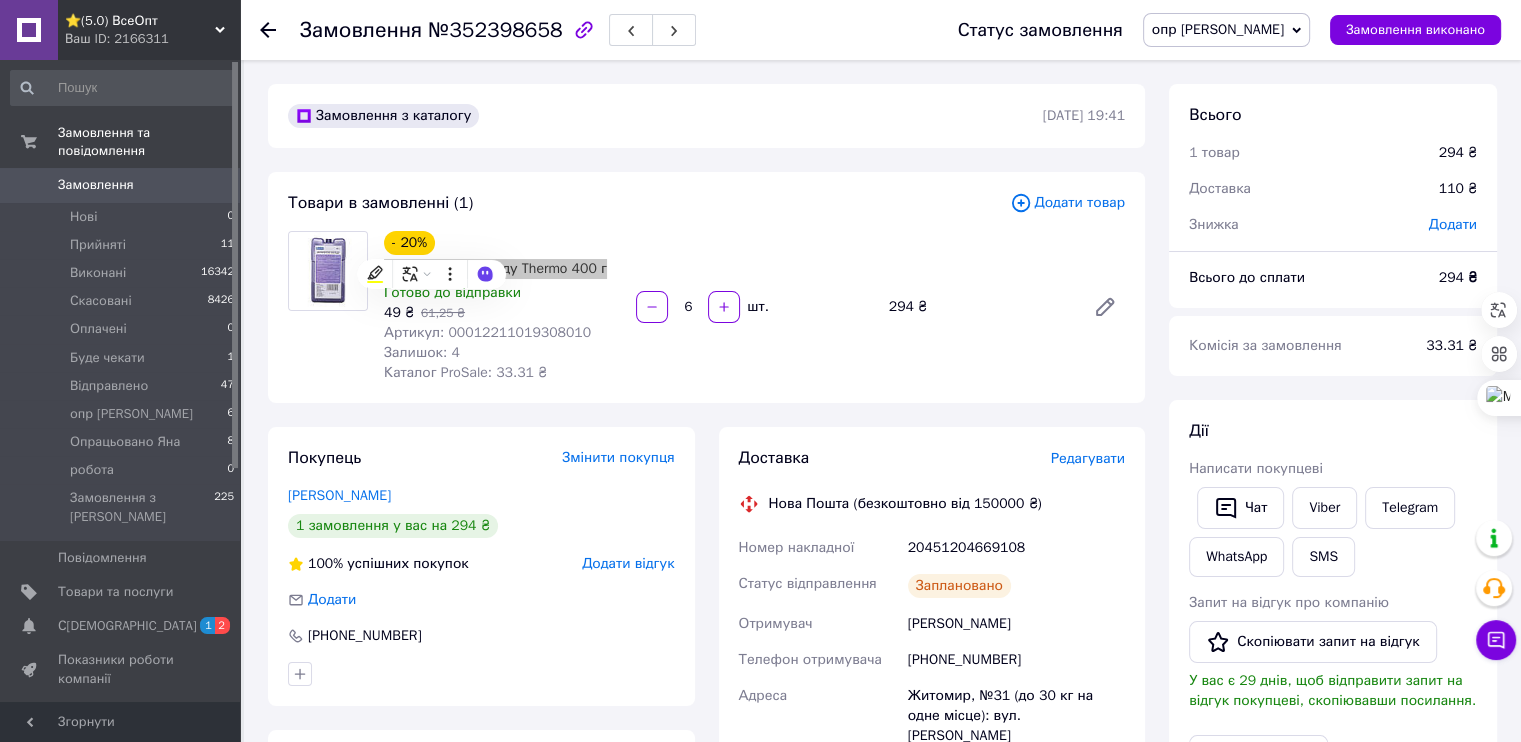 scroll, scrollTop: 44, scrollLeft: 0, axis: vertical 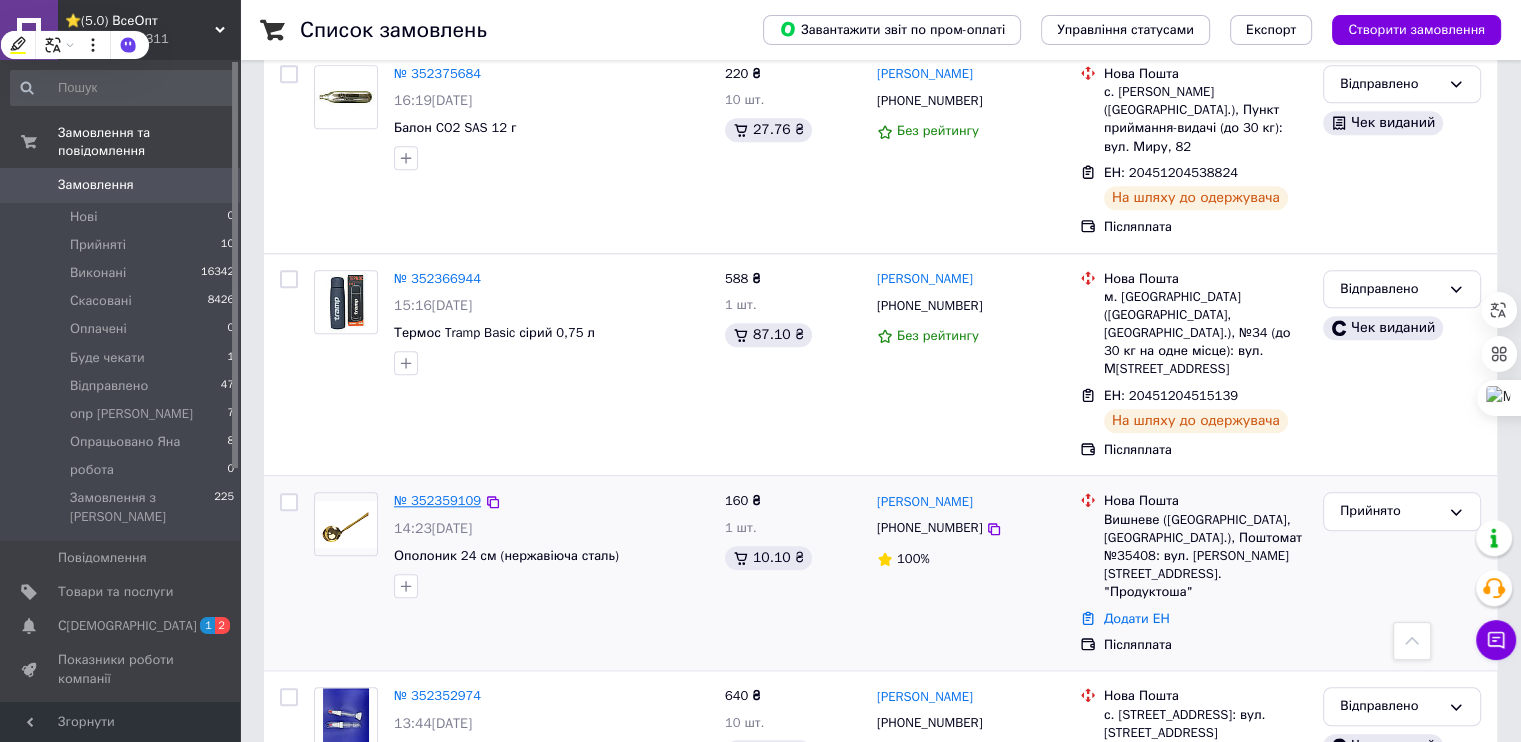 click on "№ 352359109" at bounding box center (437, 500) 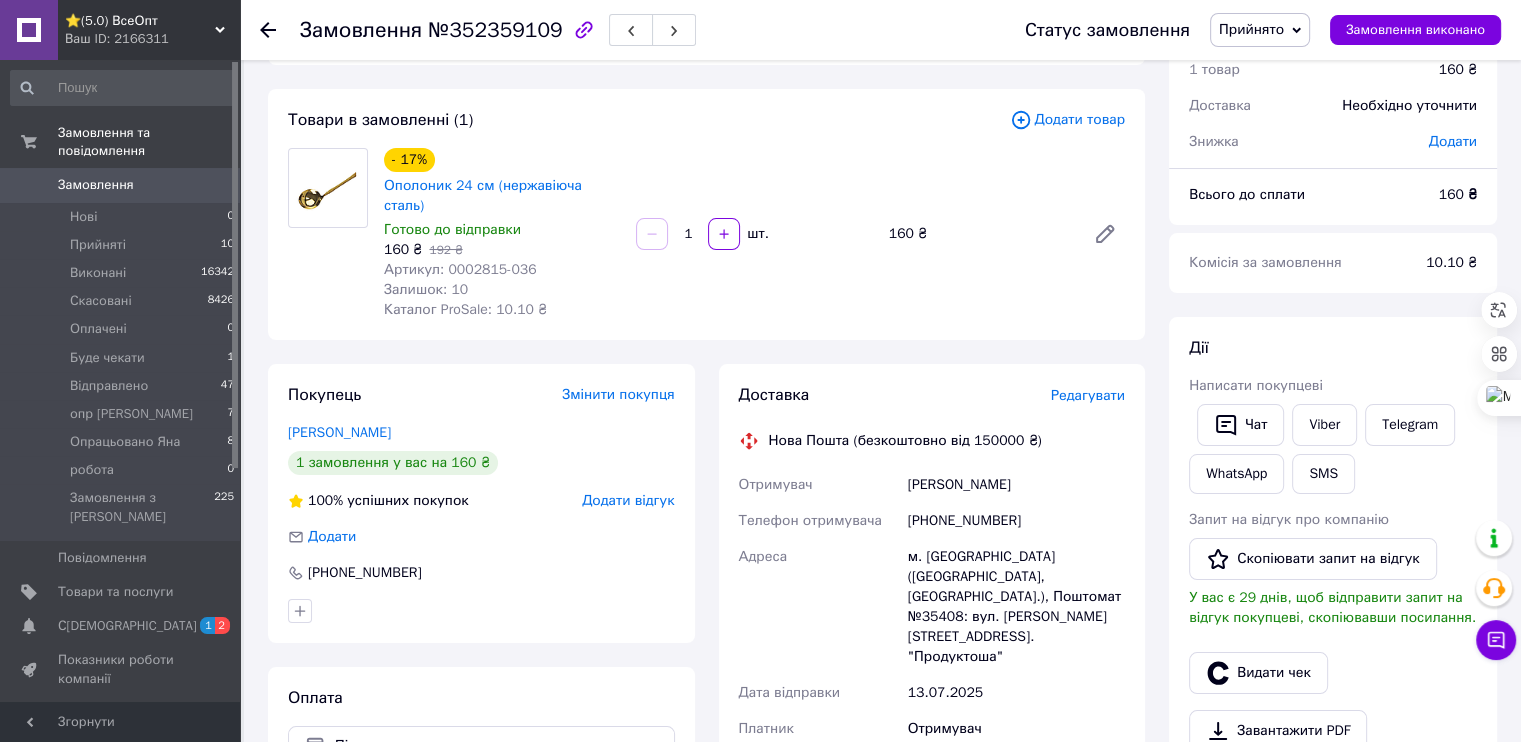 scroll, scrollTop: 0, scrollLeft: 0, axis: both 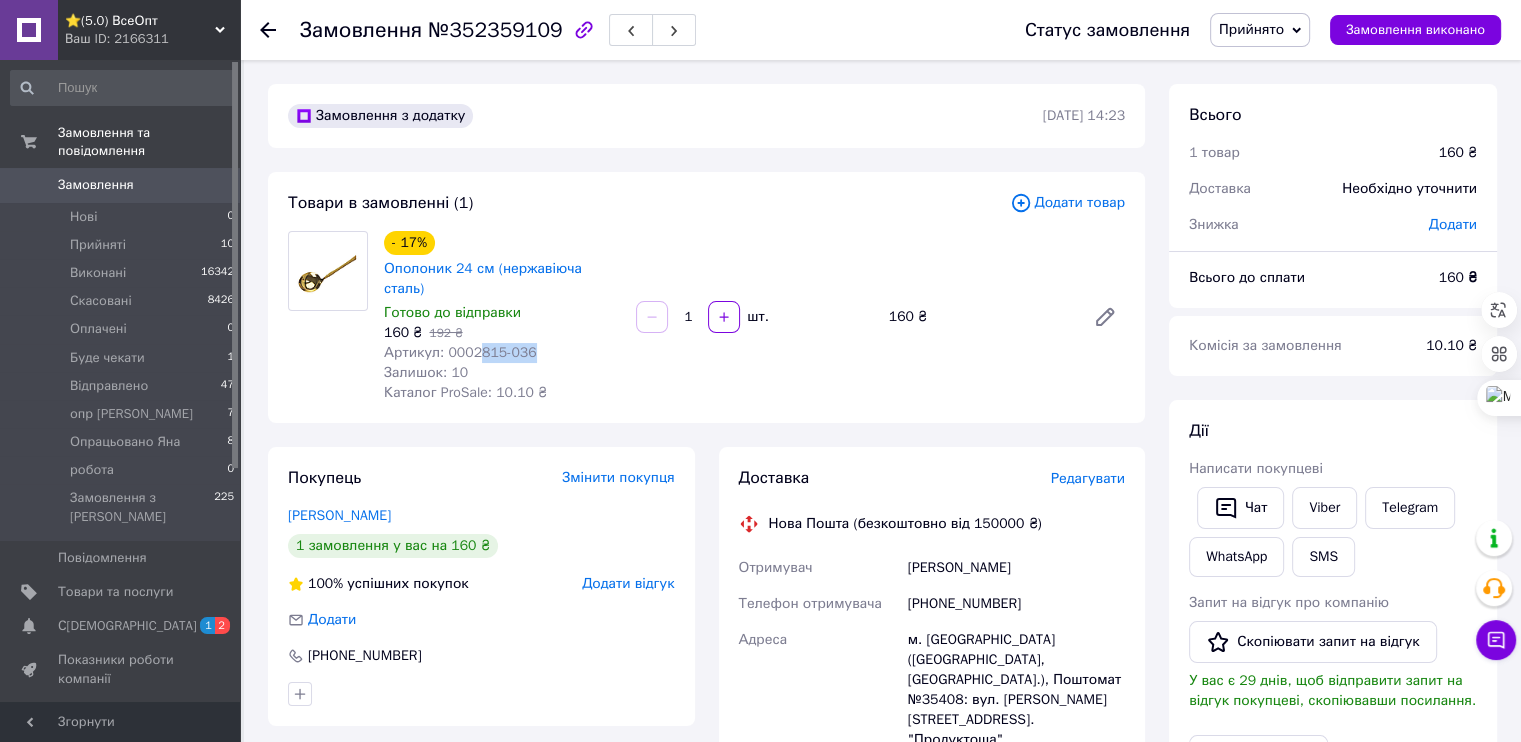 drag, startPoint x: 452, startPoint y: 291, endPoint x: 499, endPoint y: 299, distance: 47.67599 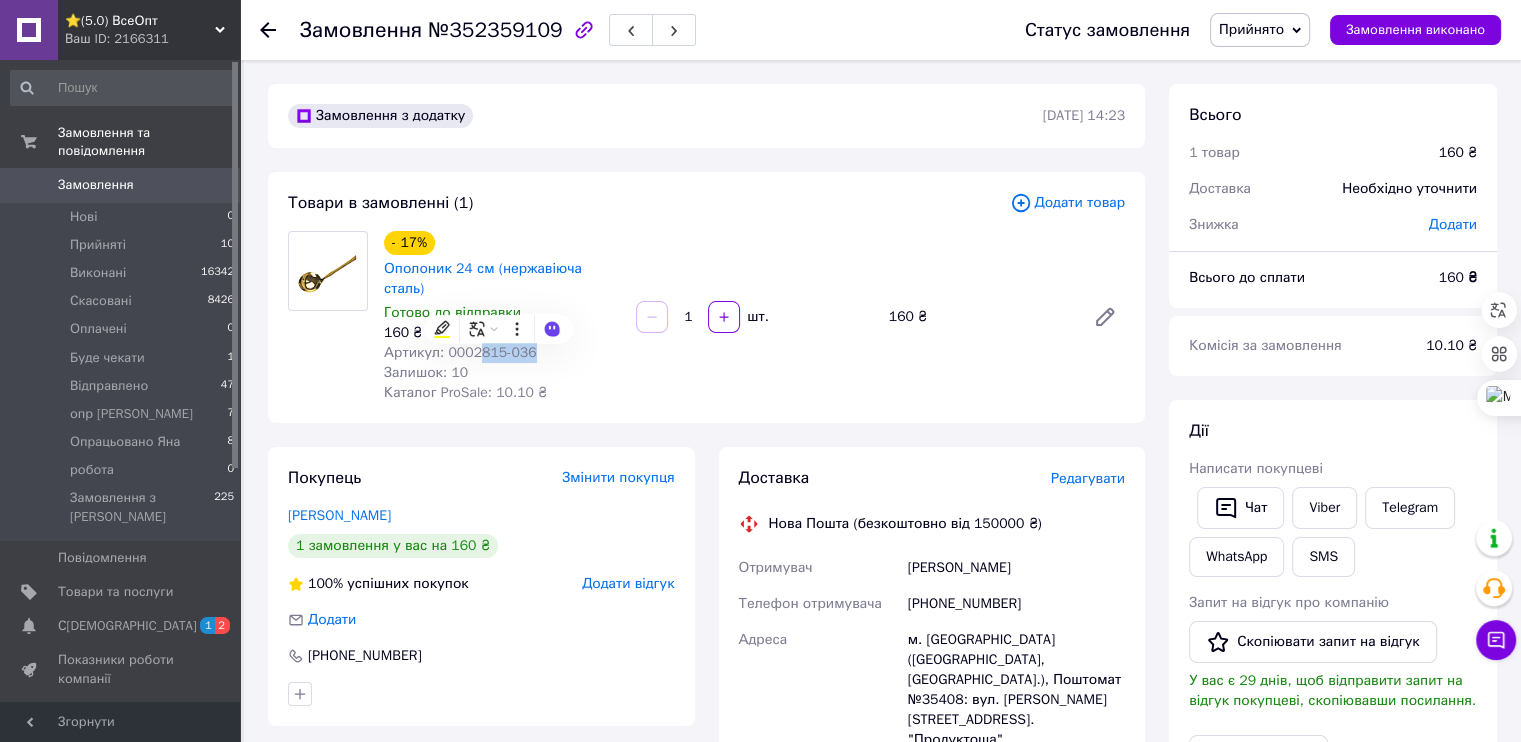 copy on "815-036" 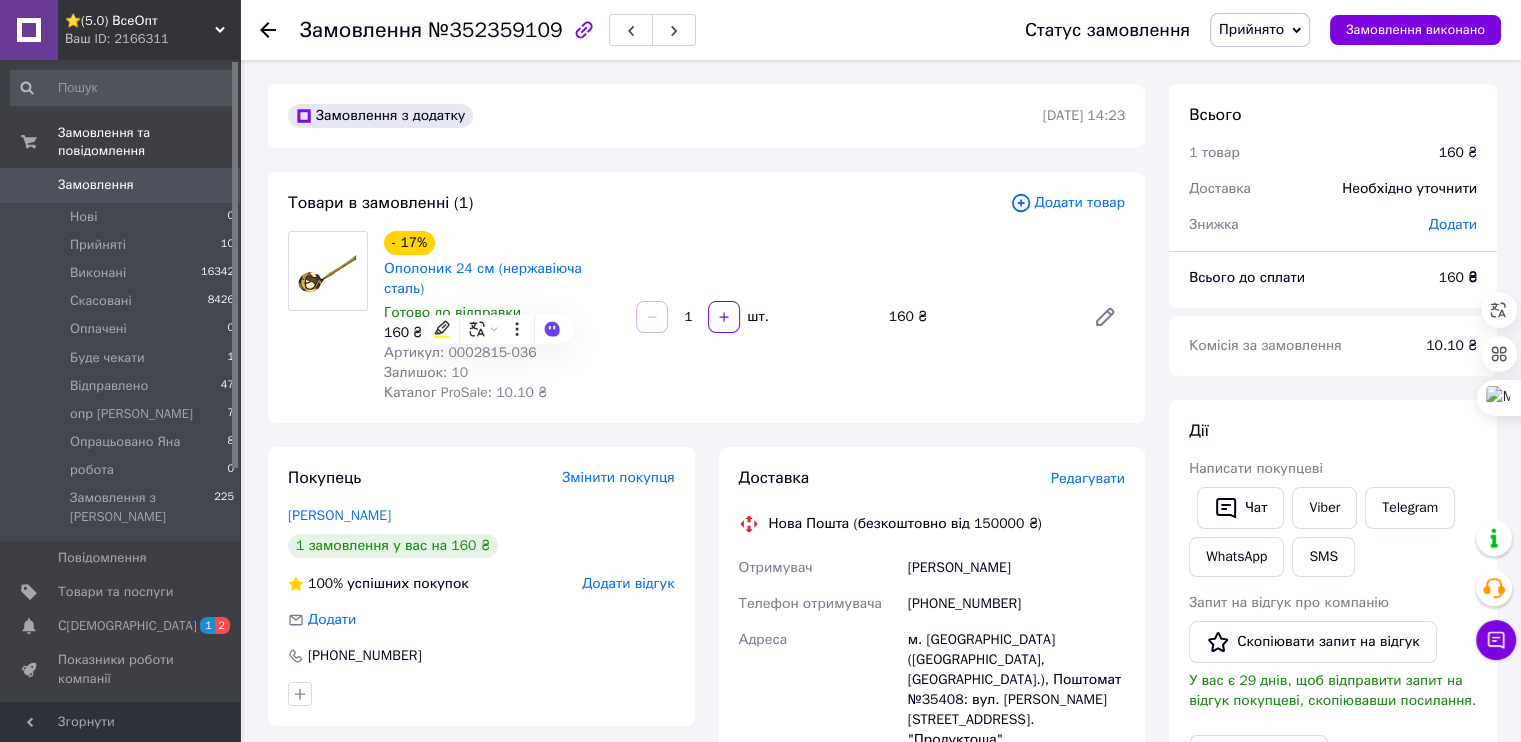 click on "- 17% Ополоник 24 см (нержавіюча сталь) Готово до відправки 160 ₴   192 ₴ Артикул: 0002815-036 Залишок: 10 Каталог ProSale: 10.10 ₴  1   шт. 160 ₴" at bounding box center [754, 317] 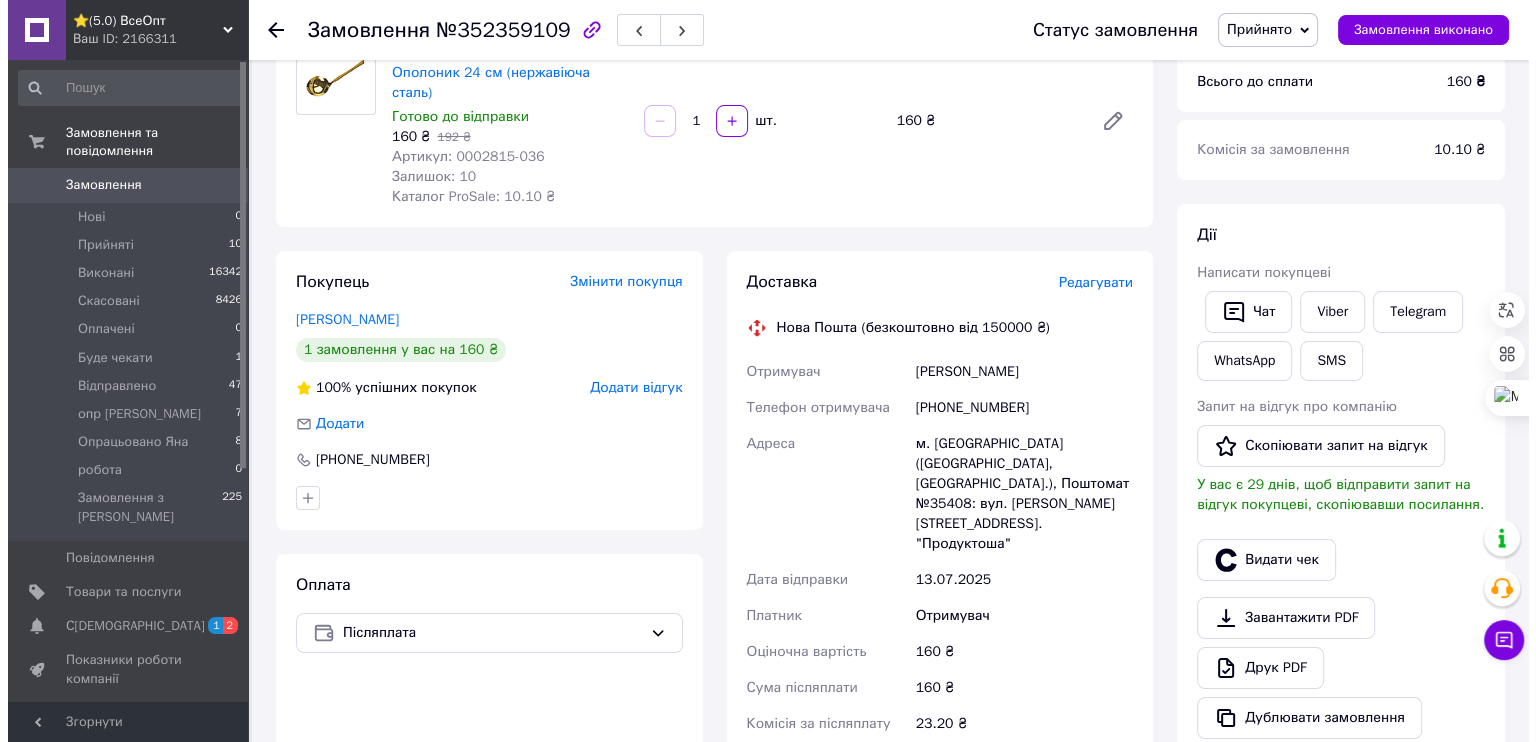scroll, scrollTop: 200, scrollLeft: 0, axis: vertical 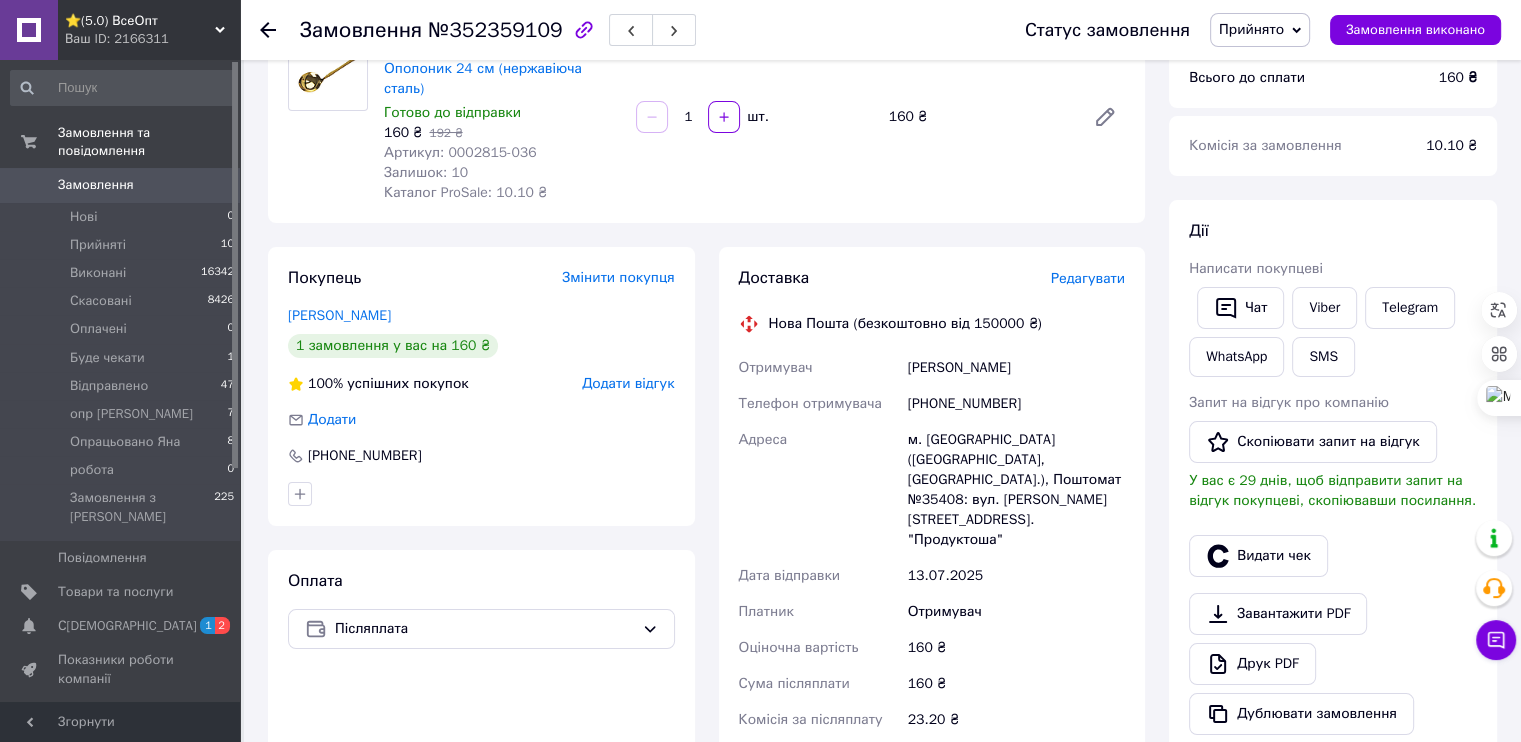 click on "Редагувати" at bounding box center (1088, 278) 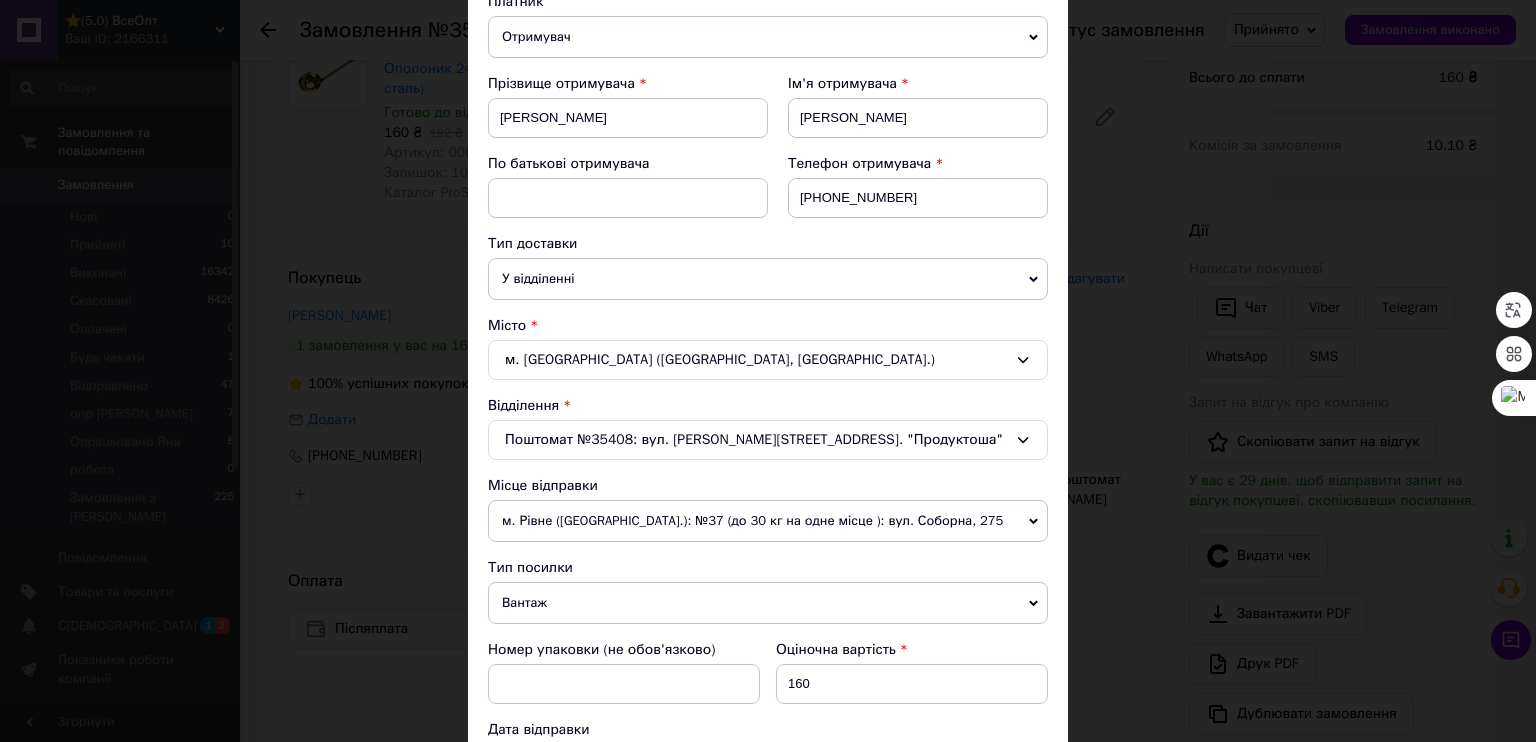 scroll, scrollTop: 300, scrollLeft: 0, axis: vertical 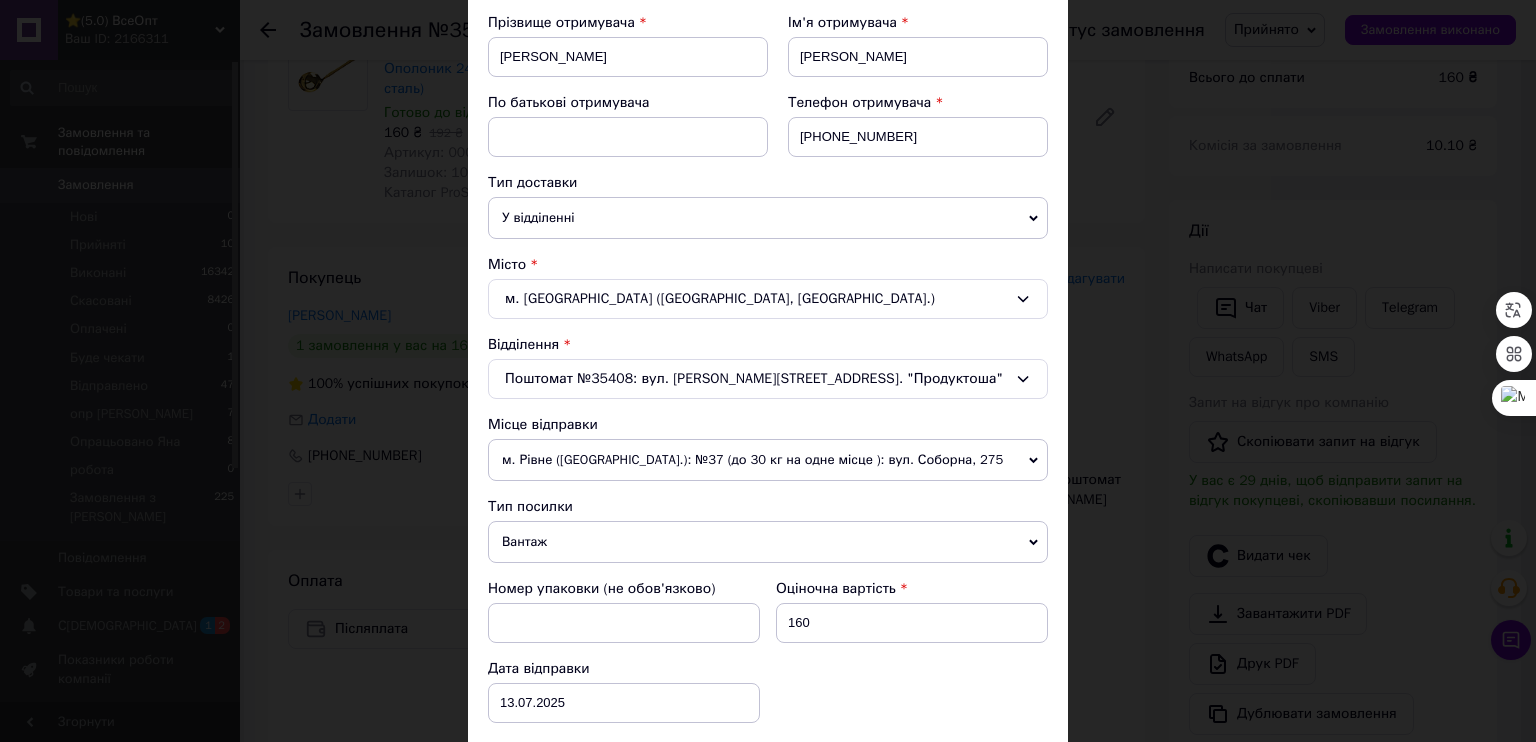 click on "м. Рівне ([GEOGRAPHIC_DATA].): №37 (до 30 кг на одне місце ): вул. Соборна, 275" at bounding box center [768, 460] 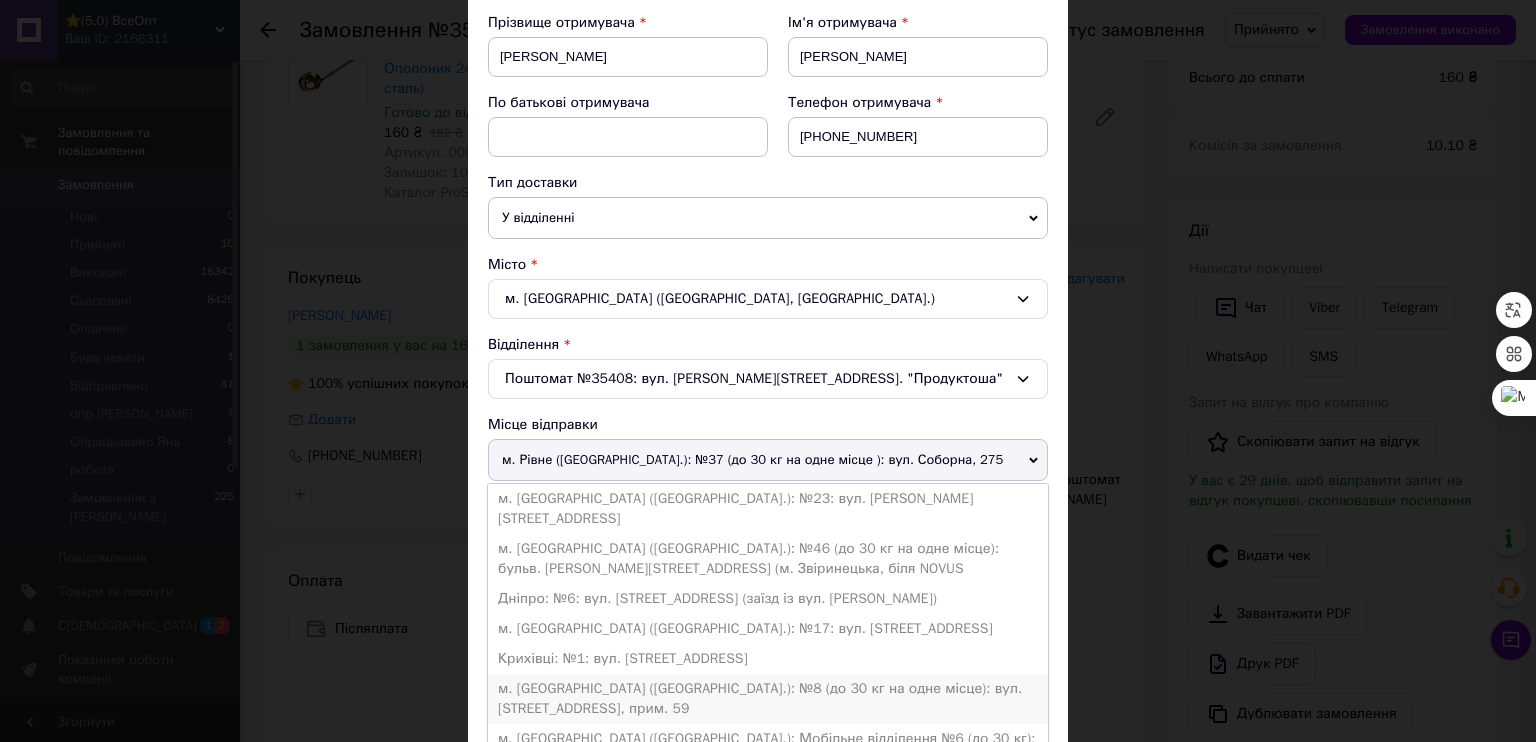 click on "м. [GEOGRAPHIC_DATA] ([GEOGRAPHIC_DATA].): №8 (до 30 кг на одне місце): вул. [STREET_ADDRESS], прим. 59" at bounding box center [768, 699] 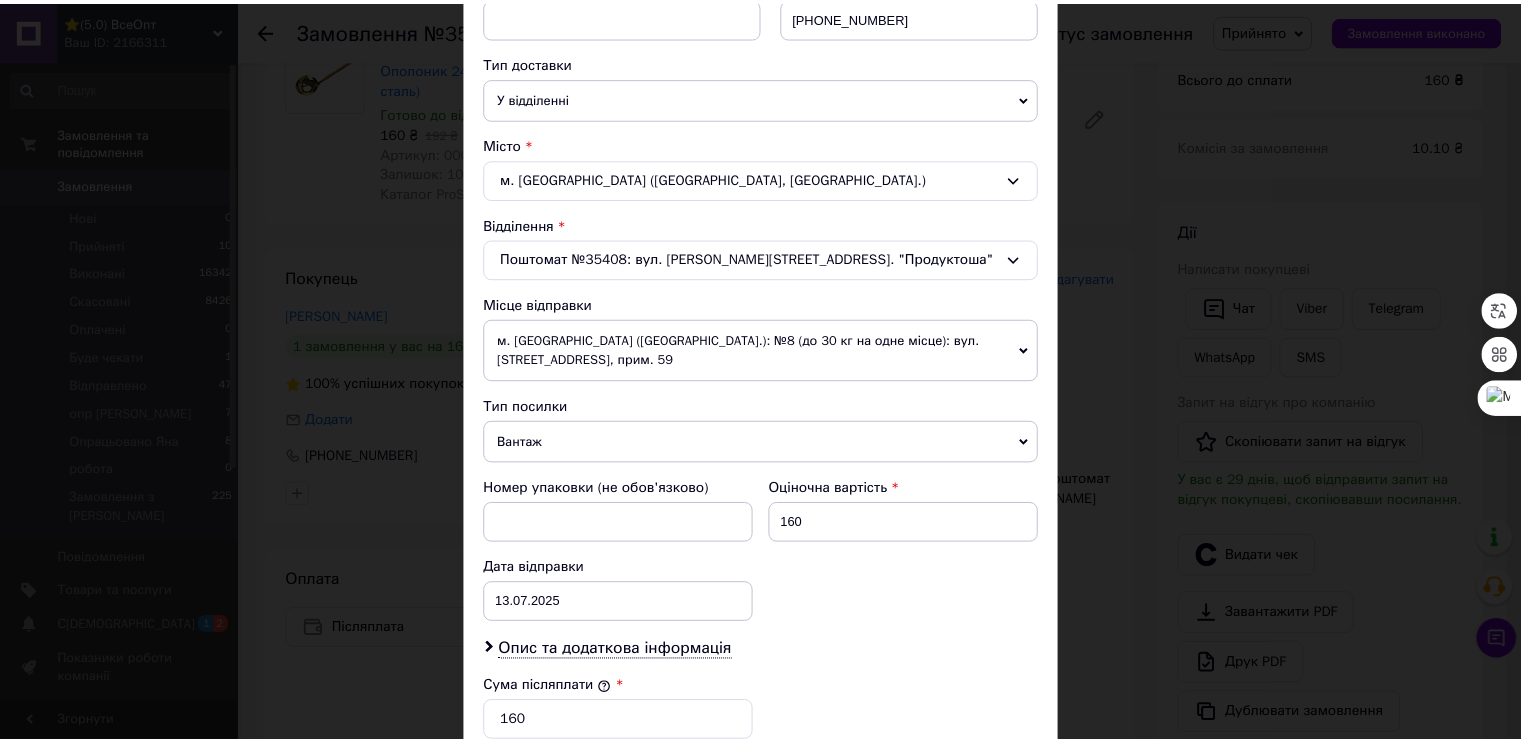 scroll, scrollTop: 654, scrollLeft: 0, axis: vertical 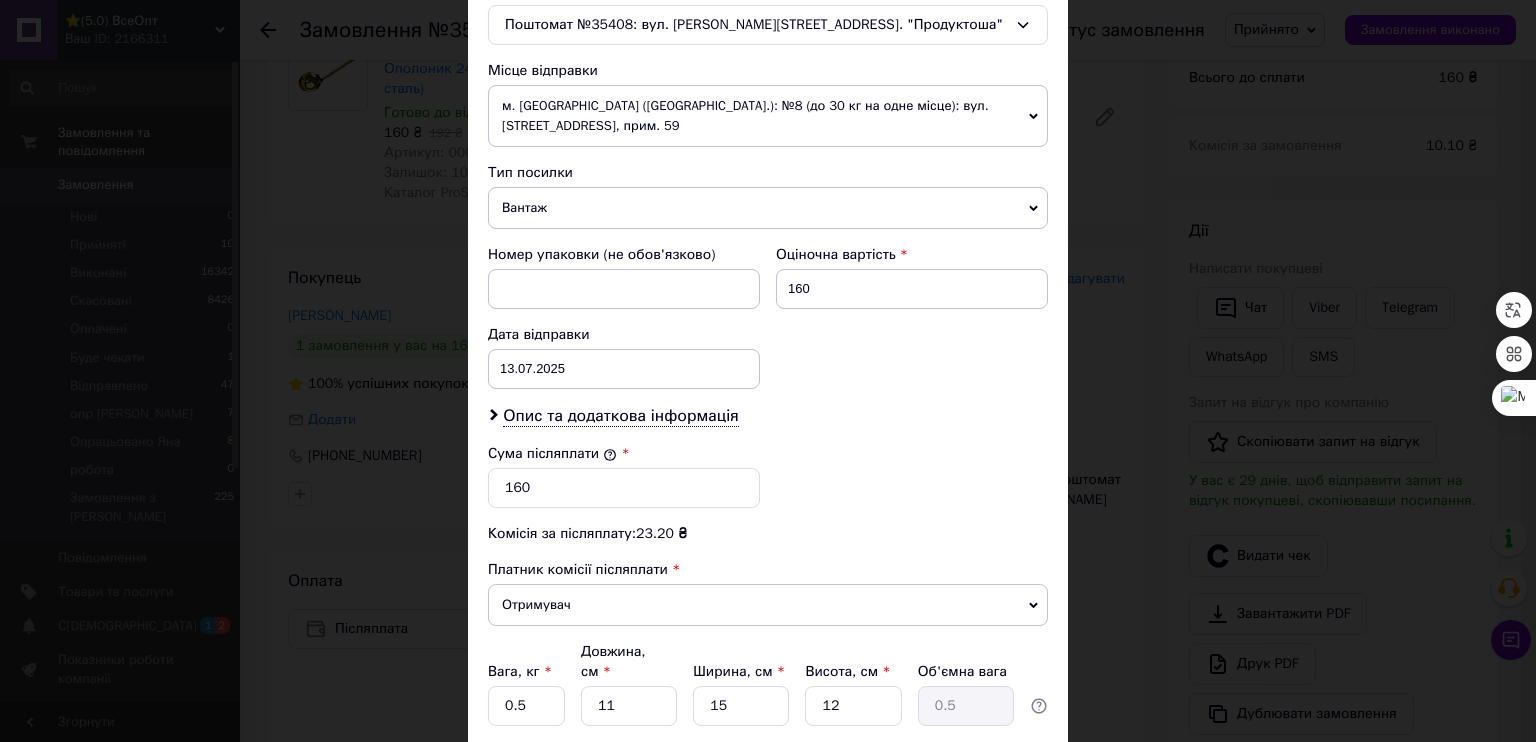 click on "Зберегти" at bounding box center (999, 802) 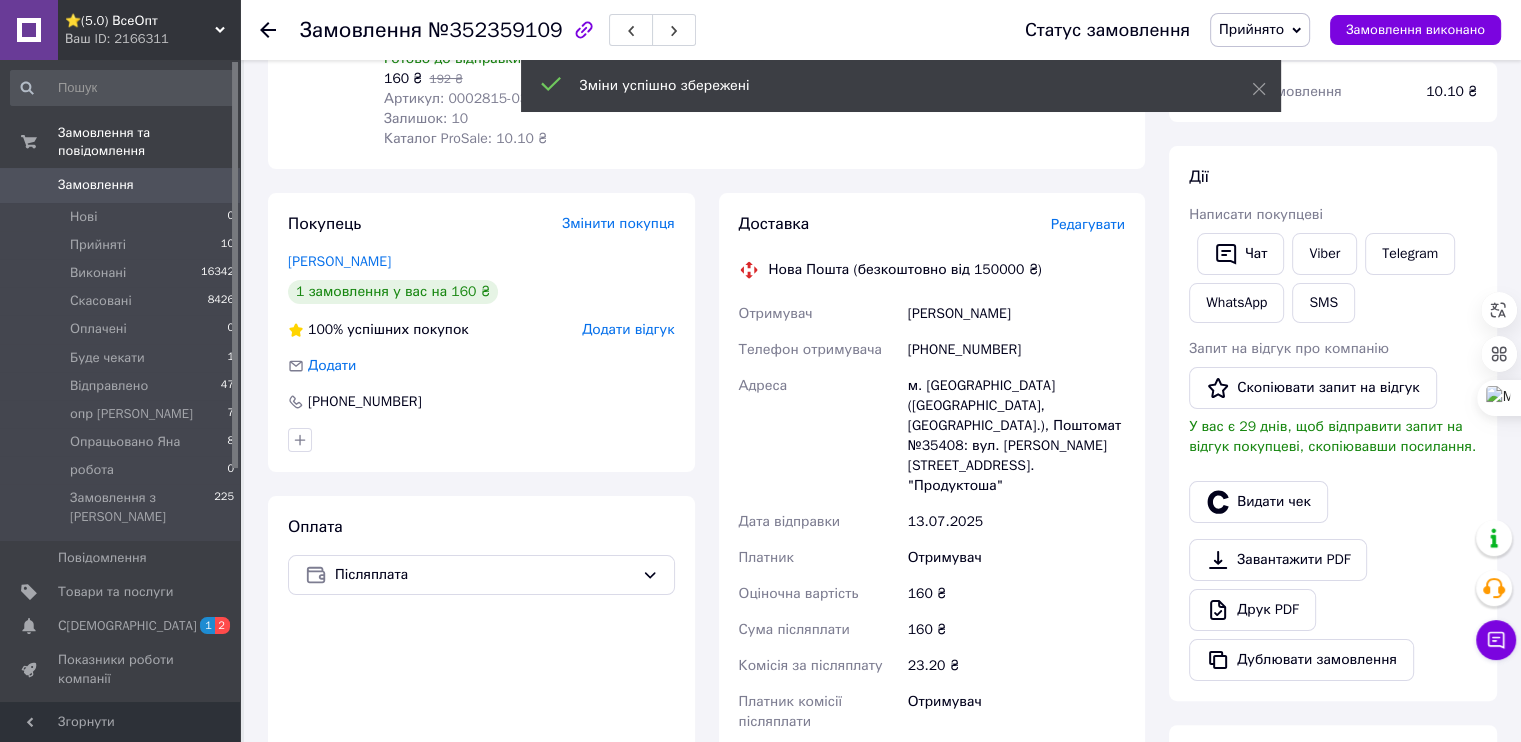 scroll, scrollTop: 300, scrollLeft: 0, axis: vertical 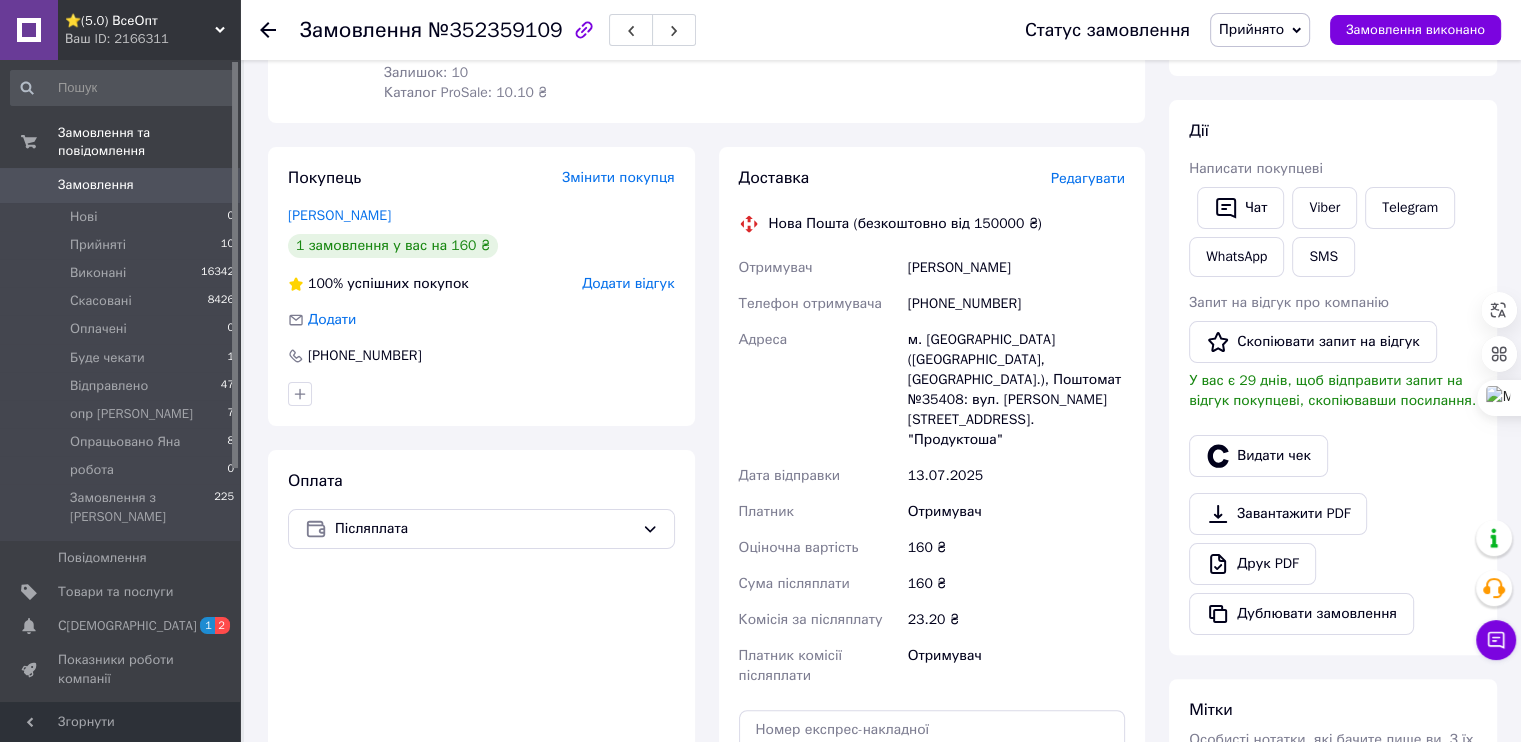 click on "Згенерувати ЕН" at bounding box center (932, 867) 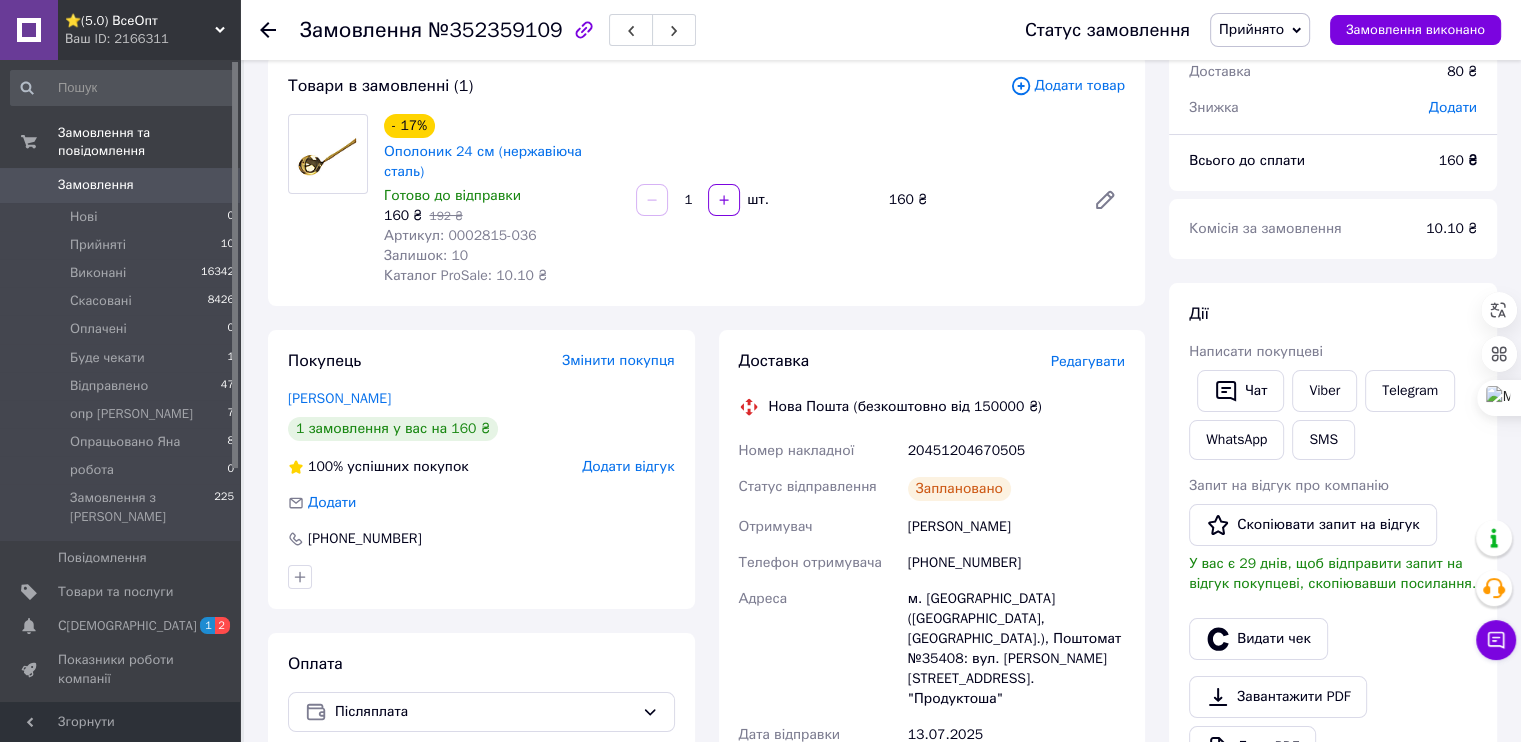 scroll, scrollTop: 0, scrollLeft: 0, axis: both 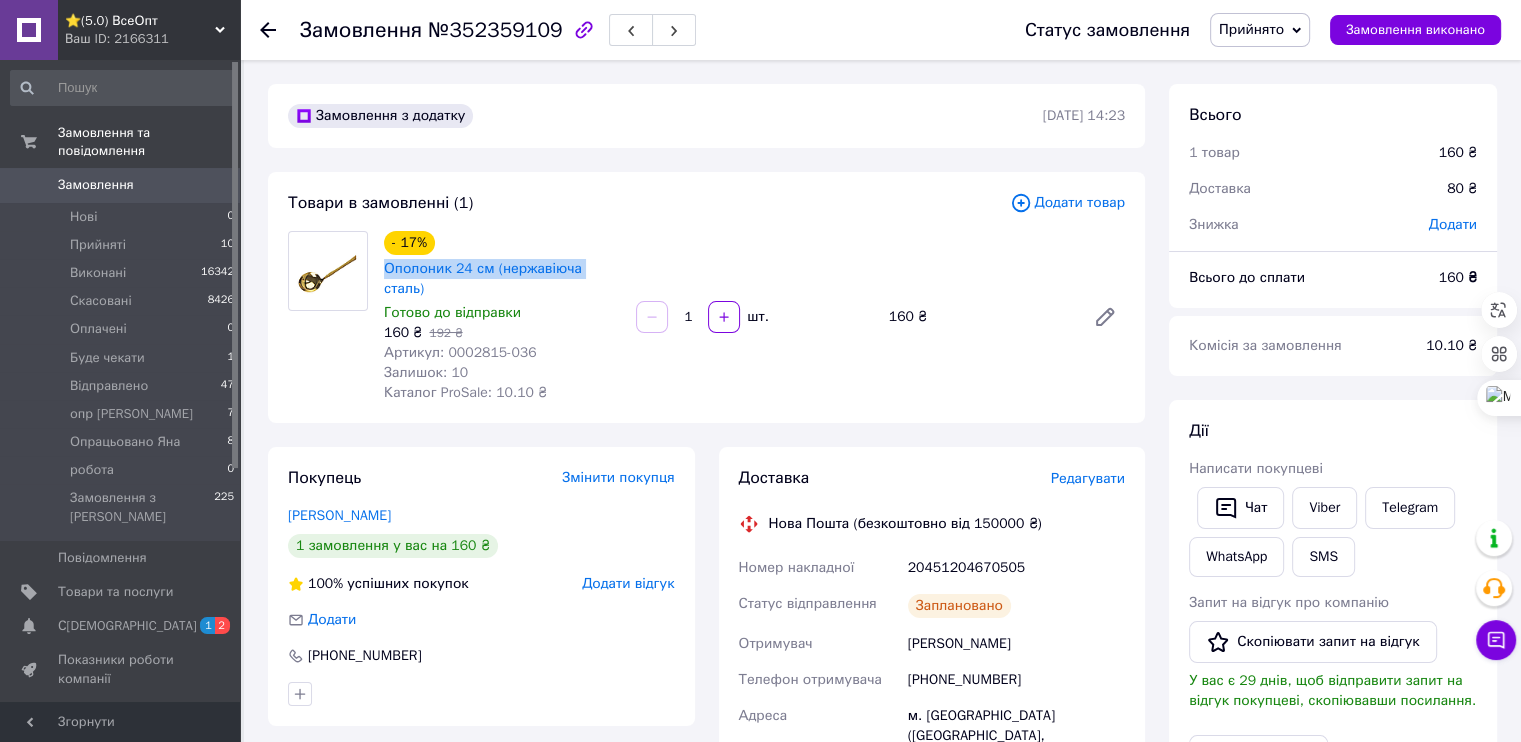 drag, startPoint x: 430, startPoint y: 227, endPoint x: 565, endPoint y: 212, distance: 135.83078 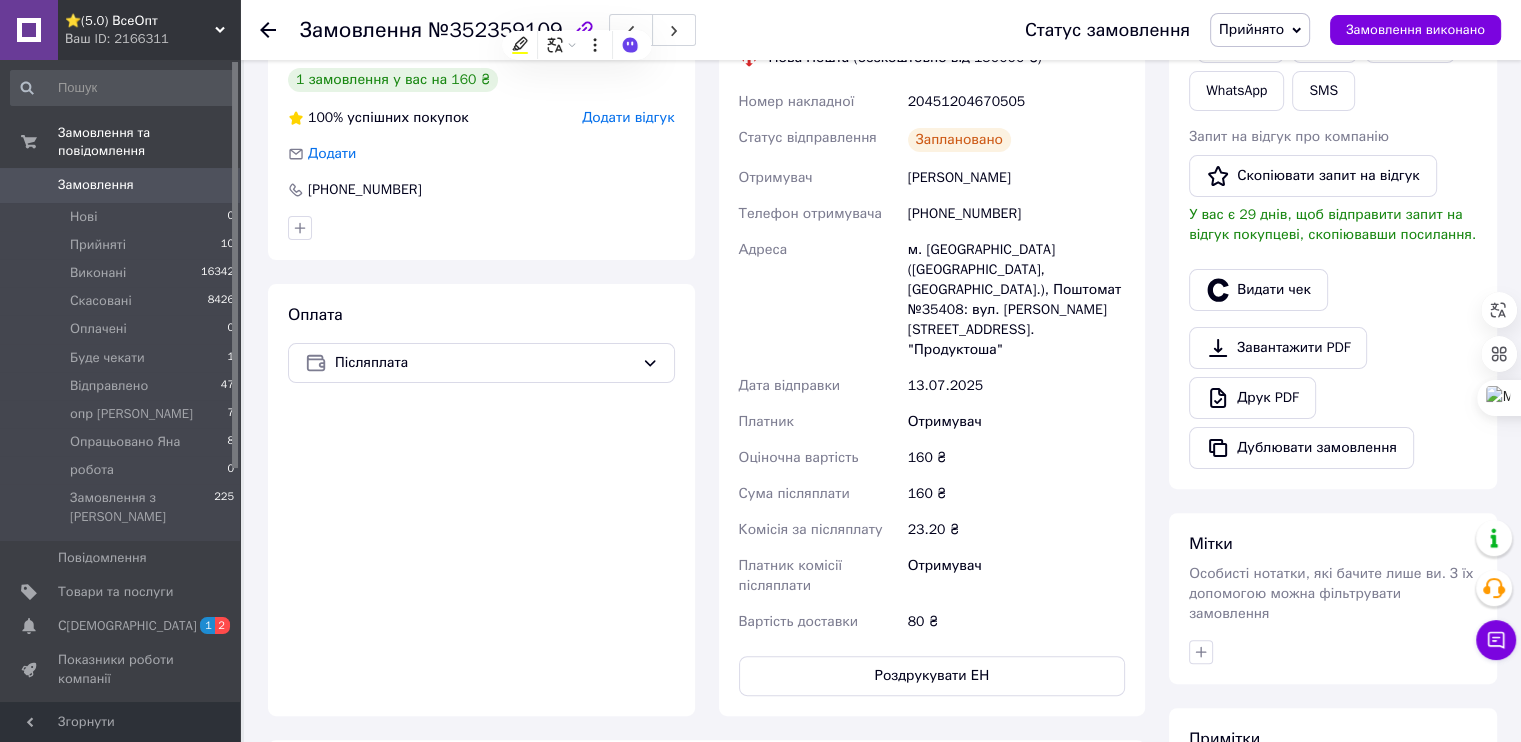scroll, scrollTop: 500, scrollLeft: 0, axis: vertical 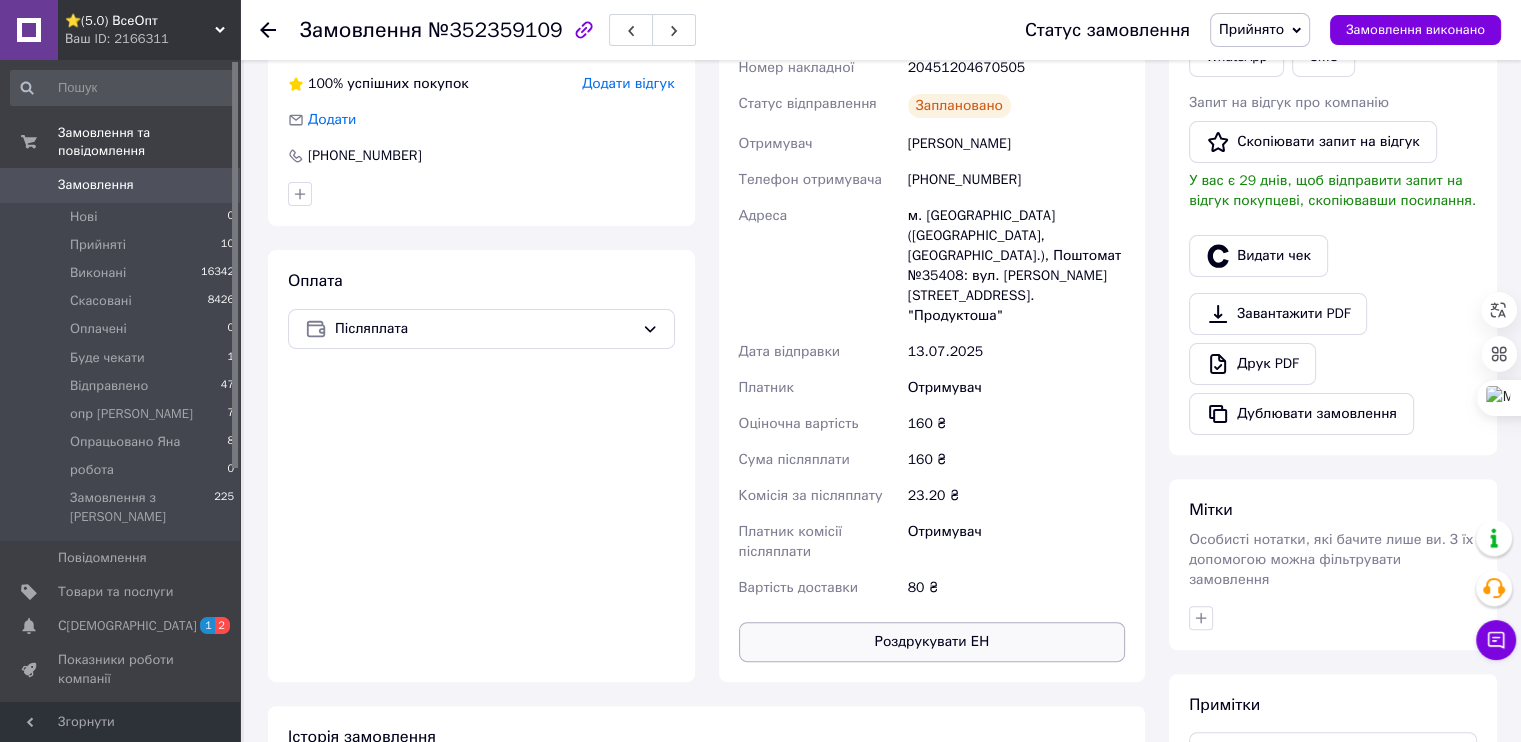click on "Роздрукувати ЕН" at bounding box center [932, 642] 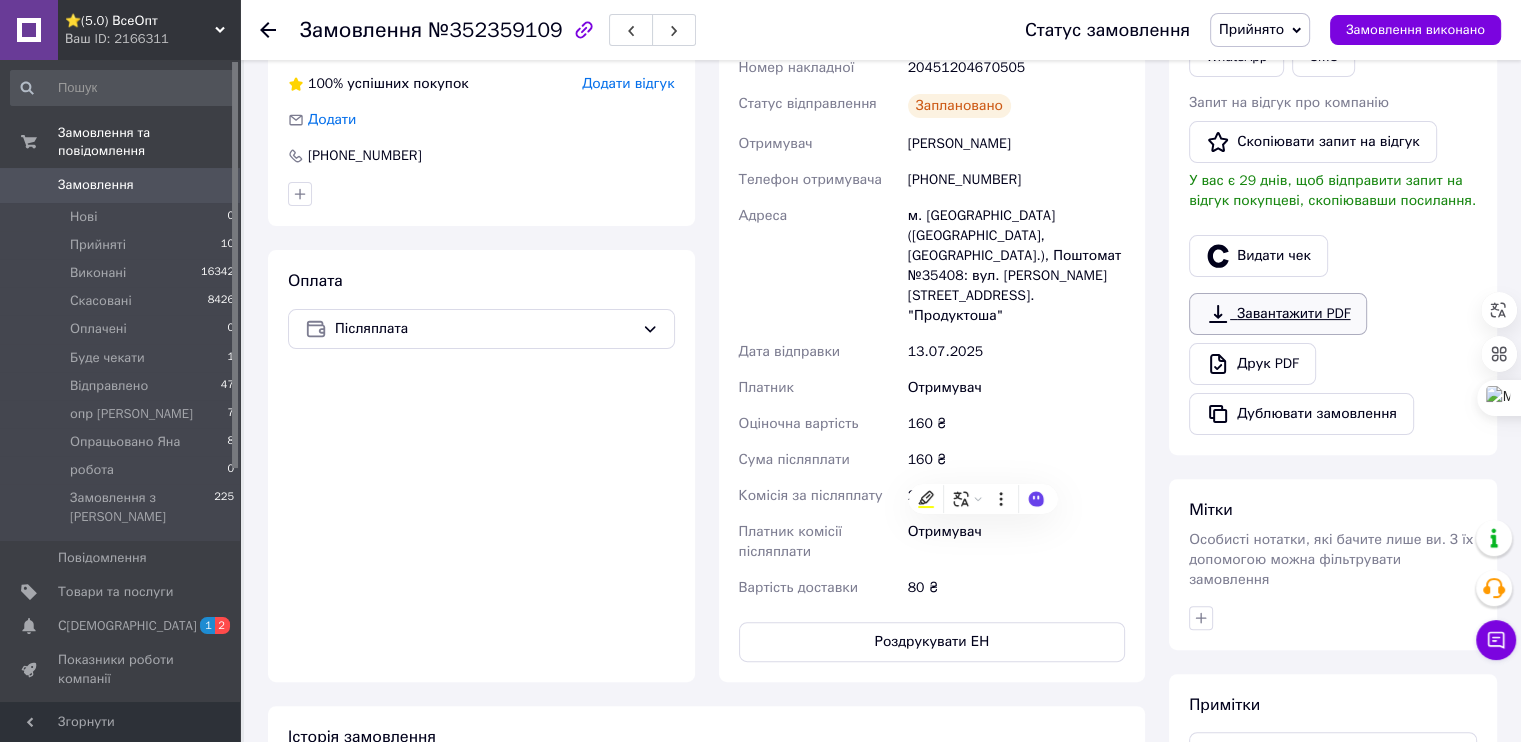 scroll, scrollTop: 0, scrollLeft: 0, axis: both 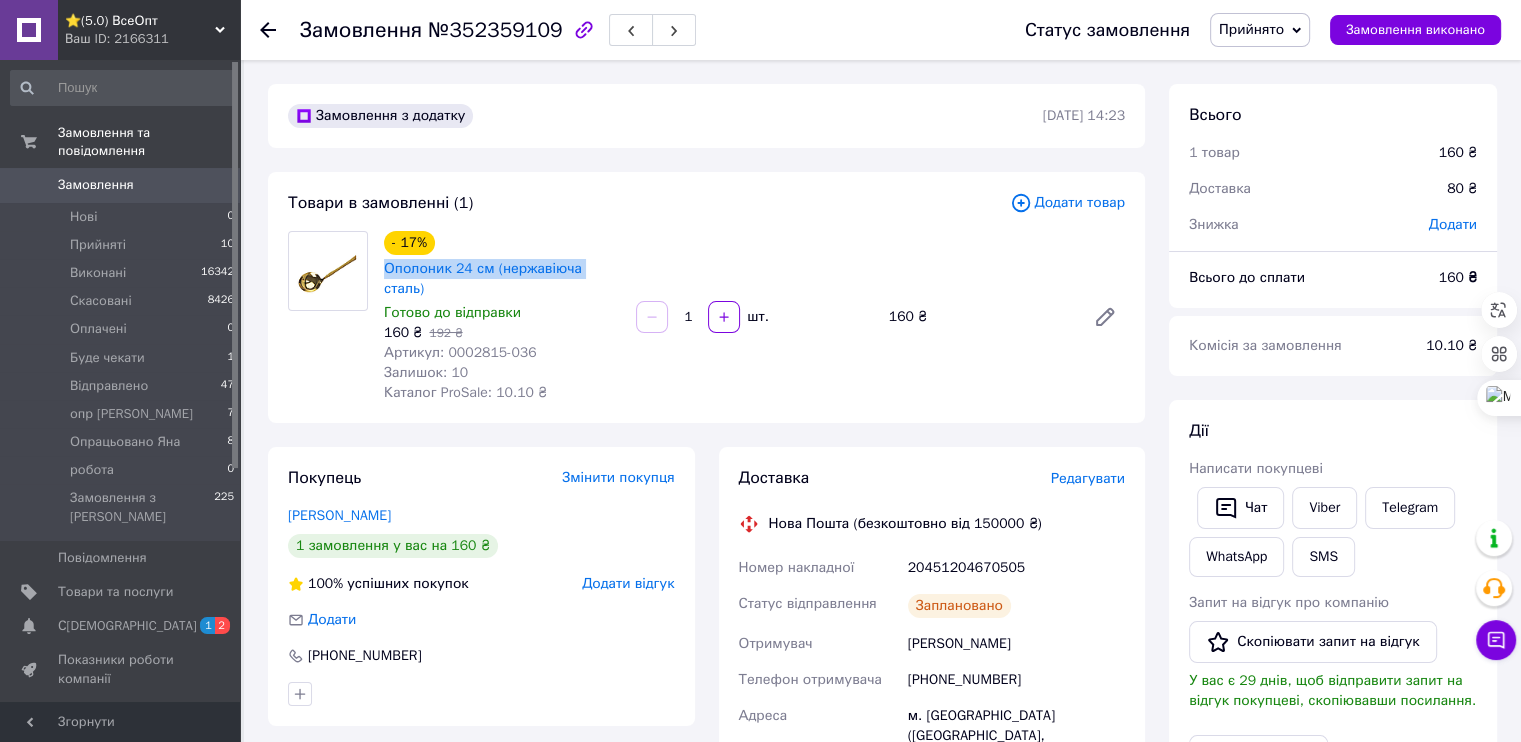 click on "Прийнято" at bounding box center (1251, 29) 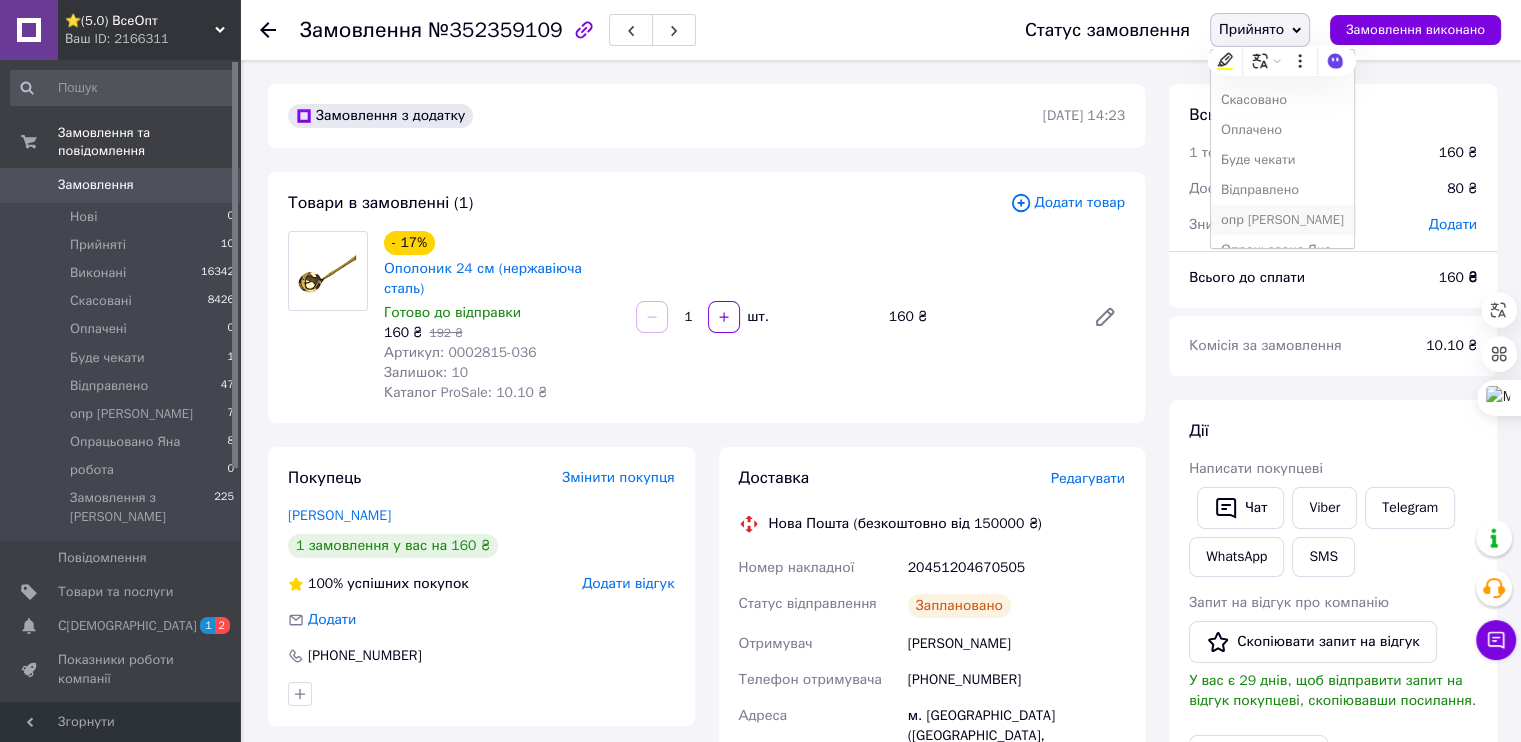 click on "опр [PERSON_NAME]" at bounding box center (1282, 220) 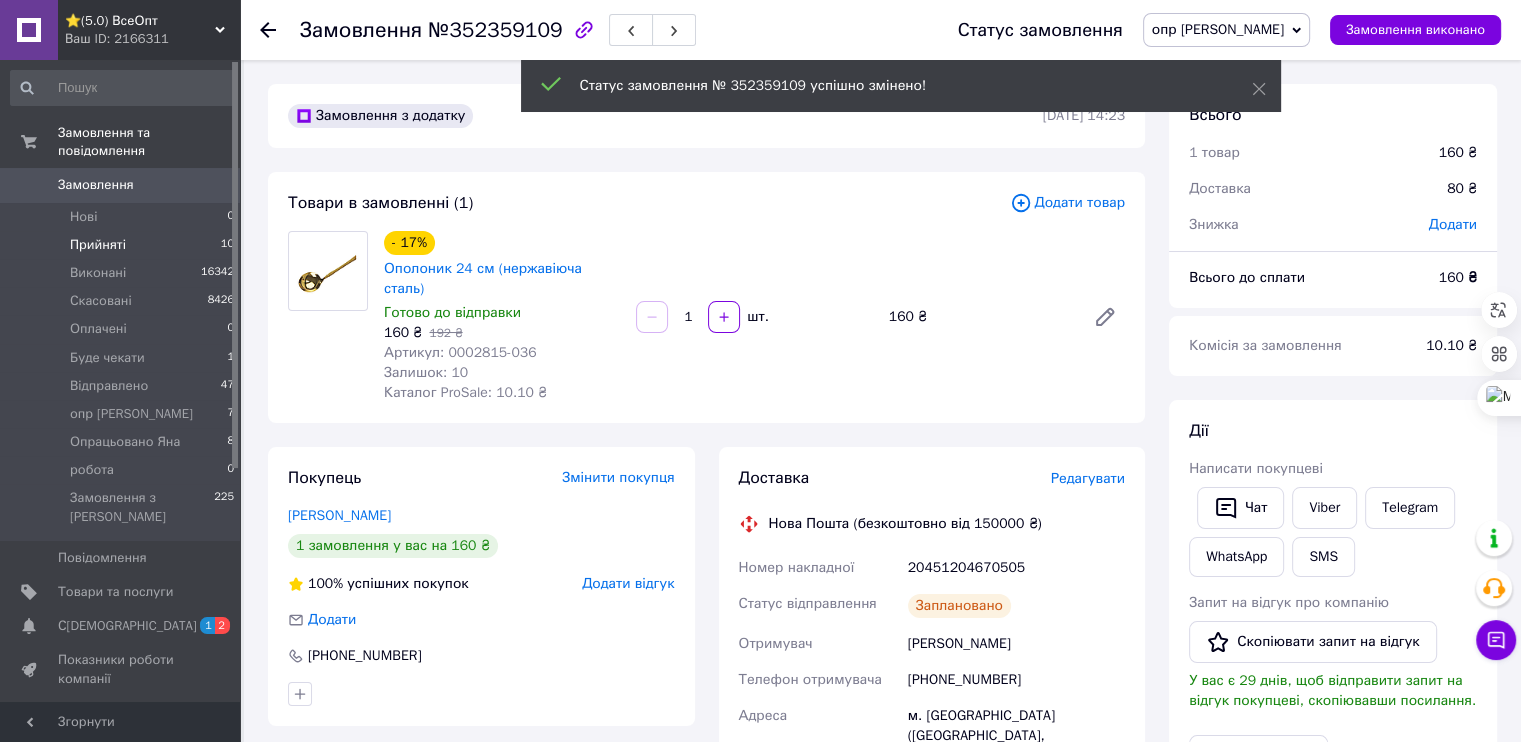 click on "Прийняті" at bounding box center [98, 245] 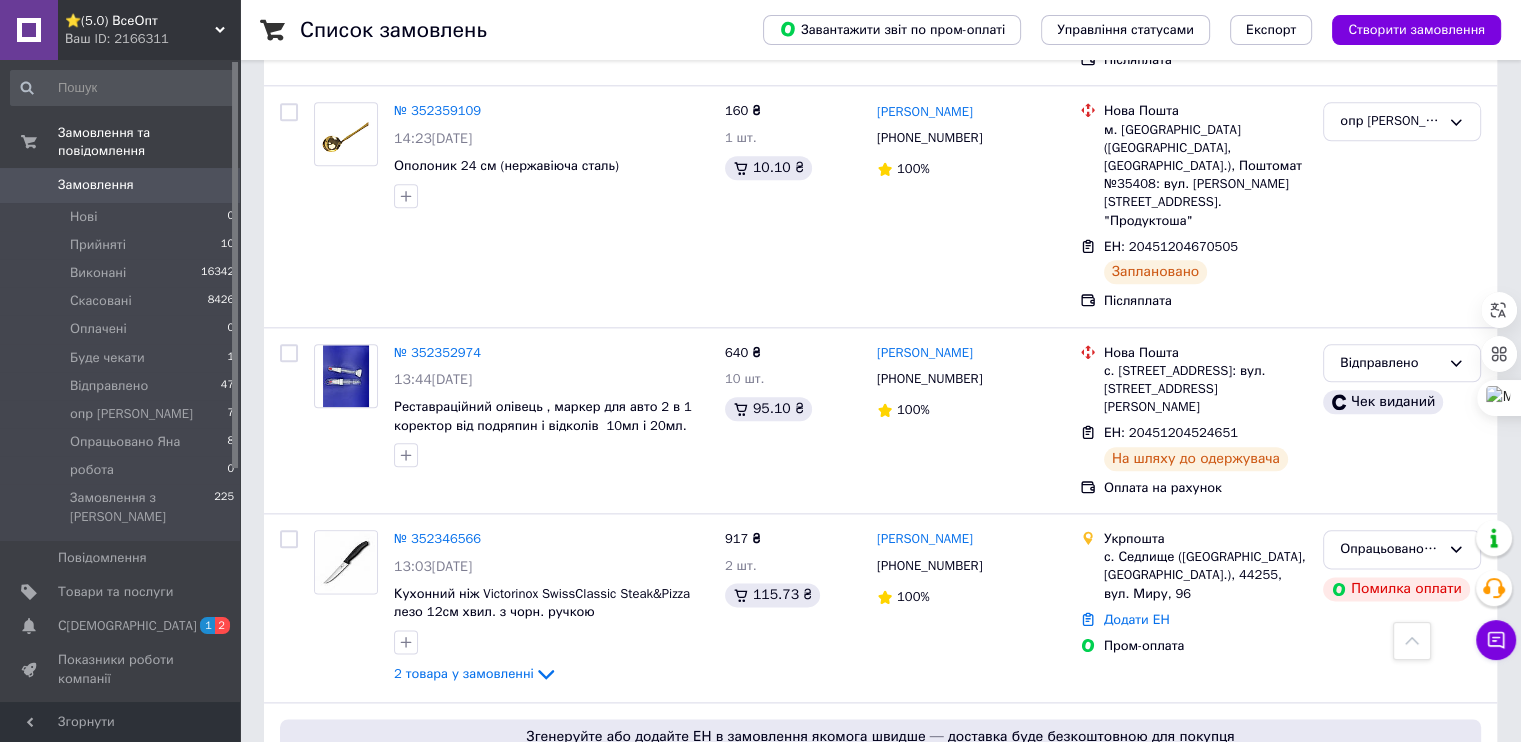 scroll, scrollTop: 2400, scrollLeft: 0, axis: vertical 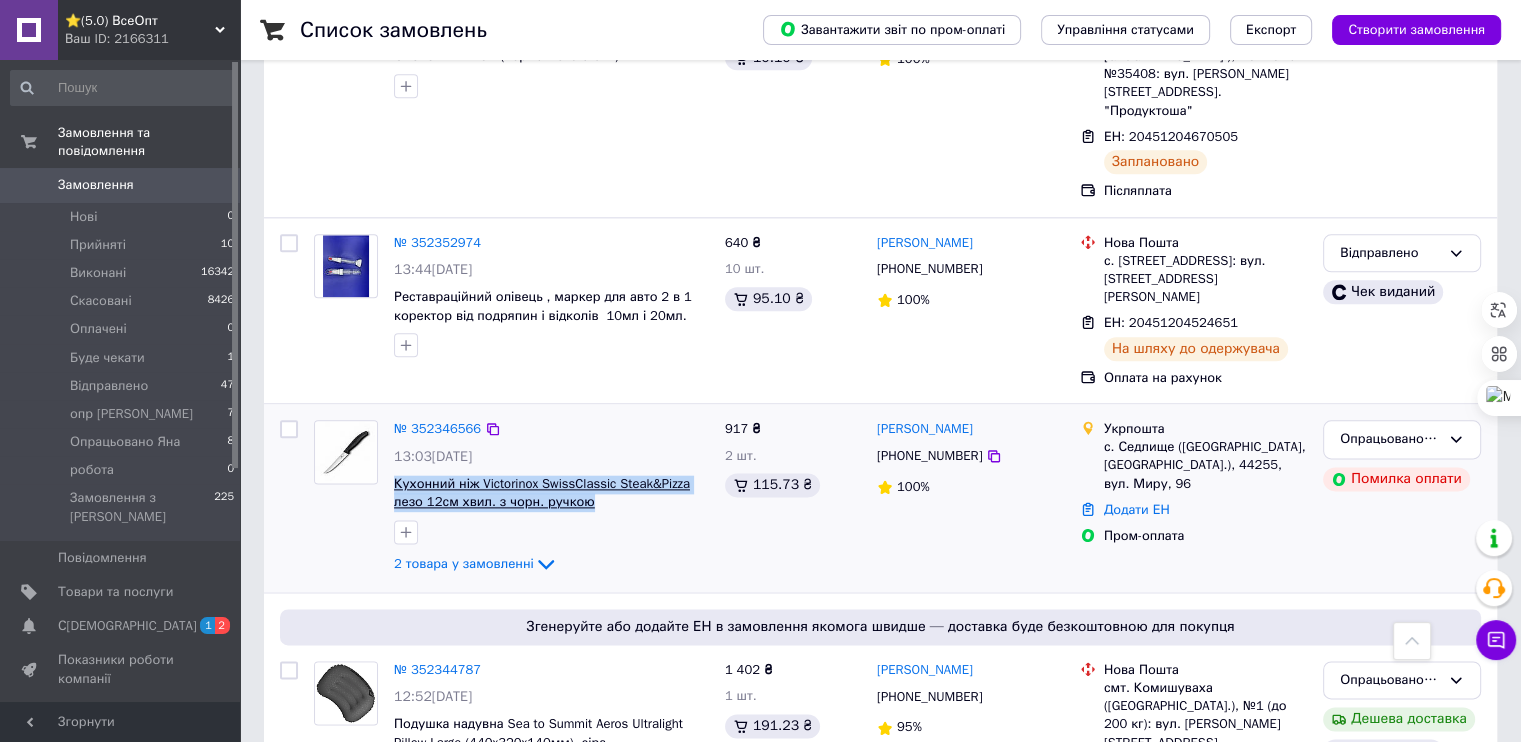 drag, startPoint x: 584, startPoint y: 247, endPoint x: 395, endPoint y: 231, distance: 189.67604 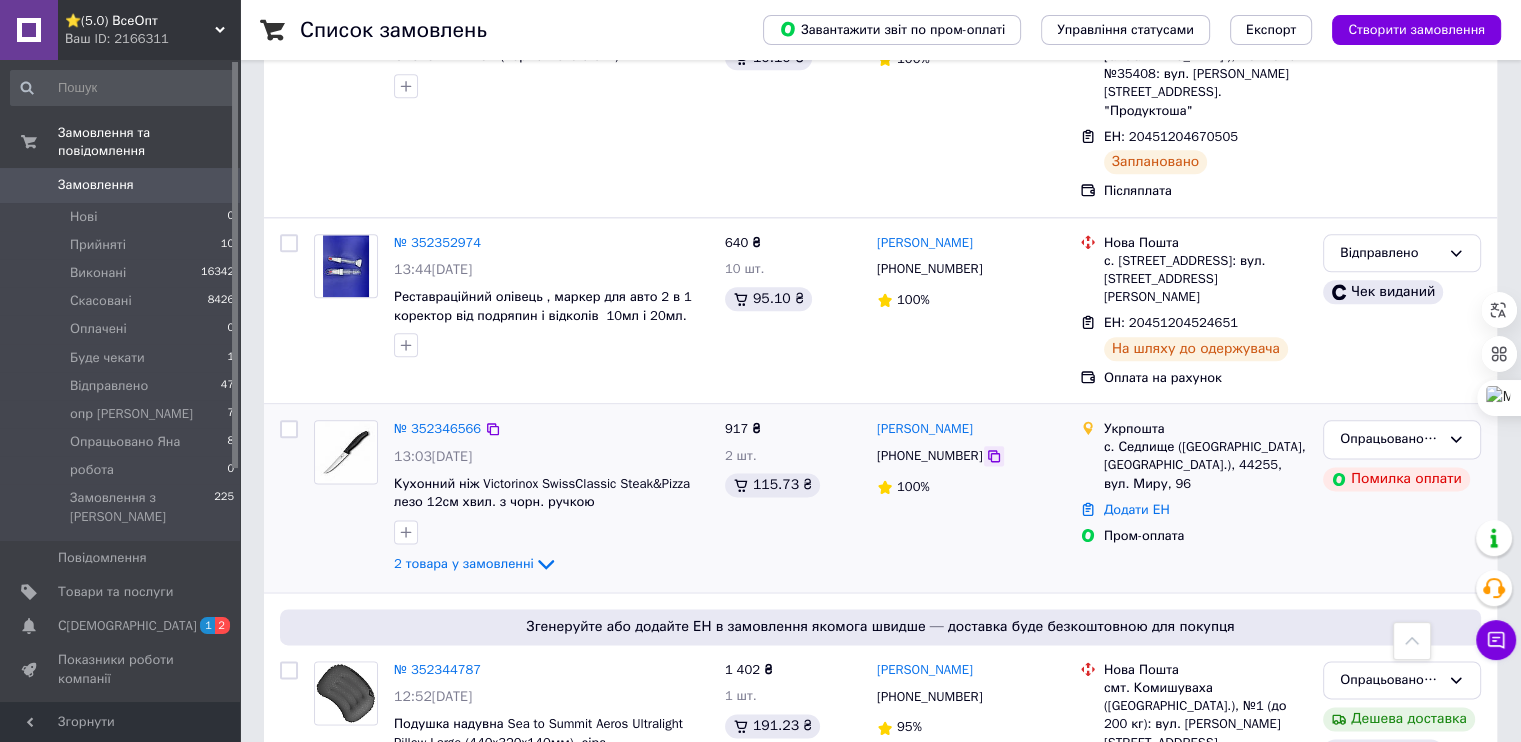 click 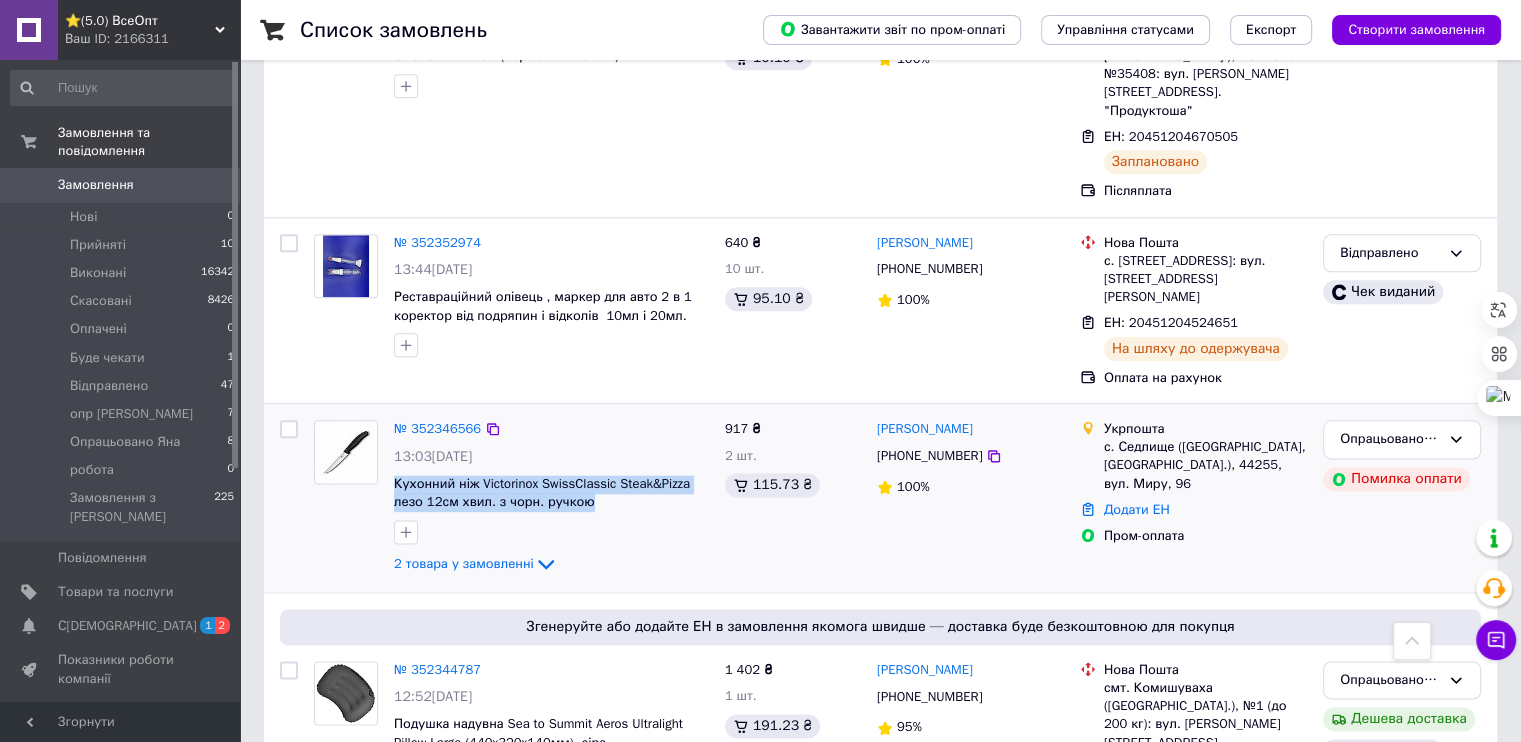 drag, startPoint x: 596, startPoint y: 248, endPoint x: 390, endPoint y: 223, distance: 207.51144 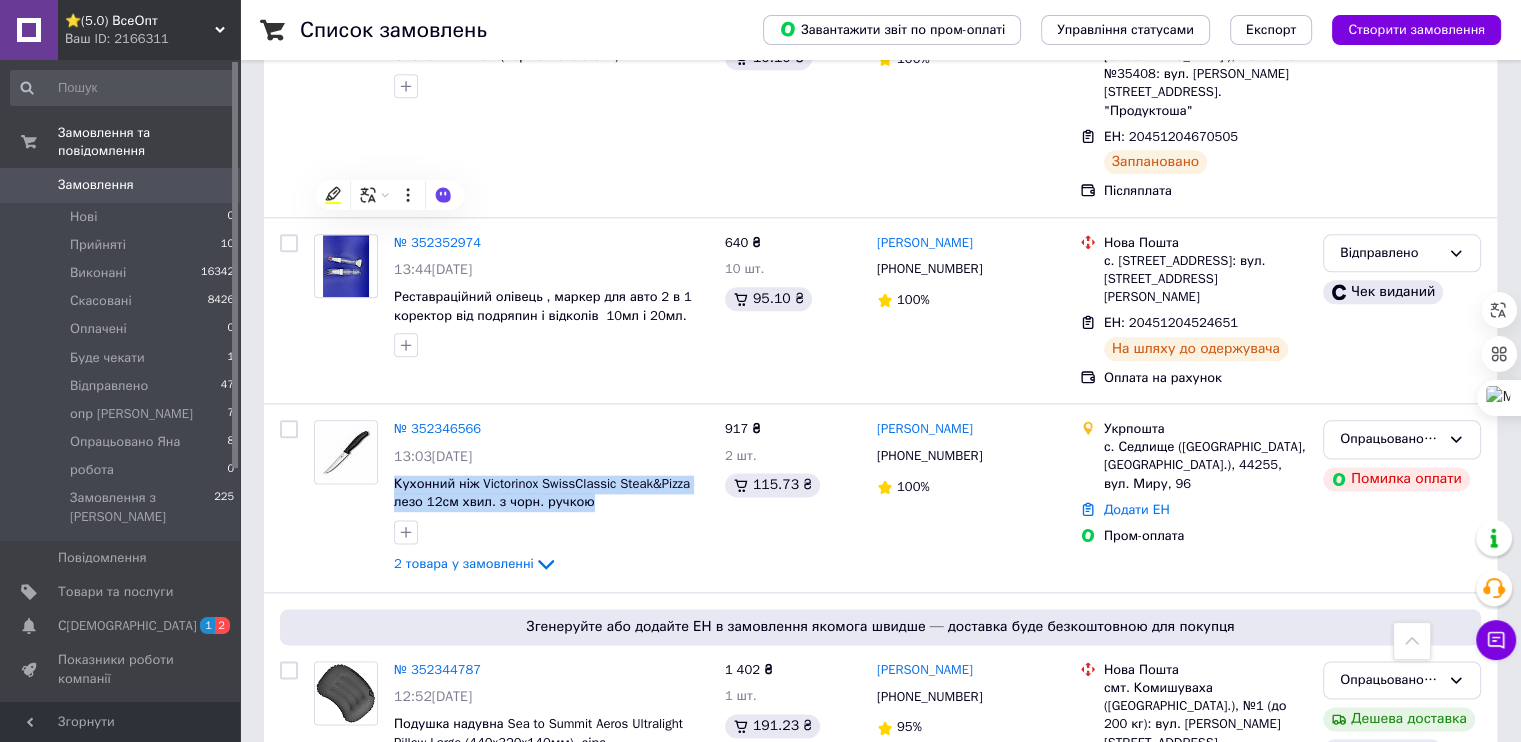 copy on "Кухонний ніж Victorinox SwissClassic Steak&Pizza лезо 12см хвил. з чорн. ручкою" 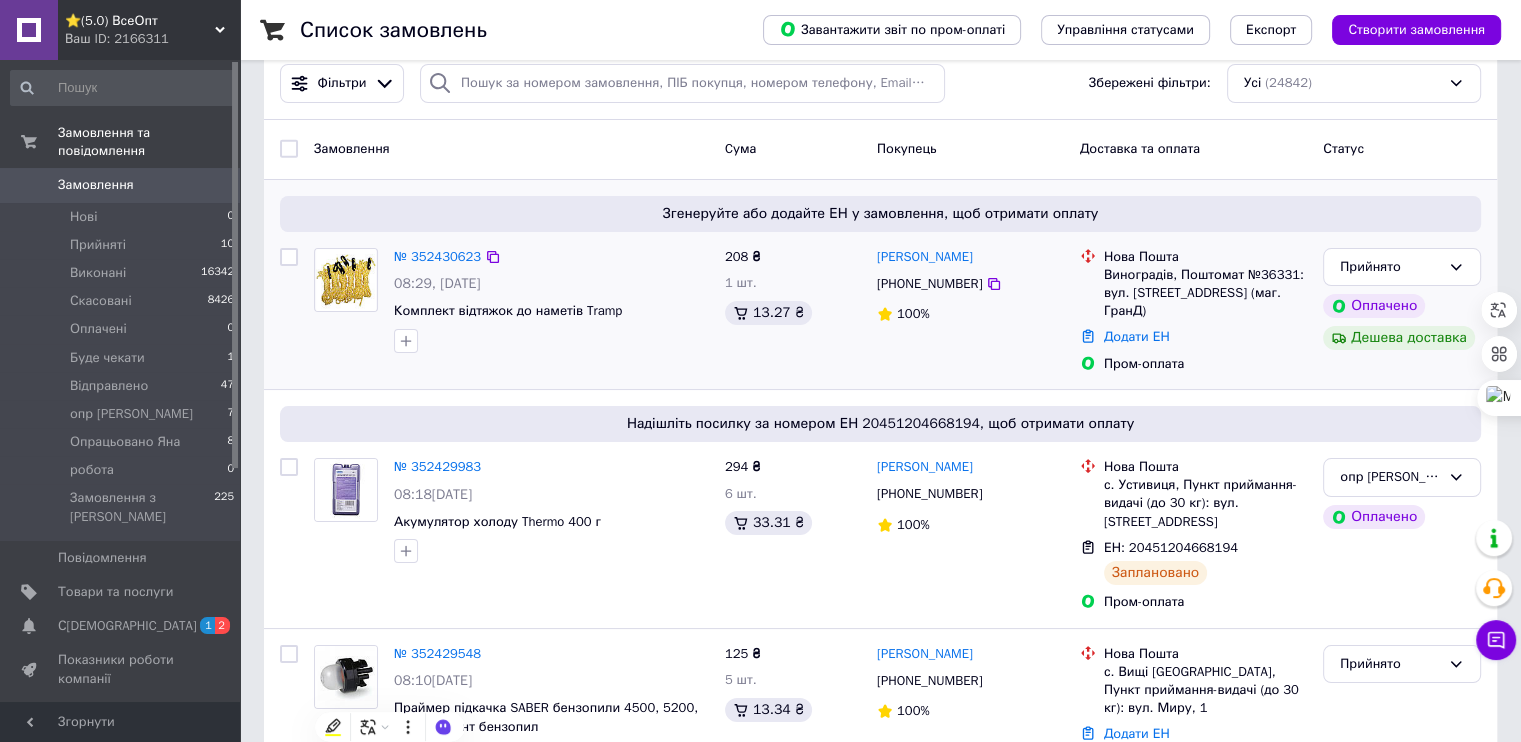 scroll, scrollTop: 0, scrollLeft: 0, axis: both 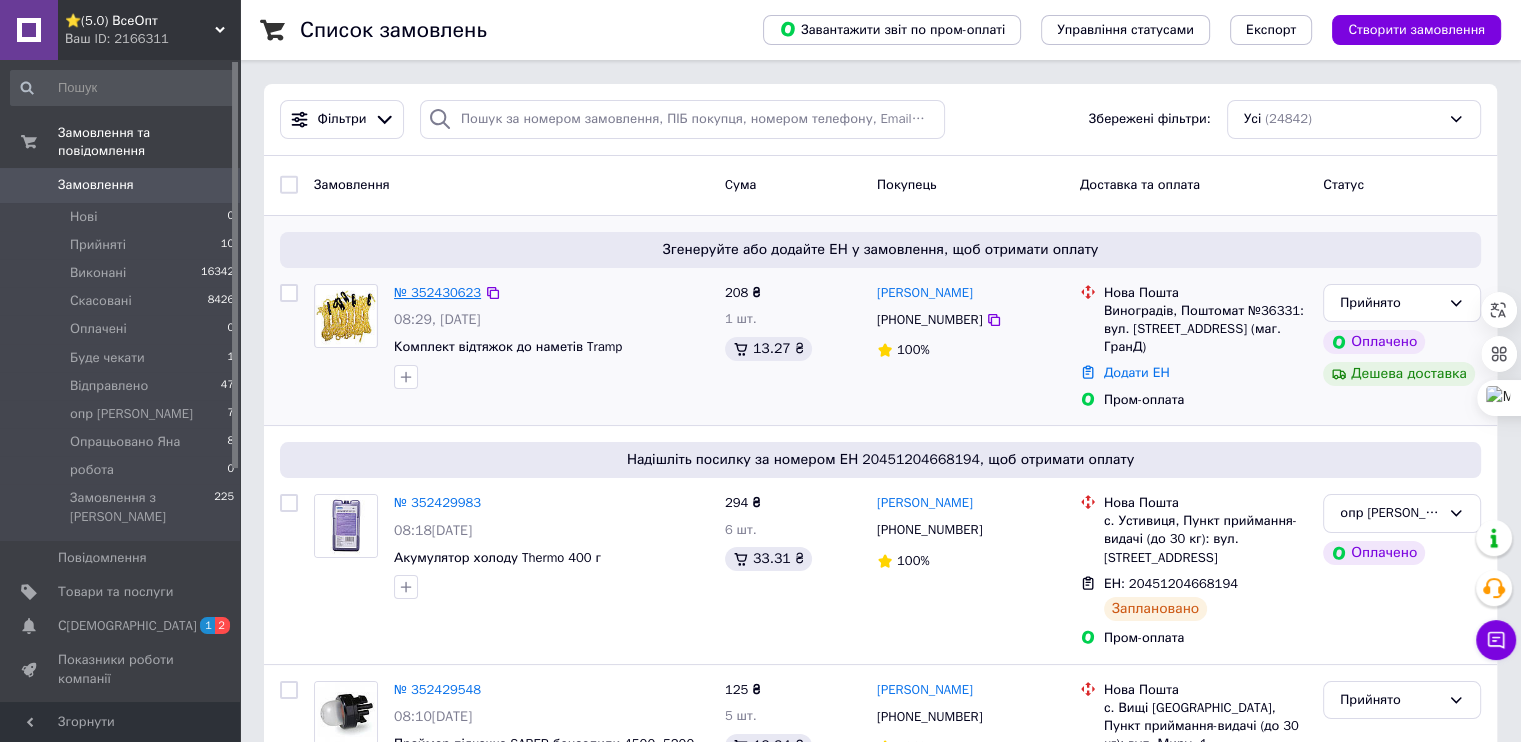 click on "№ 352430623" at bounding box center (437, 292) 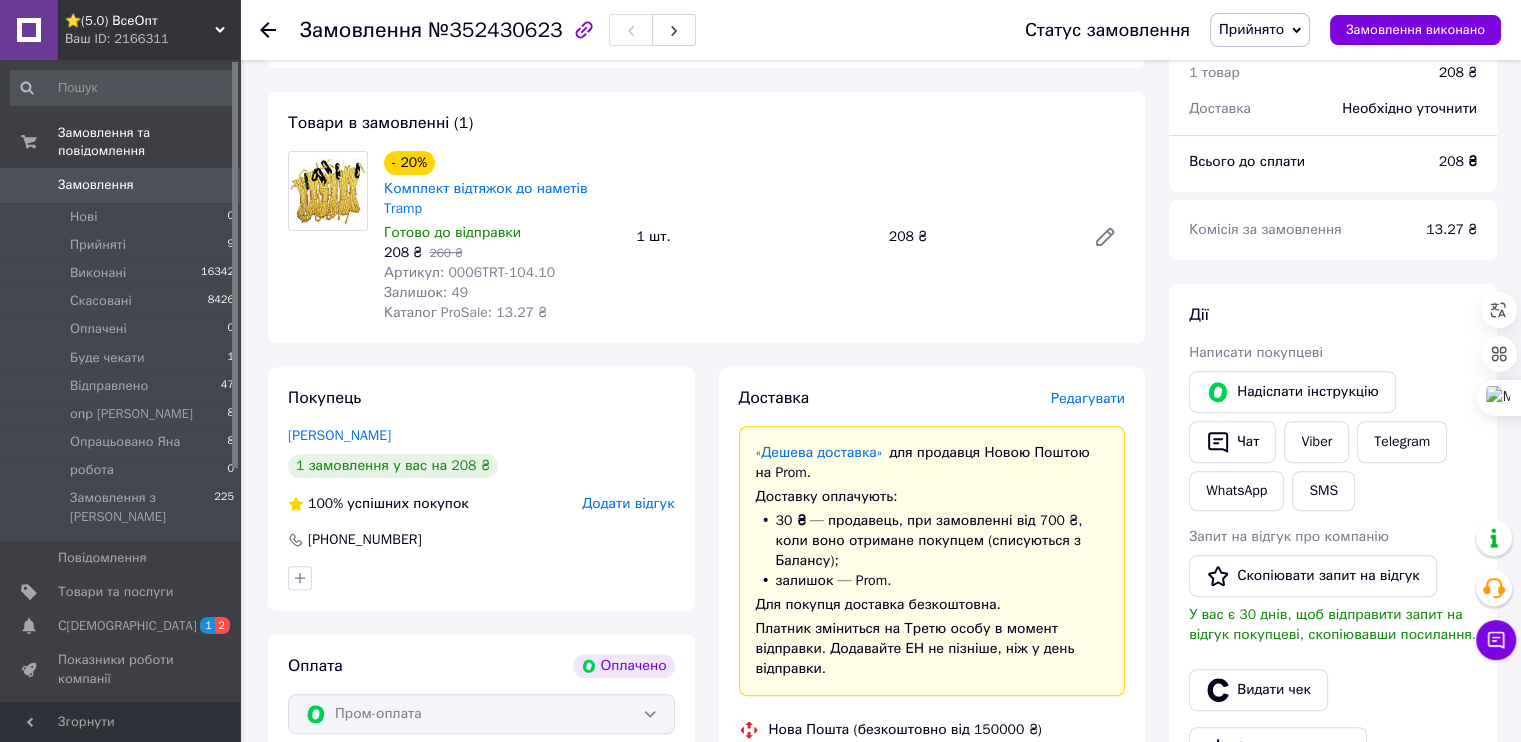 scroll, scrollTop: 600, scrollLeft: 0, axis: vertical 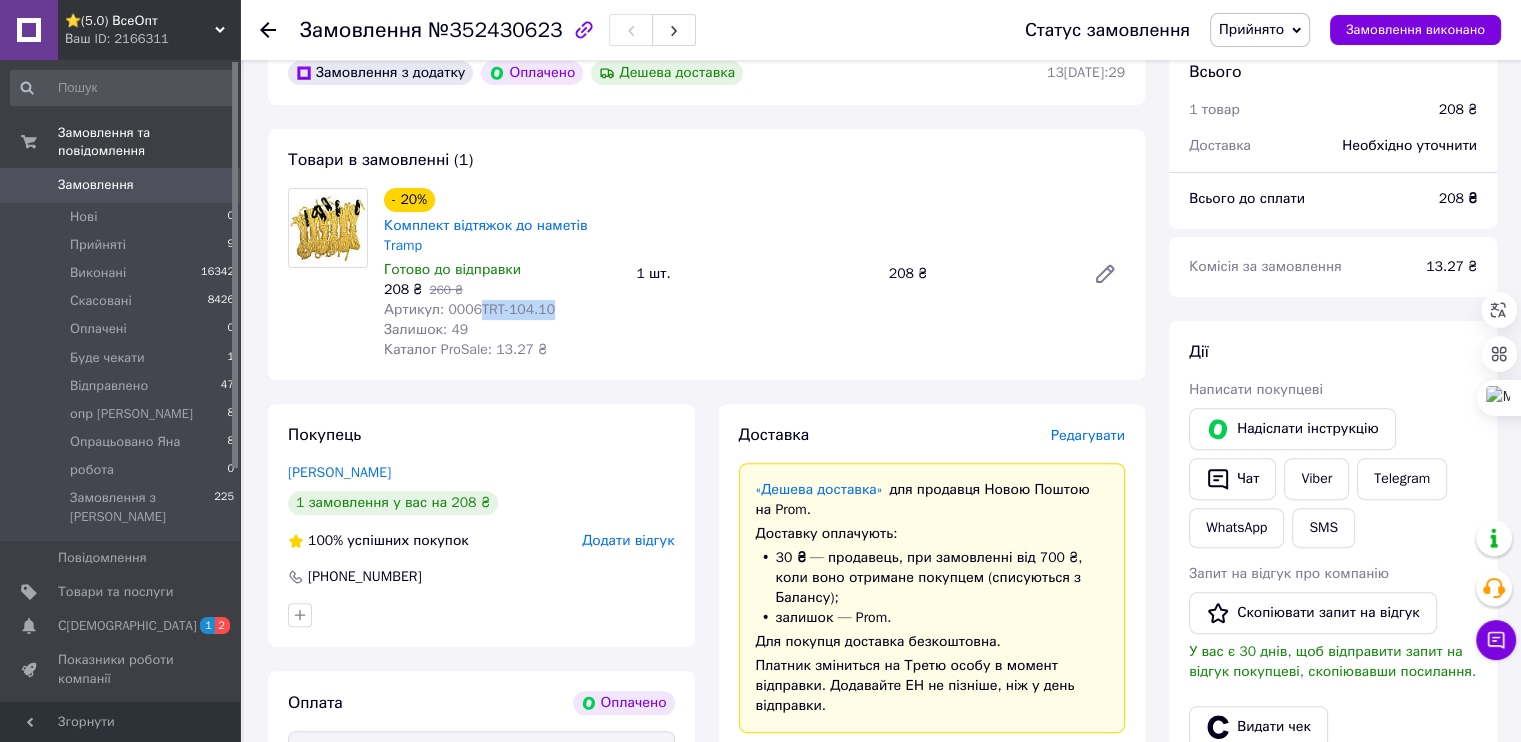 drag, startPoint x: 451, startPoint y: 195, endPoint x: 515, endPoint y: 195, distance: 64 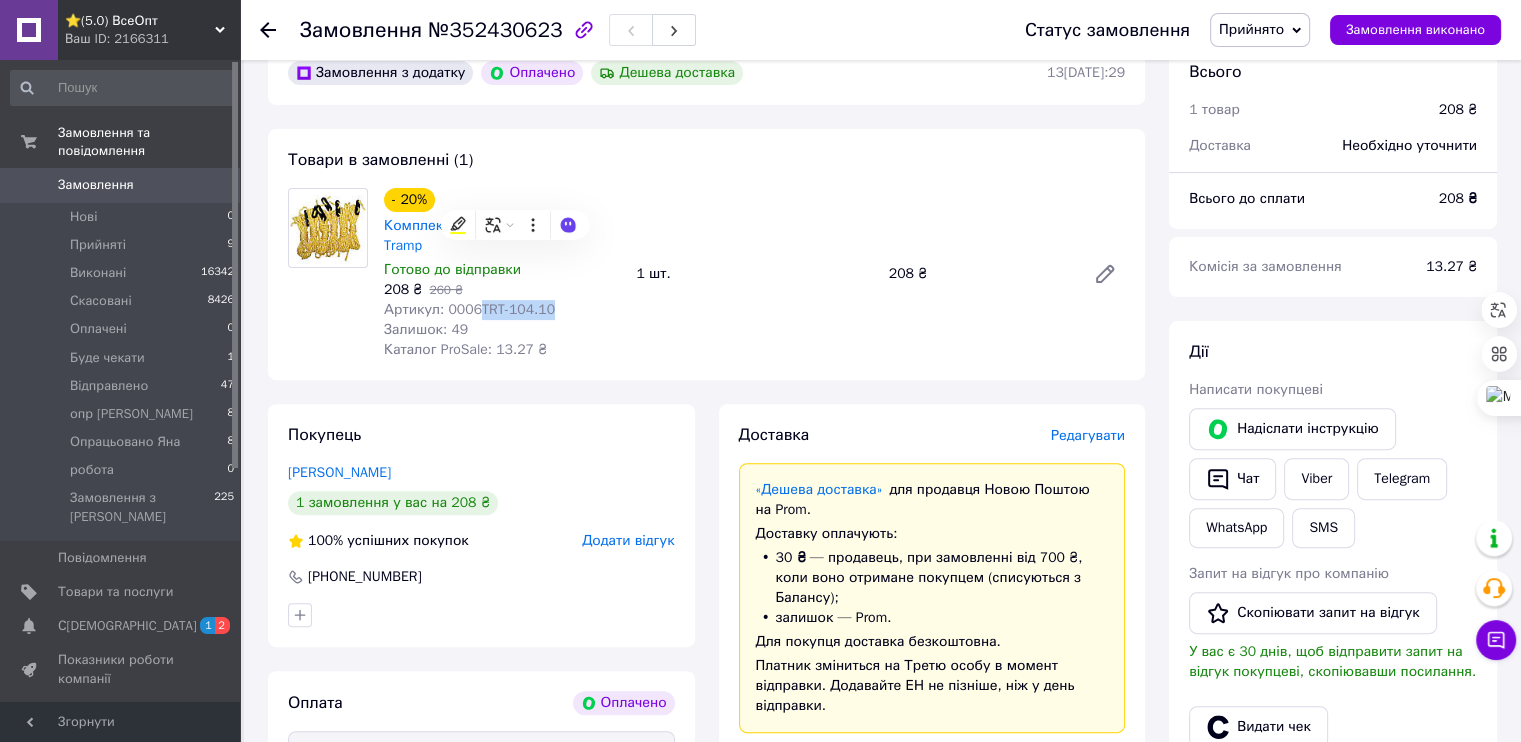 copy on "TRT-104.10" 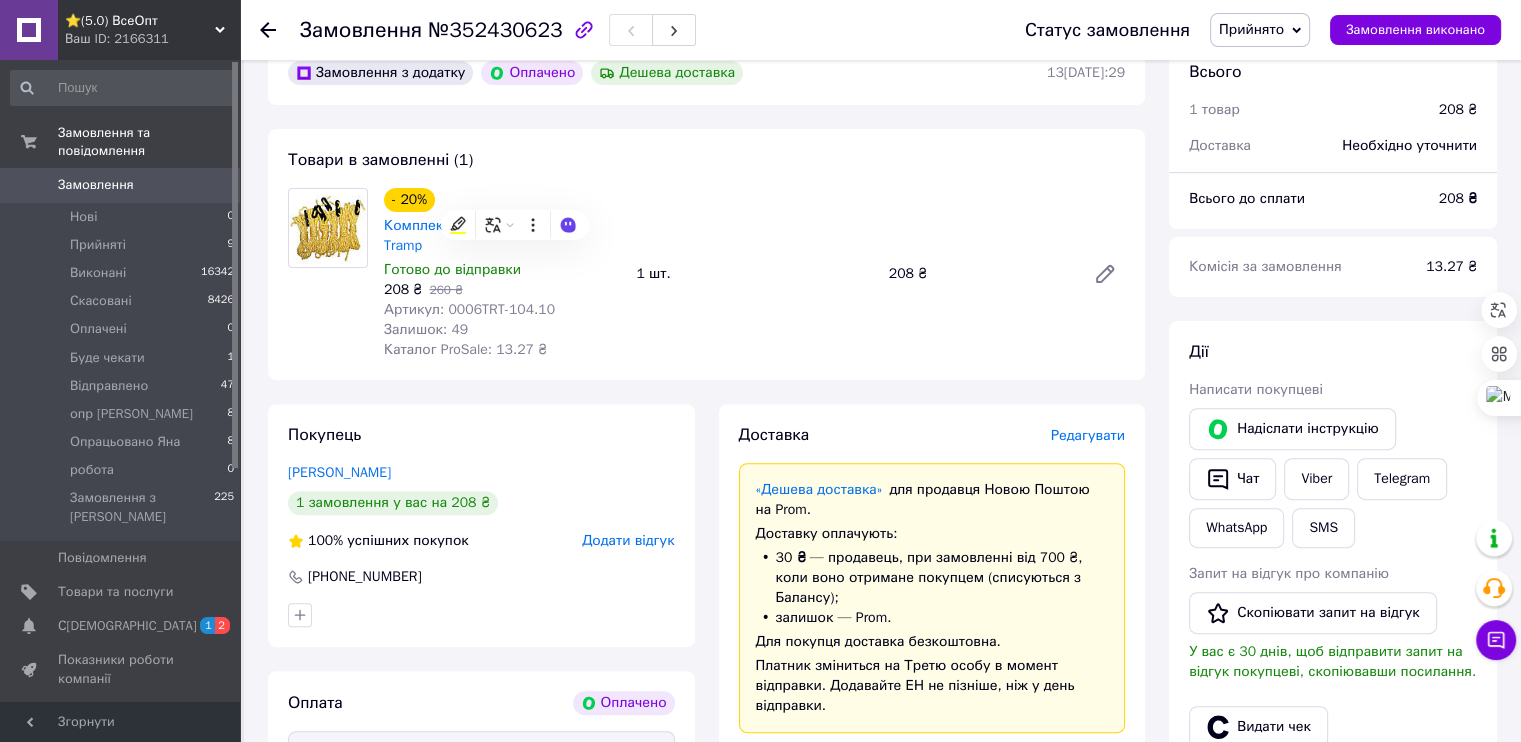 click on "- 20% Комплект відтяжок до наметів Tramp Готово до відправки 208 ₴   260 ₴ Артикул: 0006TRT-104.10 Залишок: 49 Каталог ProSale: 13.27 ₴  1 шт. 208 ₴" at bounding box center [754, 274] 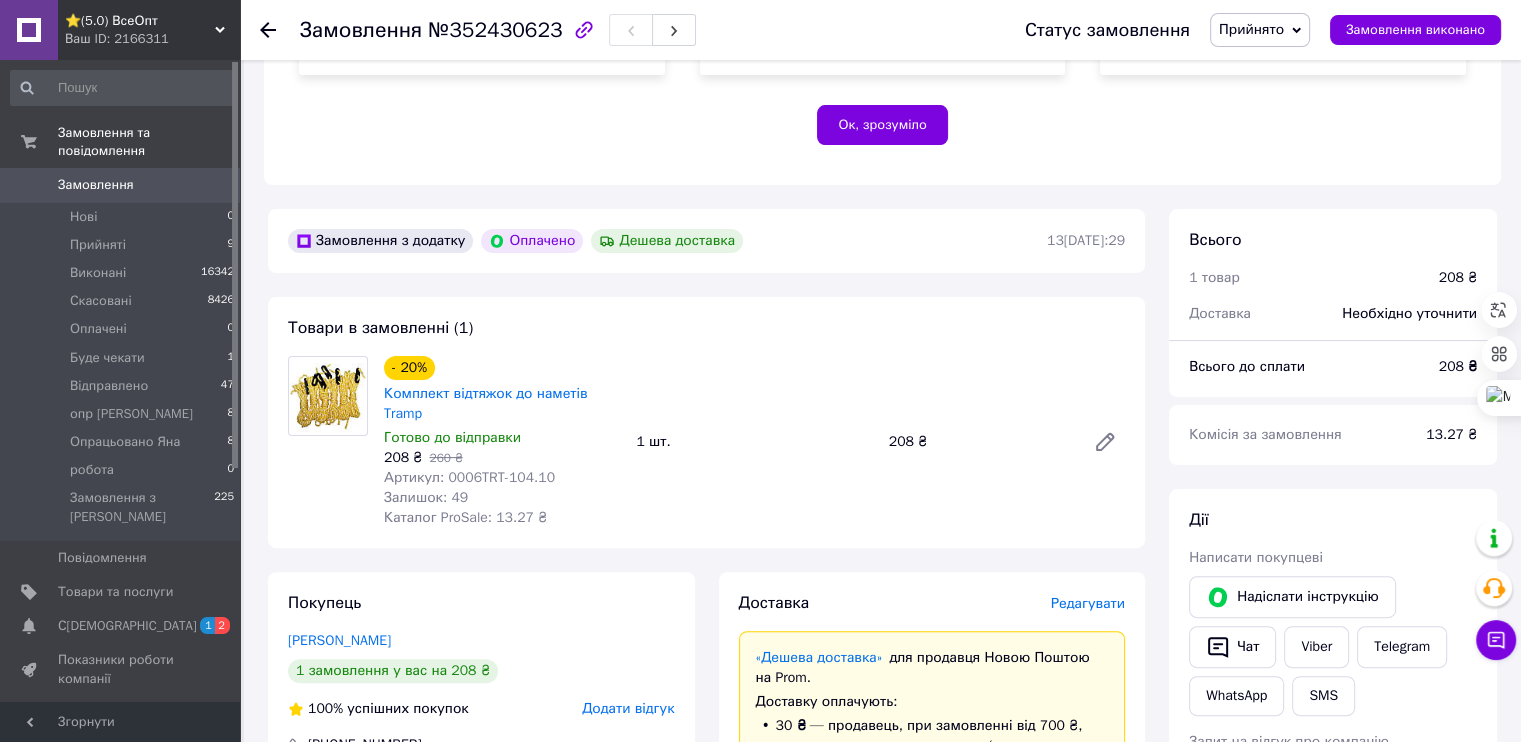 scroll, scrollTop: 800, scrollLeft: 0, axis: vertical 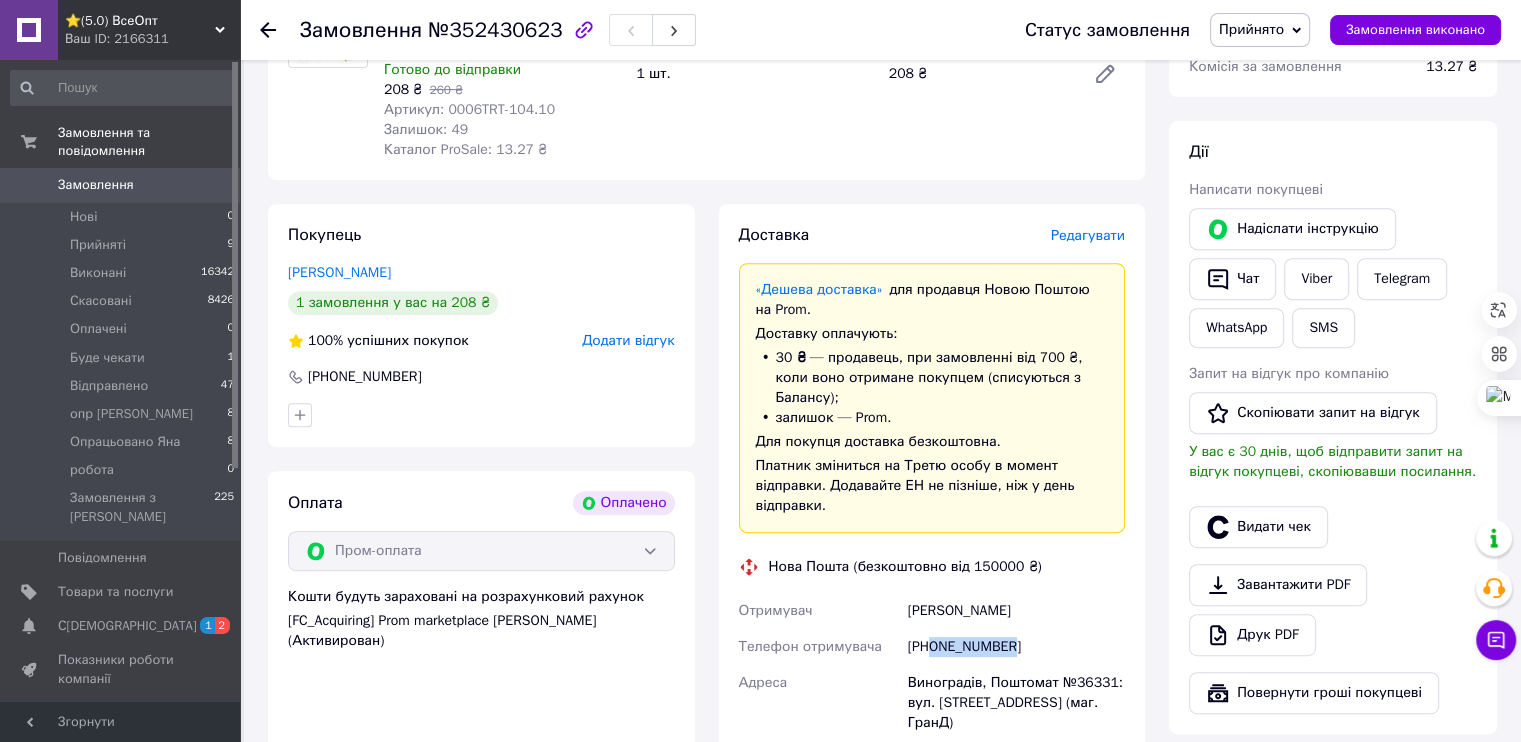 drag, startPoint x: 985, startPoint y: 399, endPoint x: 923, endPoint y: 399, distance: 62 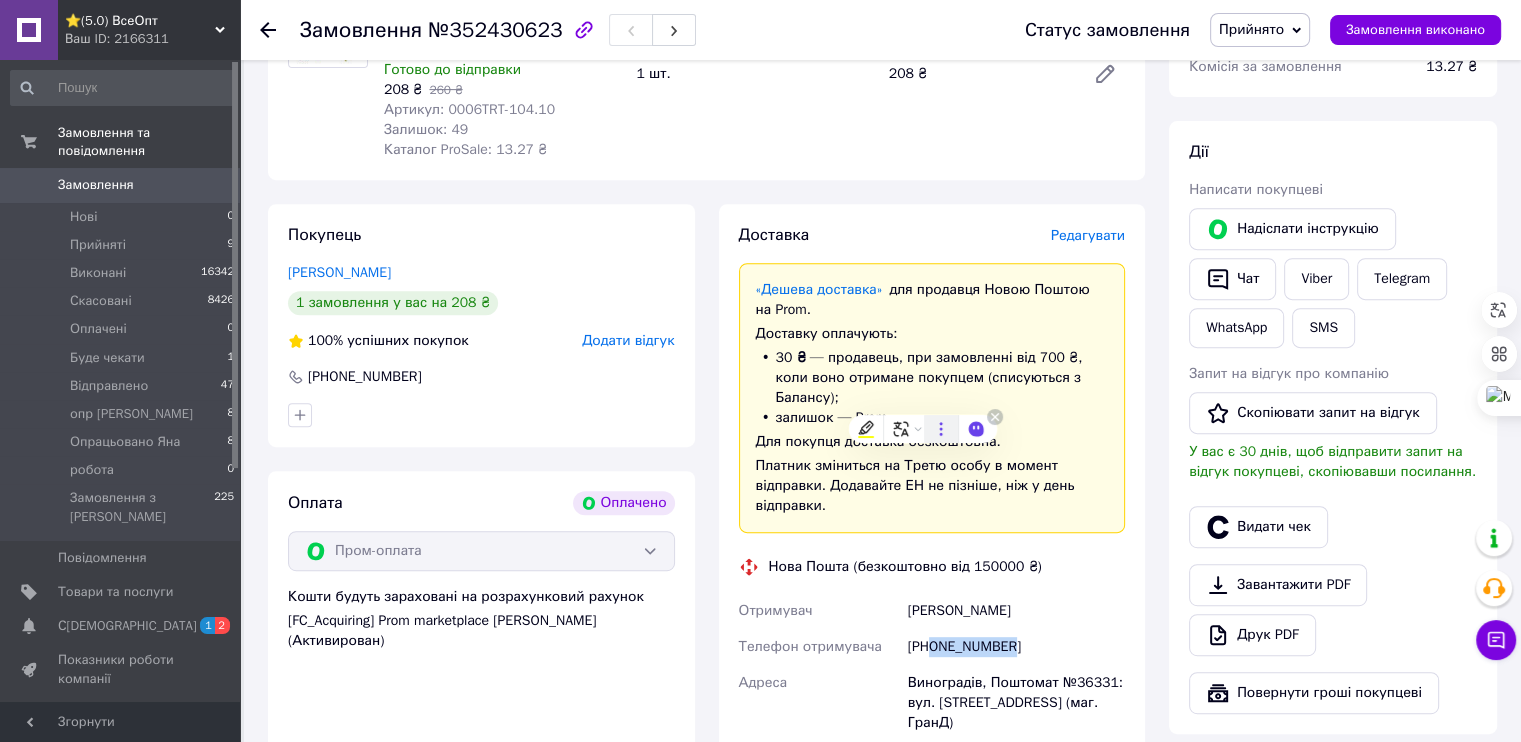 copy on "0950968510" 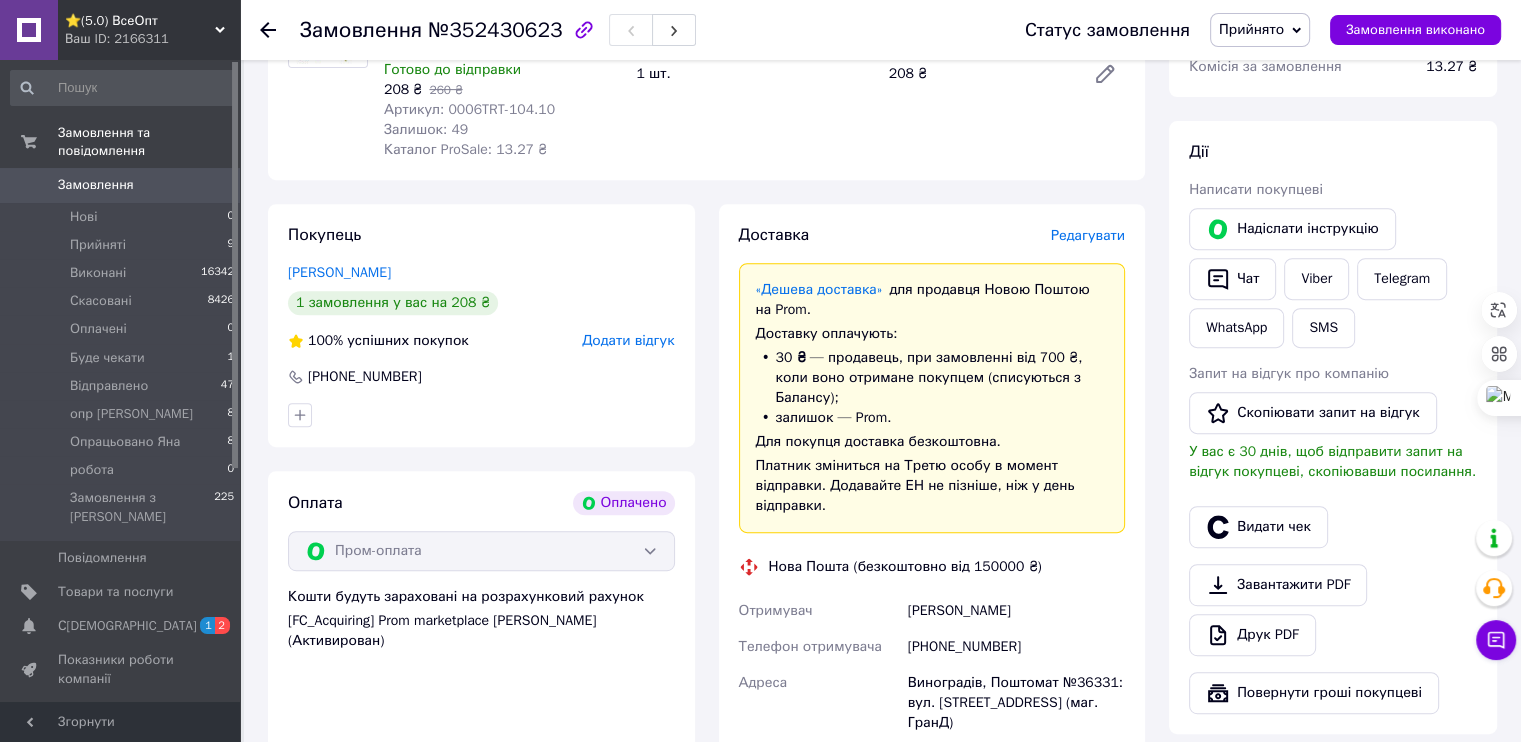 drag, startPoint x: 571, startPoint y: 692, endPoint x: 568, endPoint y: 679, distance: 13.341664 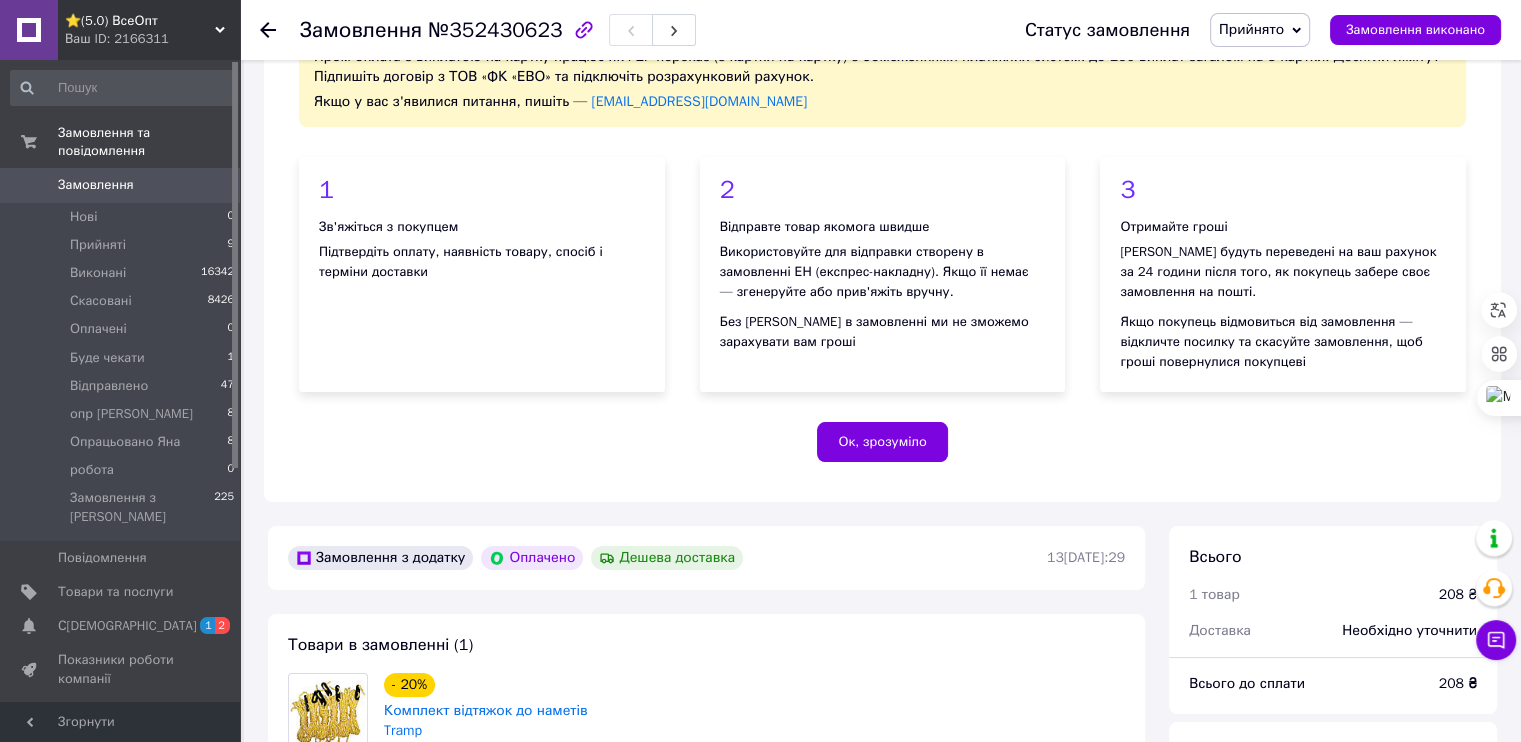 scroll, scrollTop: 200, scrollLeft: 0, axis: vertical 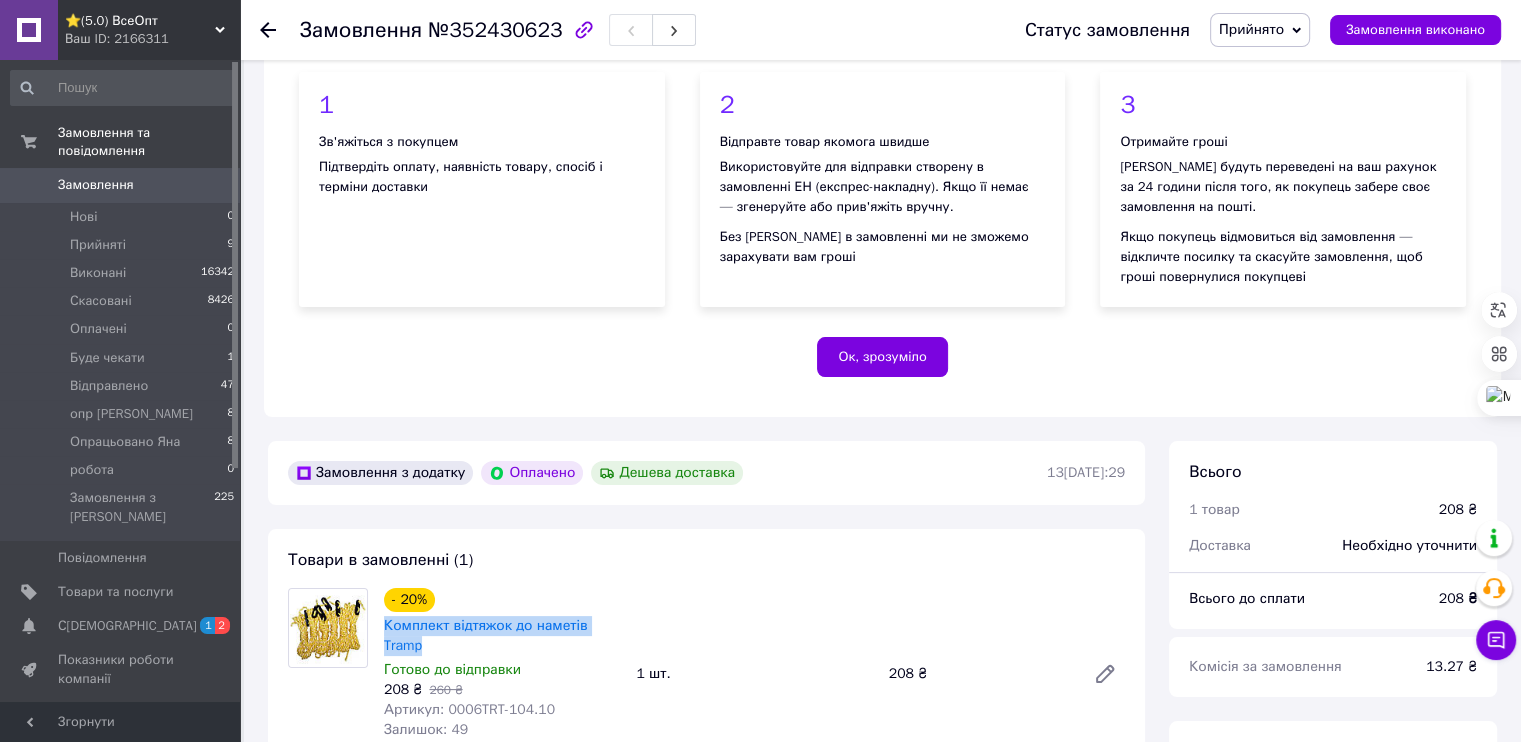 drag, startPoint x: 618, startPoint y: 536, endPoint x: 428, endPoint y: 551, distance: 190.59119 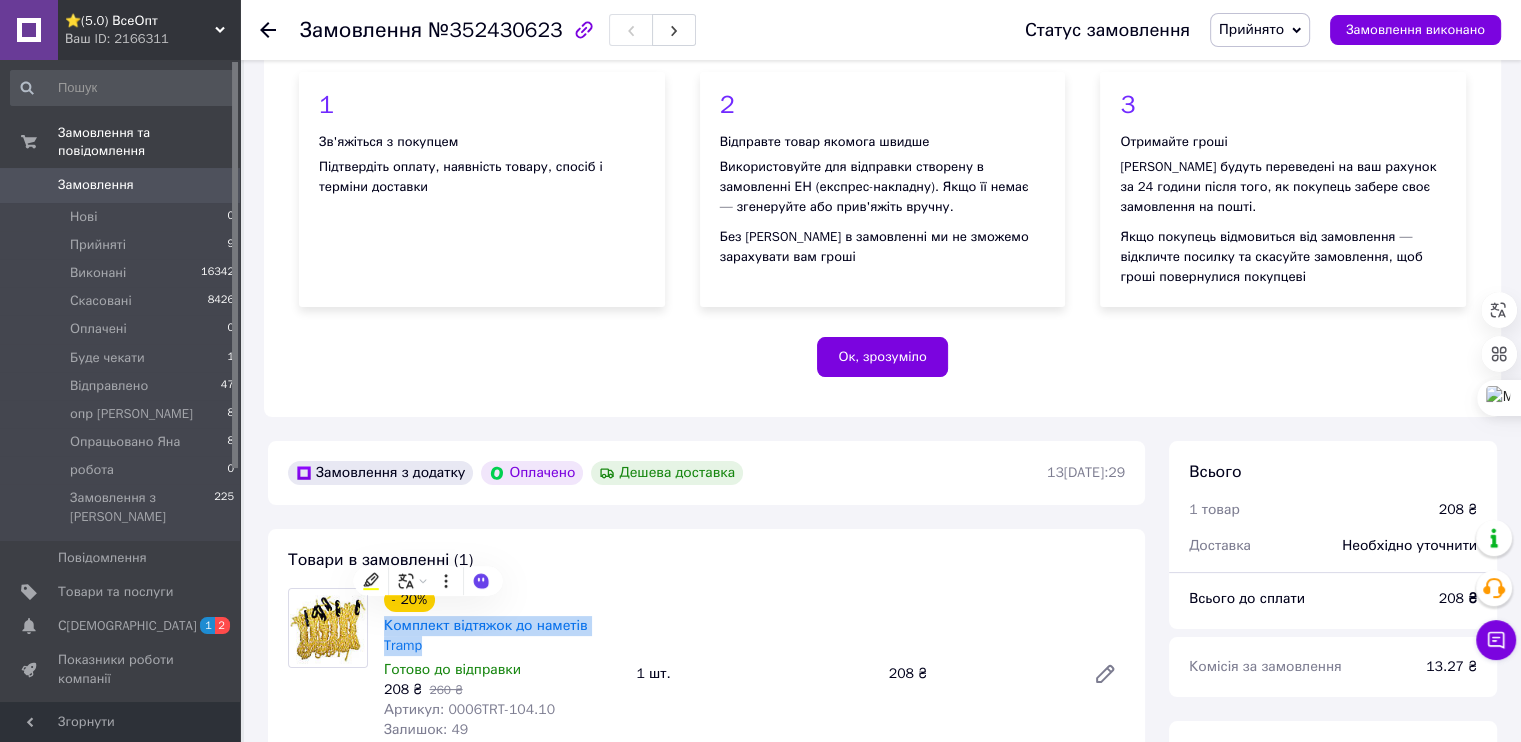 copy on "Комплект відтяжок до наметів Tramp" 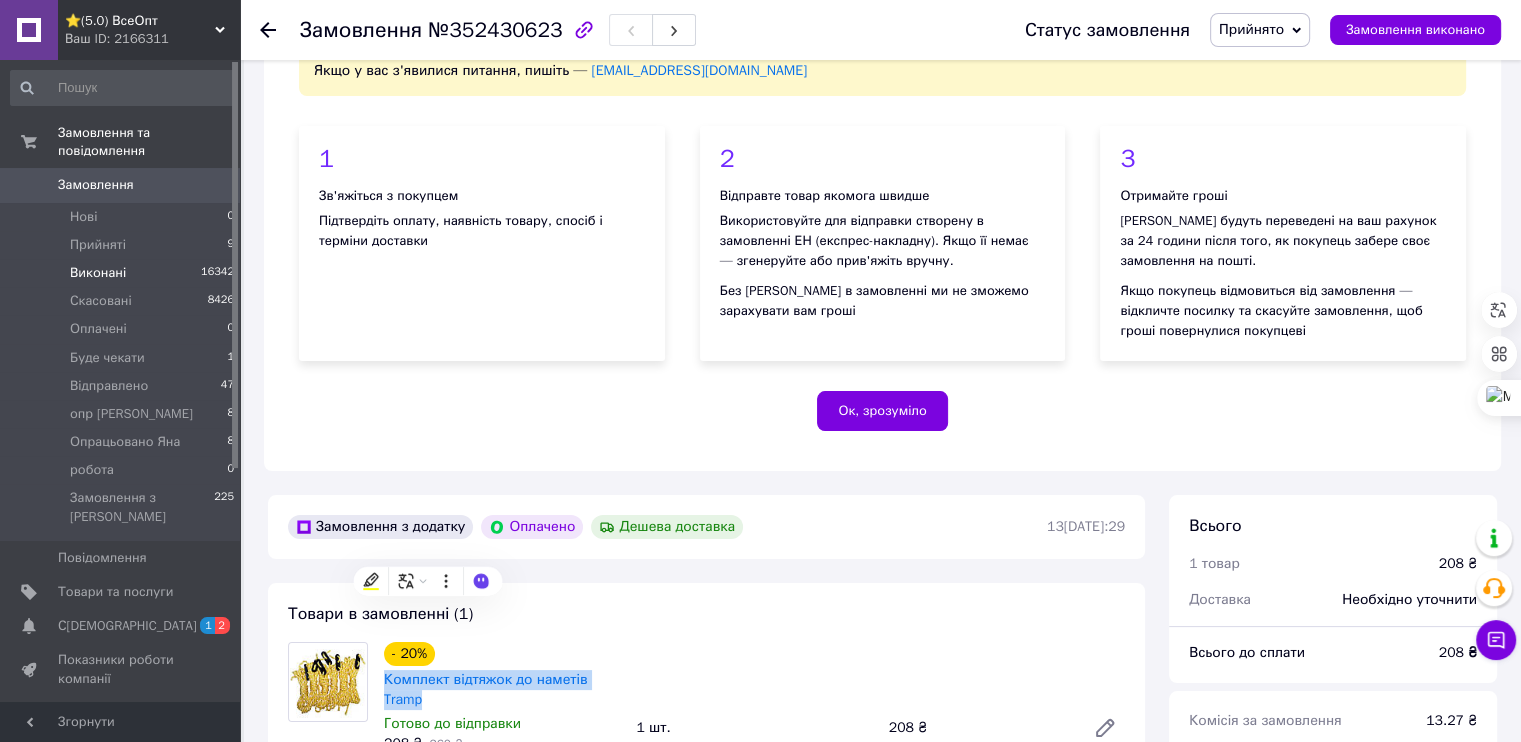 scroll, scrollTop: 100, scrollLeft: 0, axis: vertical 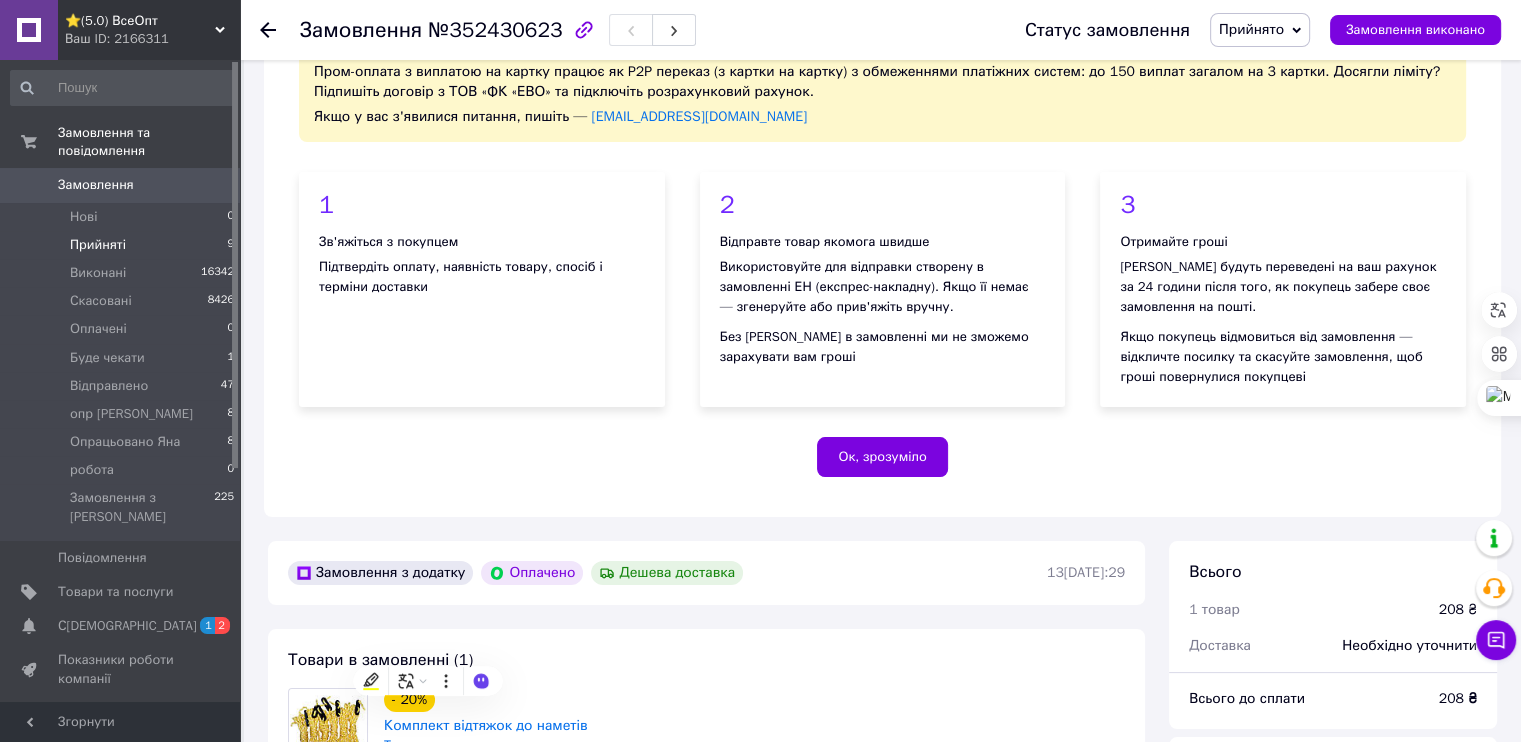 click on "Прийняті" at bounding box center [98, 245] 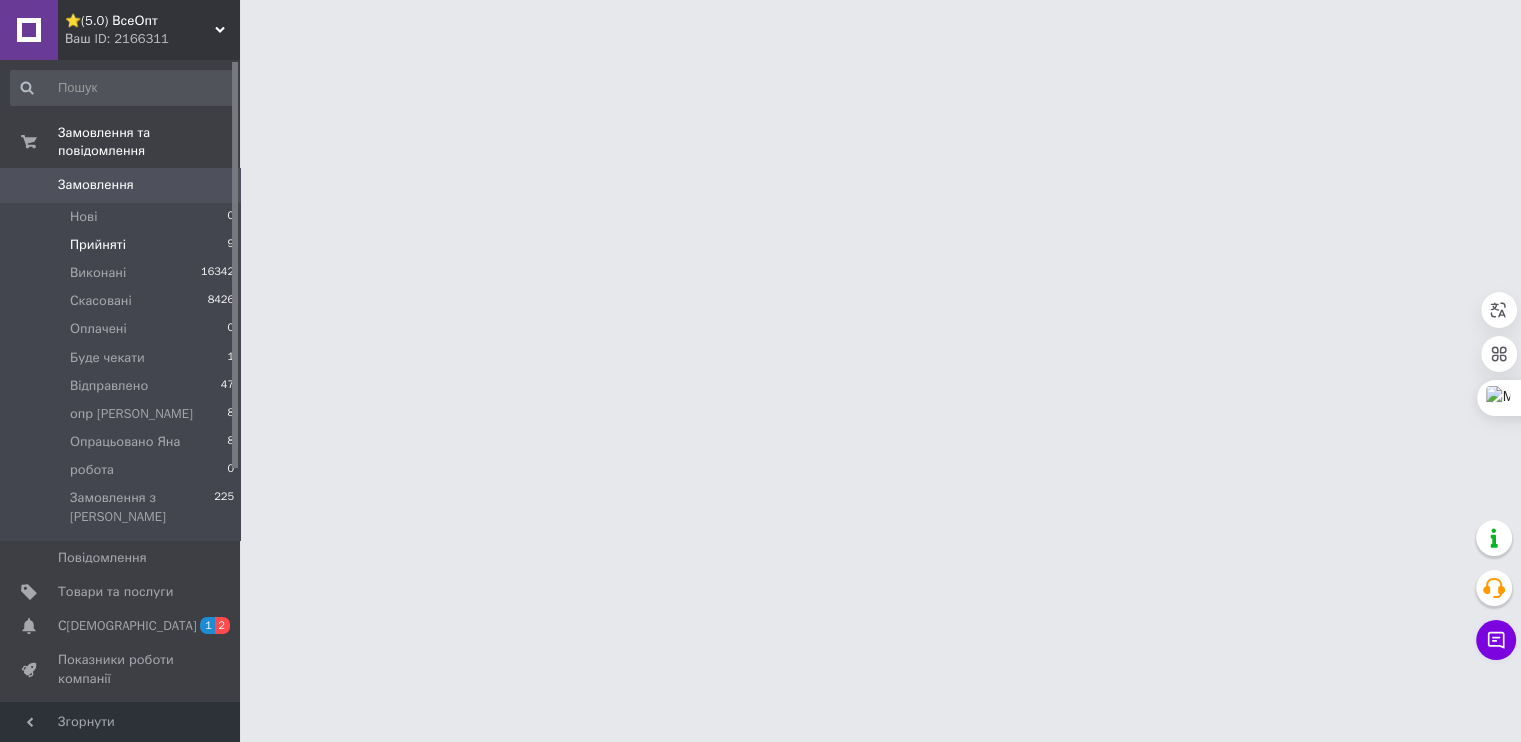scroll, scrollTop: 0, scrollLeft: 0, axis: both 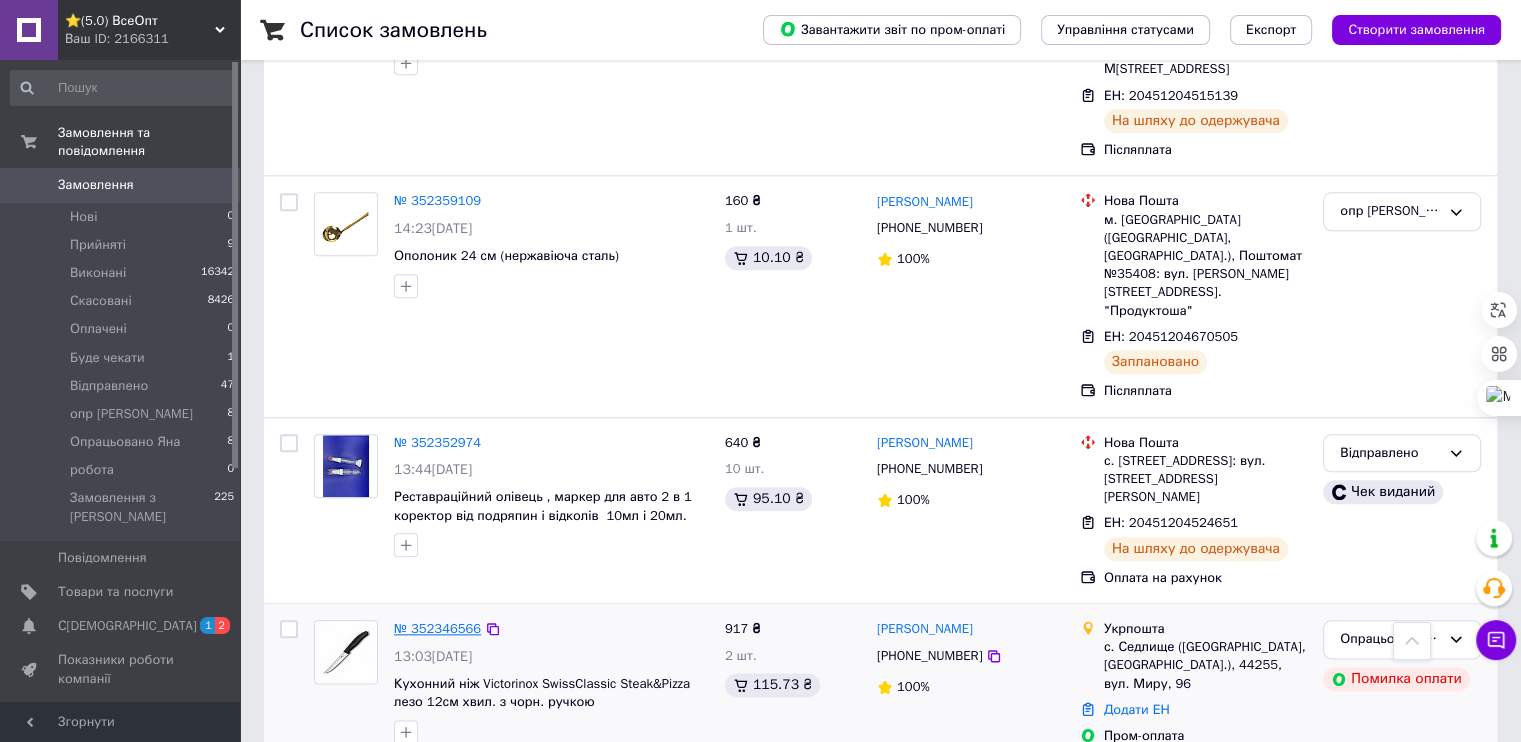 click on "№ 352346566" at bounding box center [437, 628] 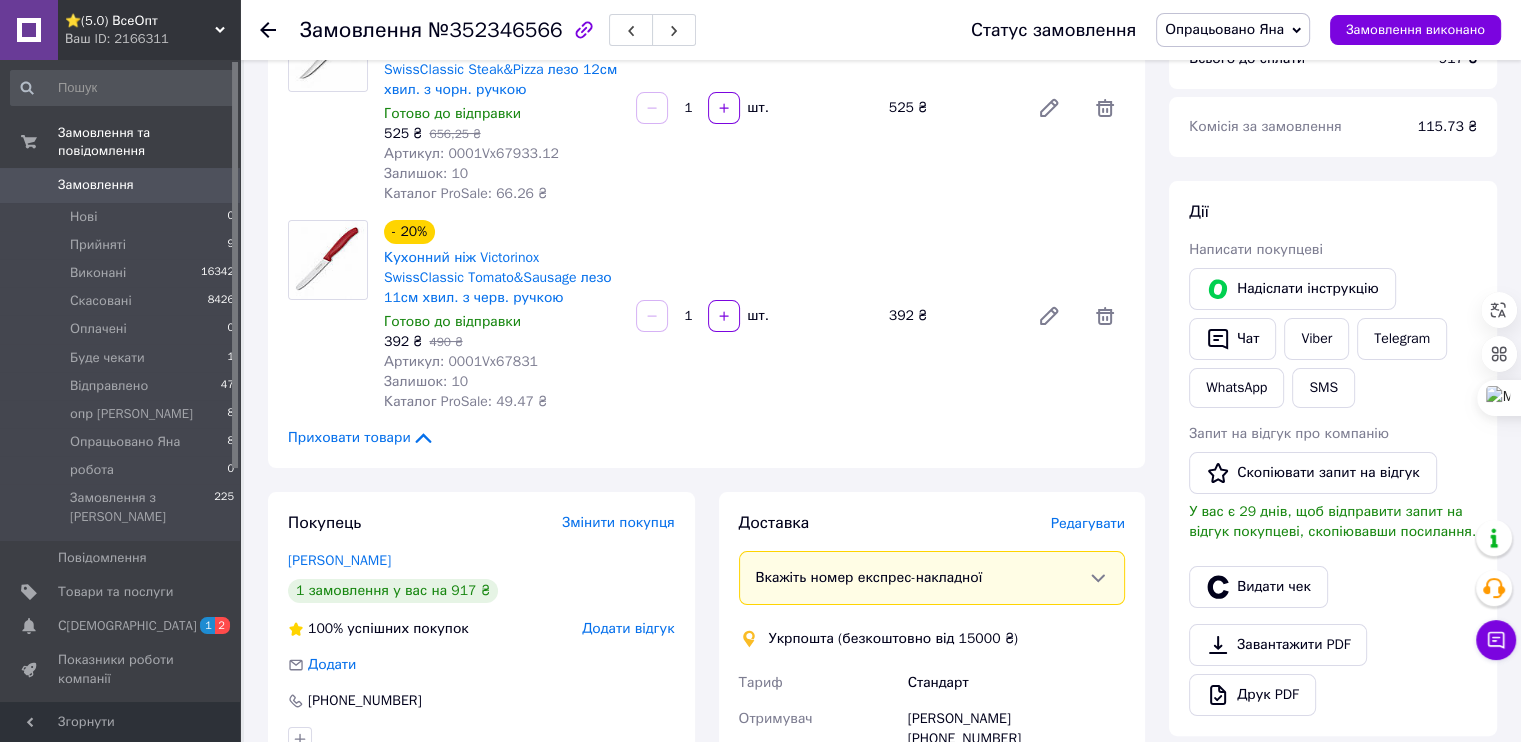 scroll, scrollTop: 0, scrollLeft: 0, axis: both 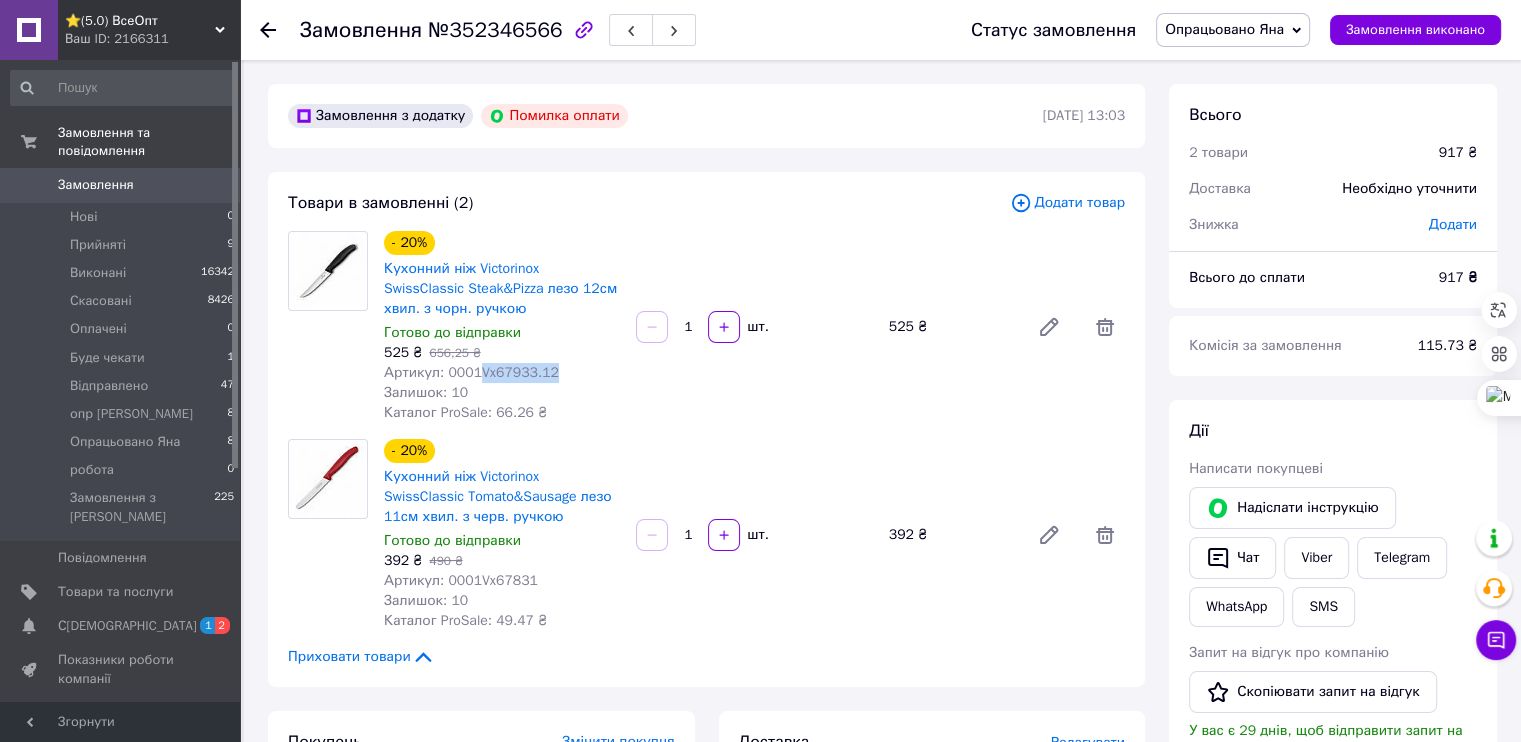 drag, startPoint x: 452, startPoint y: 327, endPoint x: 513, endPoint y: 330, distance: 61.073727 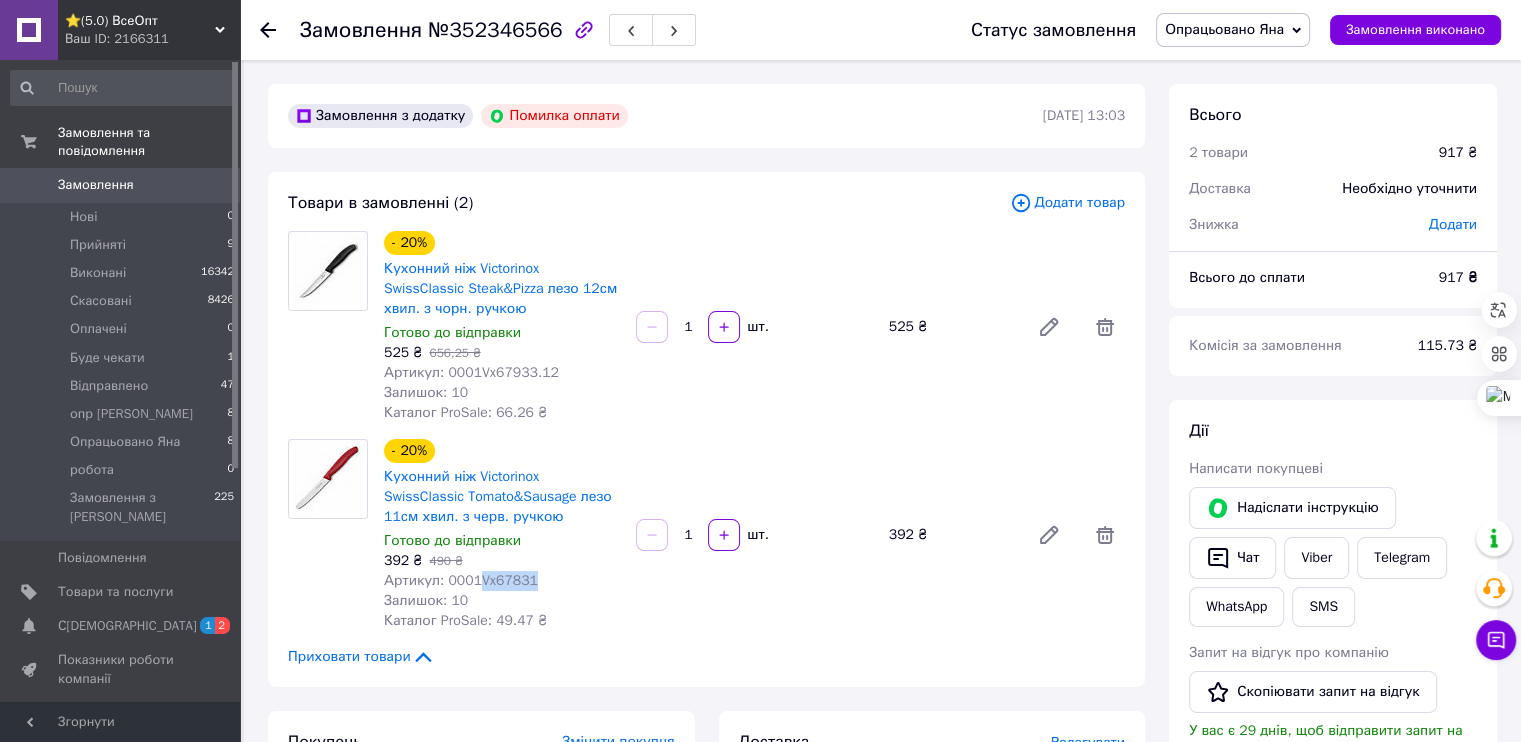 drag, startPoint x: 451, startPoint y: 478, endPoint x: 504, endPoint y: 478, distance: 53 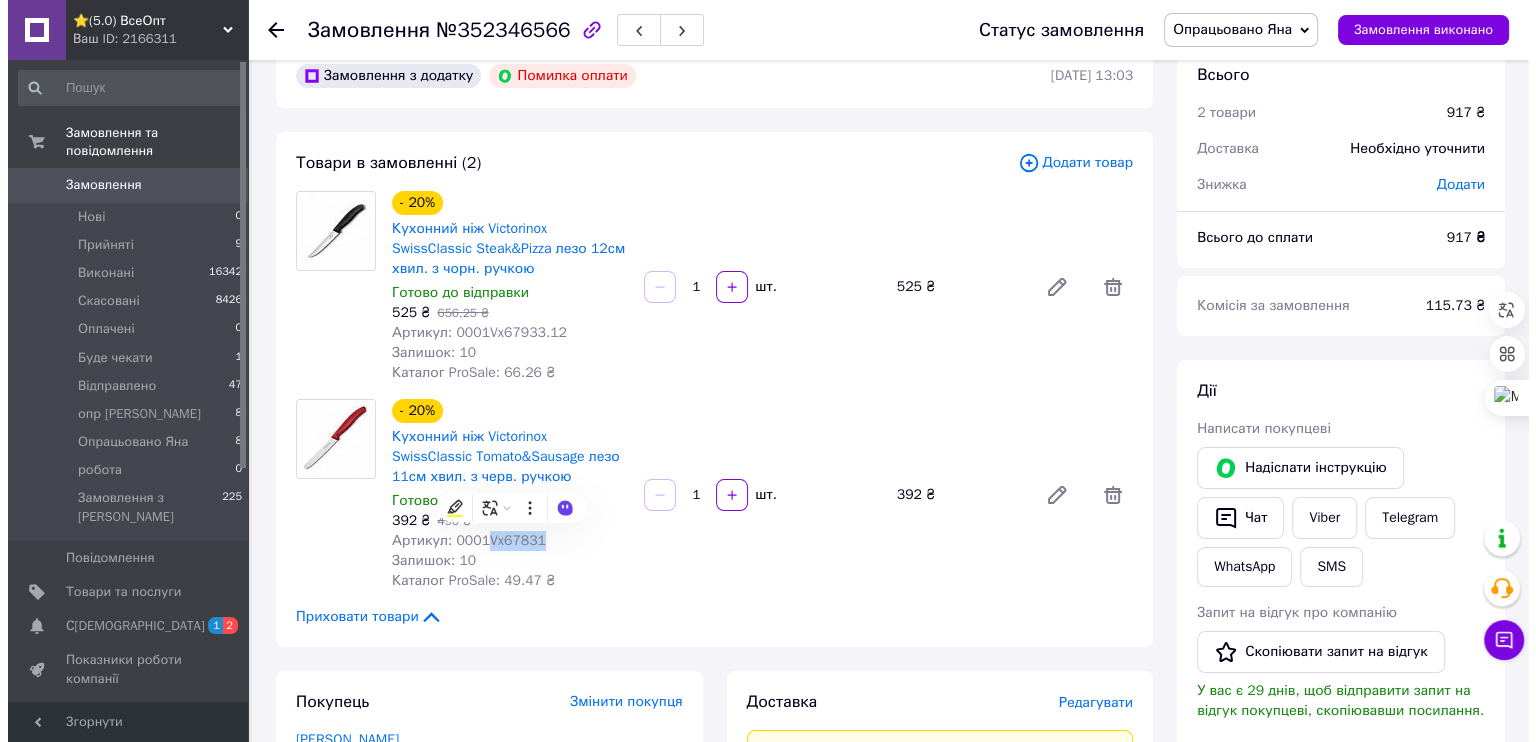 scroll, scrollTop: 300, scrollLeft: 0, axis: vertical 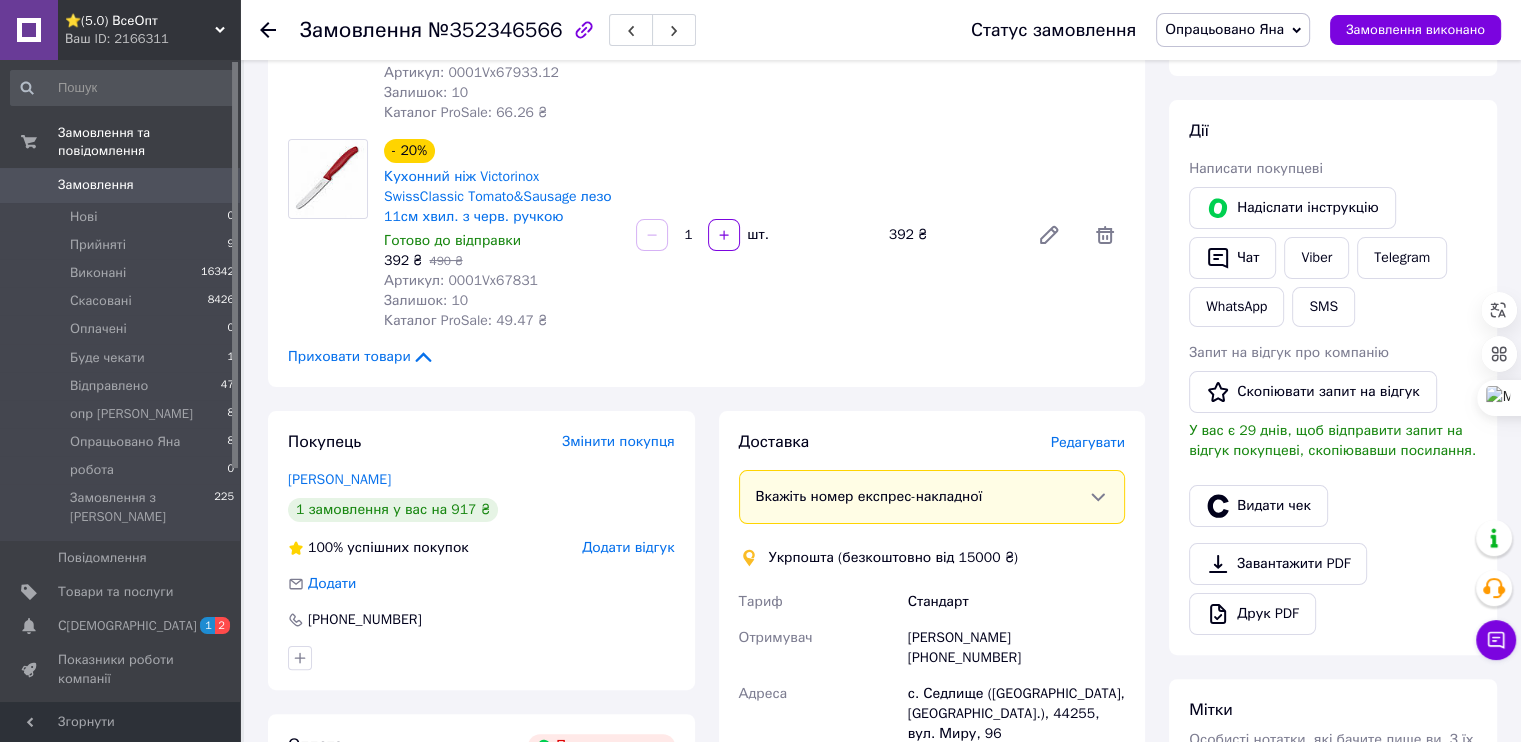 click on "Редагувати" at bounding box center (1088, 442) 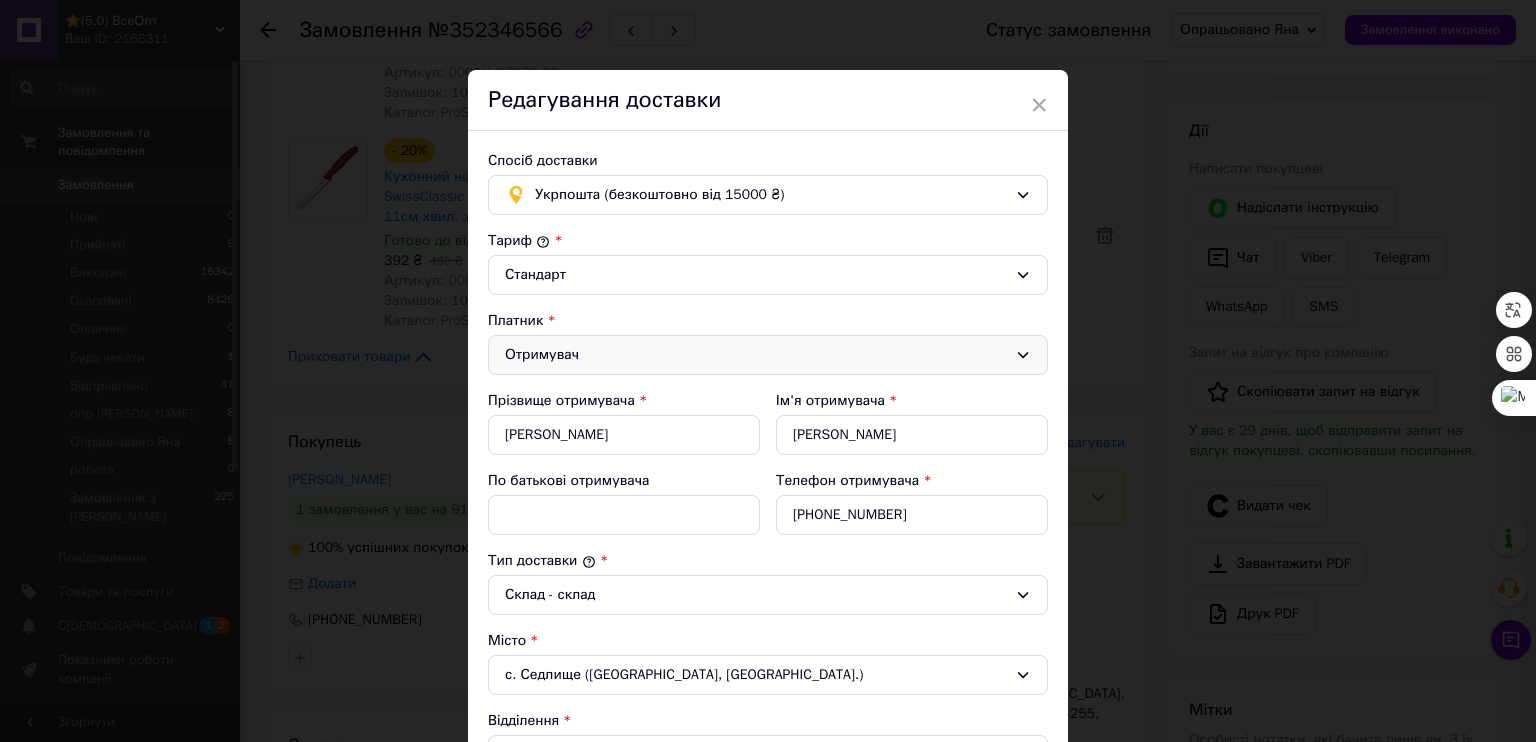 scroll, scrollTop: 100, scrollLeft: 0, axis: vertical 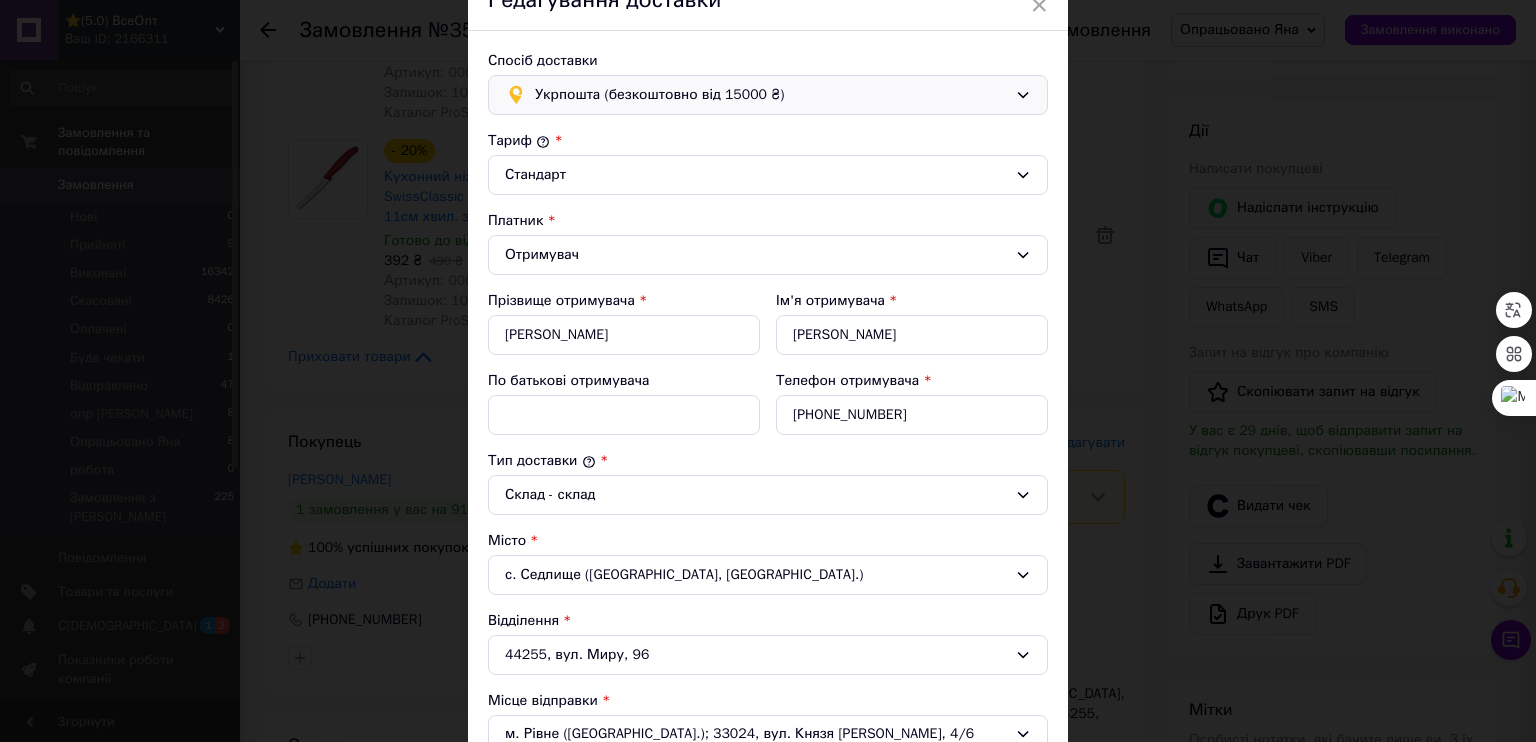 click on "Укрпошта (безкоштовно від 15000 ₴)" at bounding box center [771, 95] 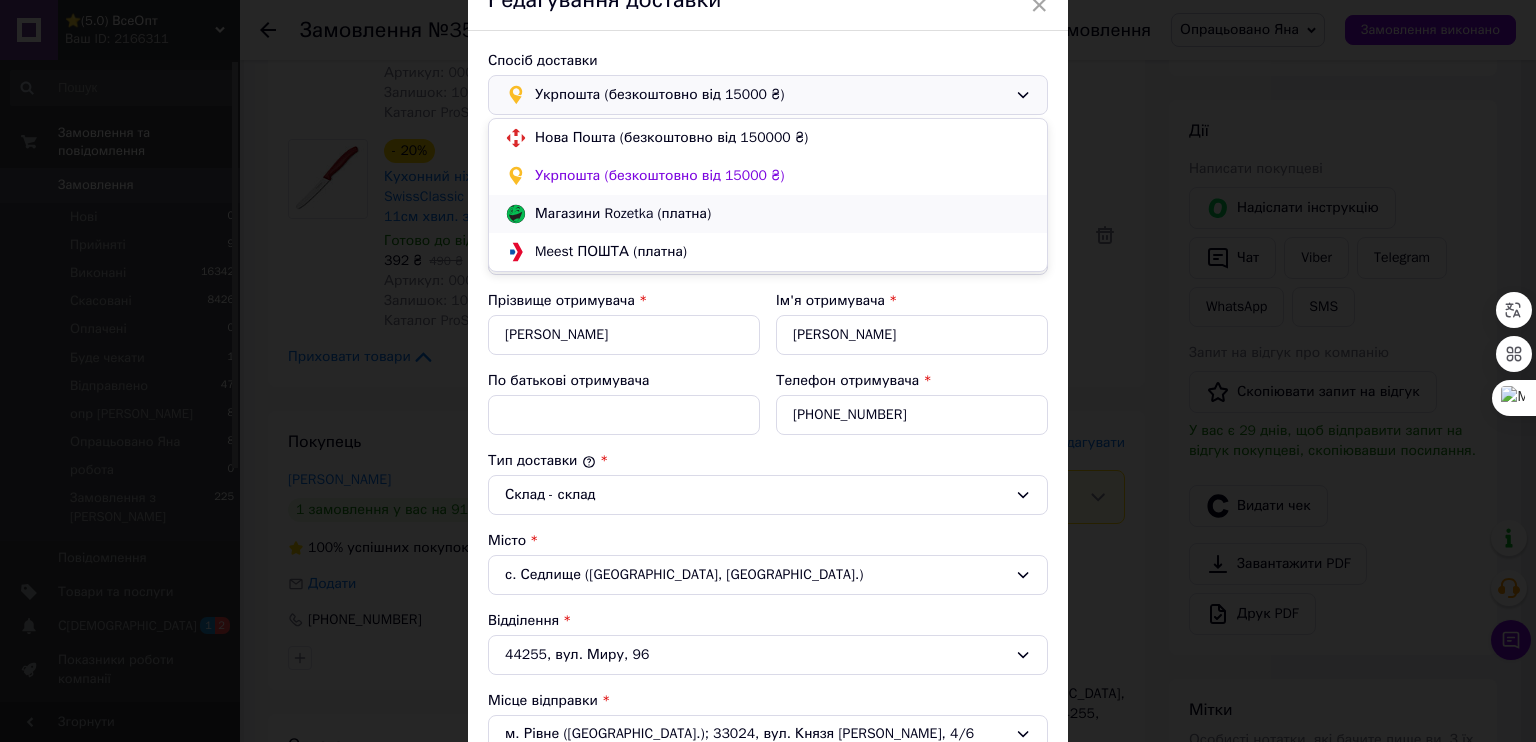 scroll, scrollTop: 2, scrollLeft: 0, axis: vertical 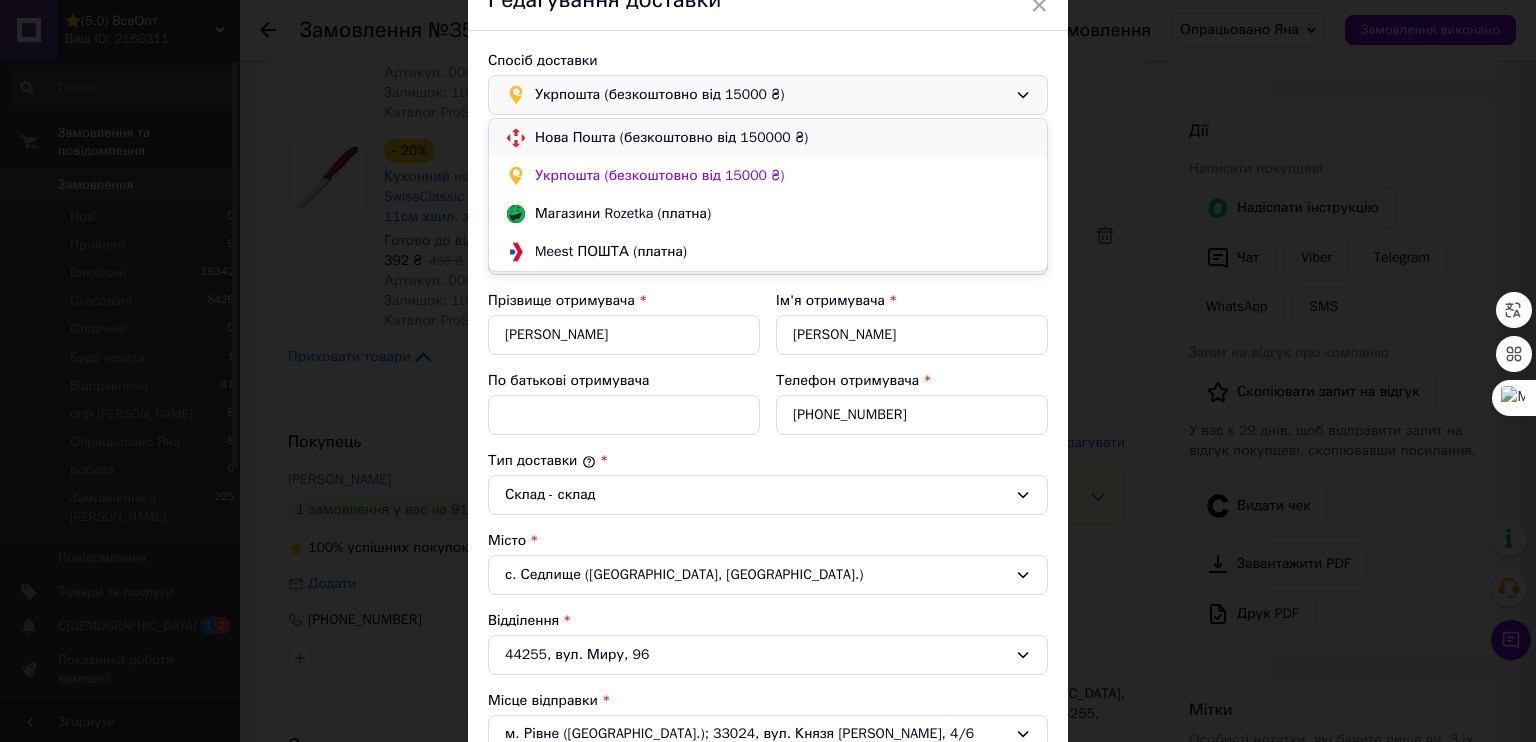 click on "Нова Пошта (безкоштовно від 150000 ₴)" at bounding box center (783, 138) 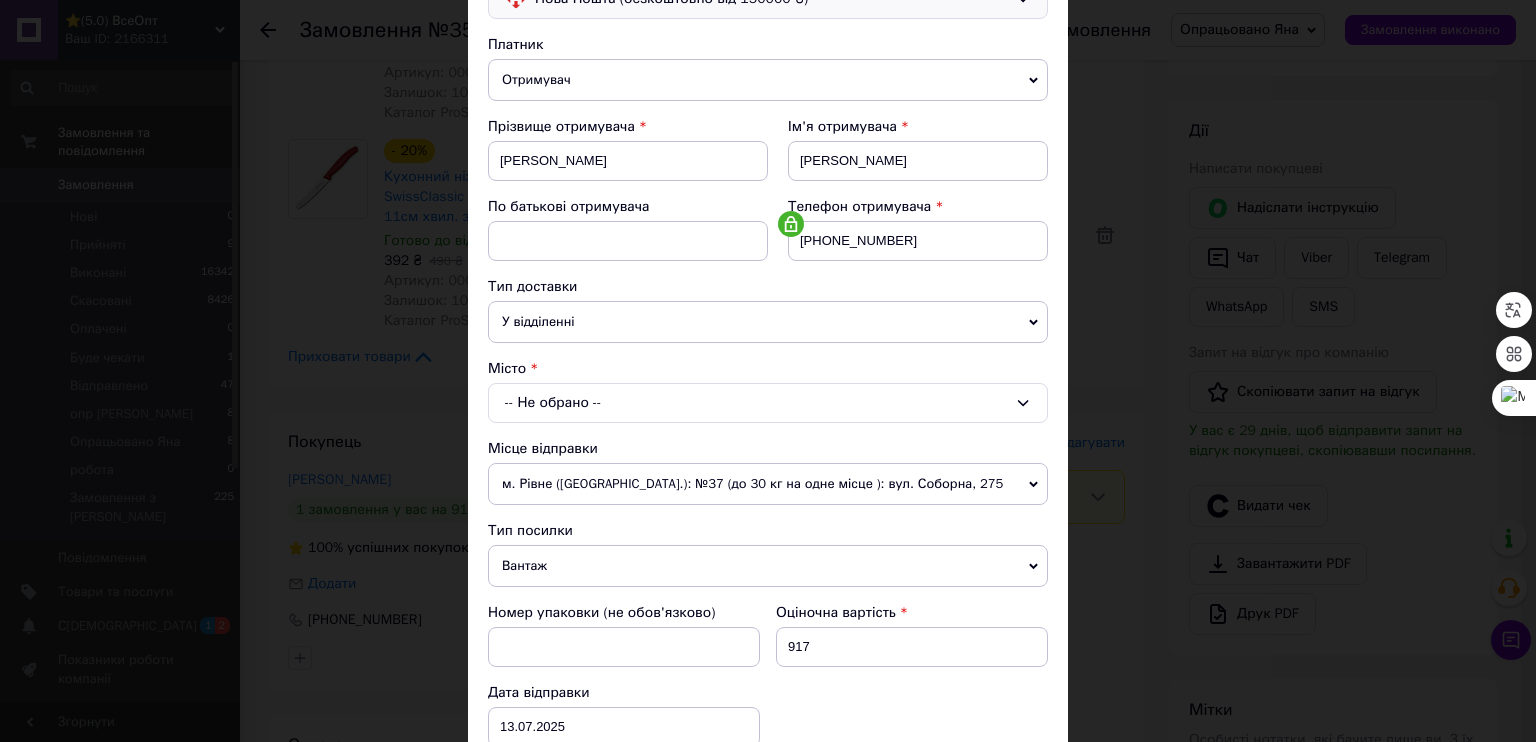 scroll, scrollTop: 200, scrollLeft: 0, axis: vertical 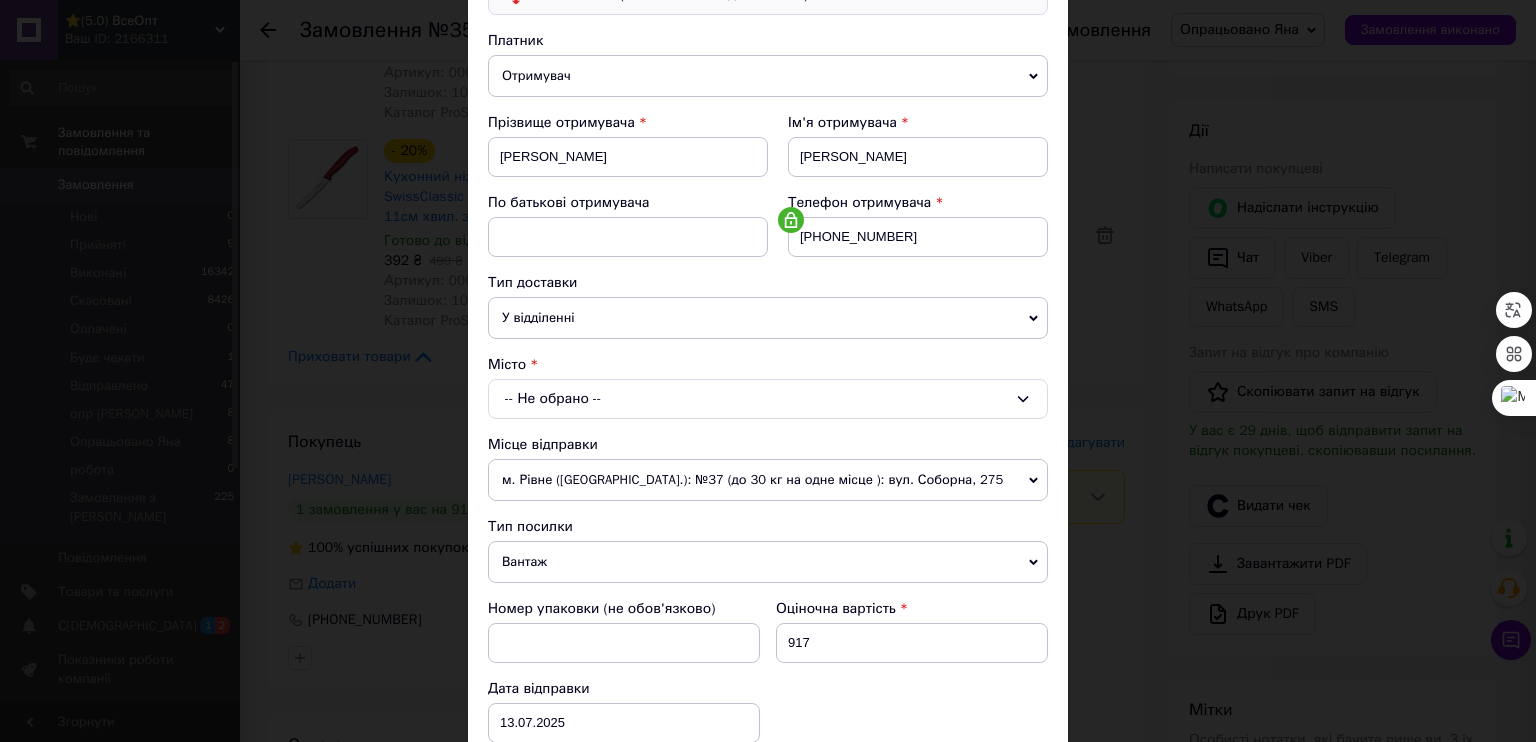 click on "-- Не обрано --" at bounding box center [768, 399] 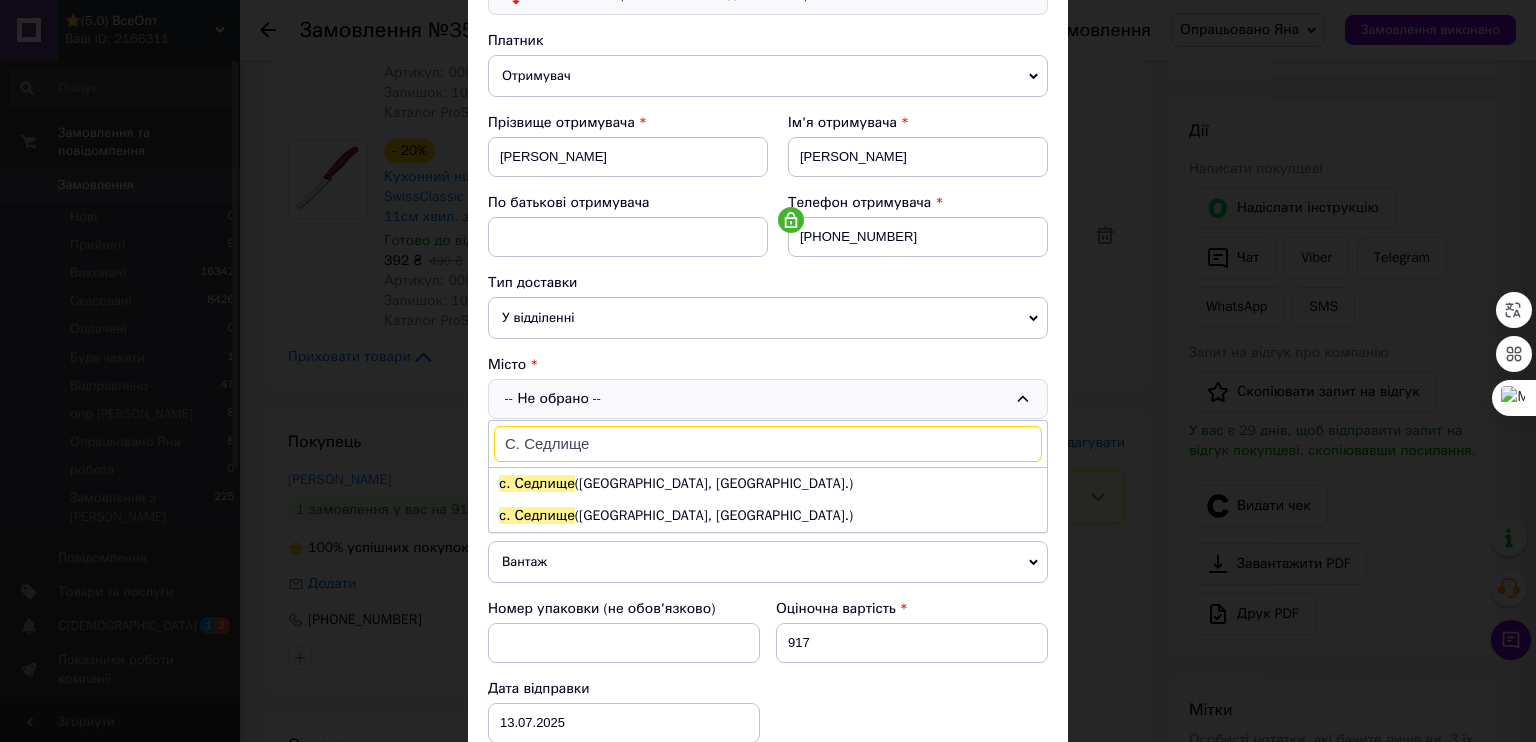 type on "С. Седлище" 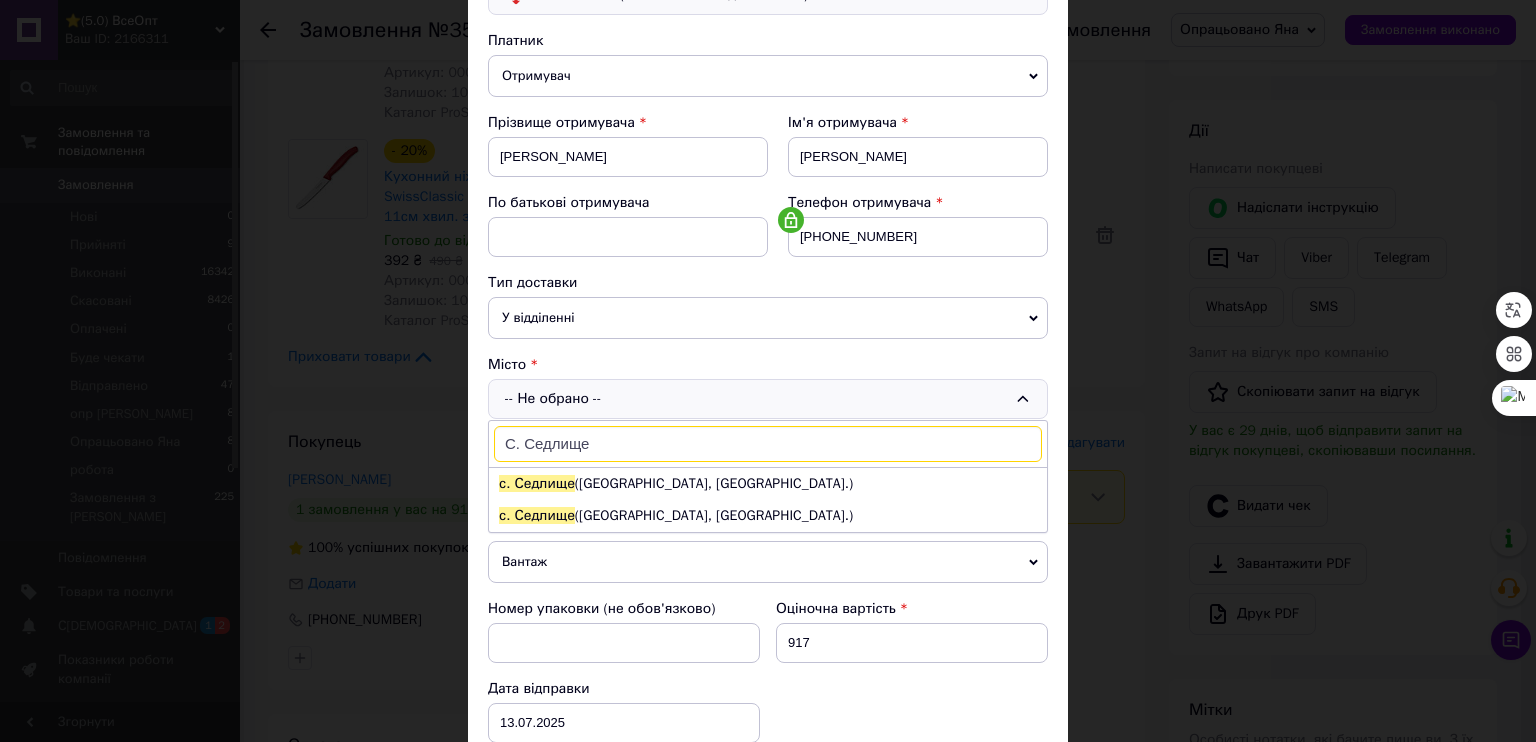 drag, startPoint x: 1336, startPoint y: 667, endPoint x: 1326, endPoint y: 669, distance: 10.198039 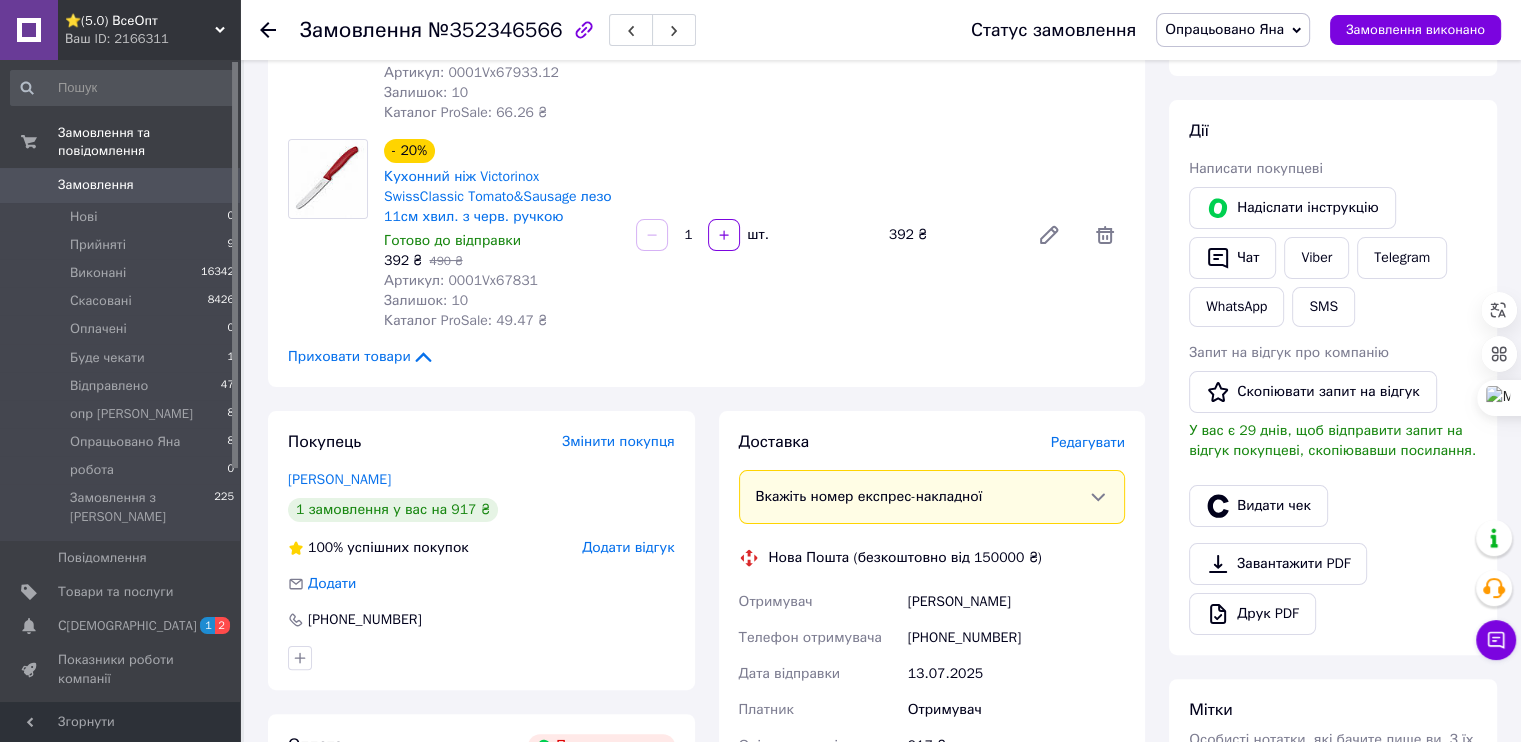 click on "Редагувати" at bounding box center [1088, 442] 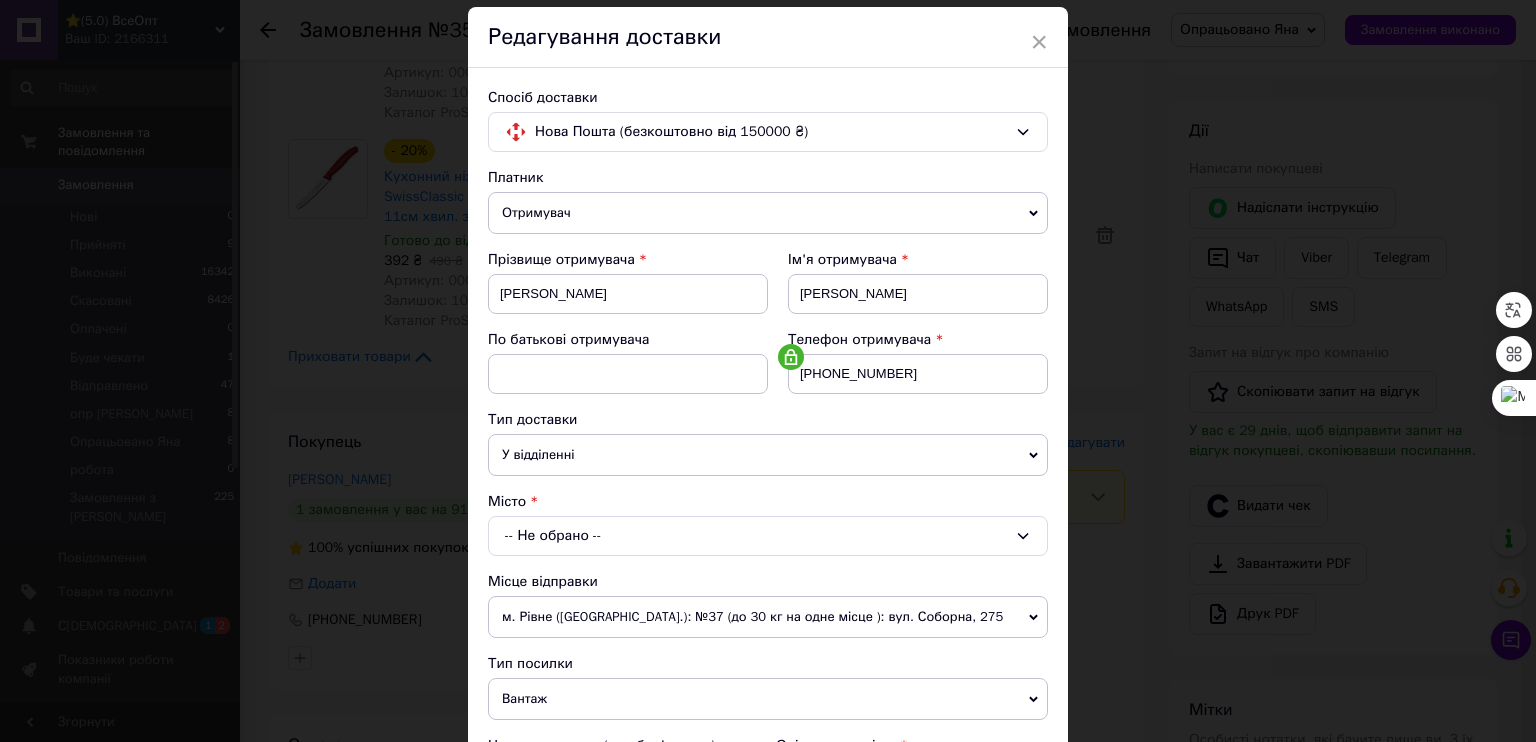 scroll, scrollTop: 100, scrollLeft: 0, axis: vertical 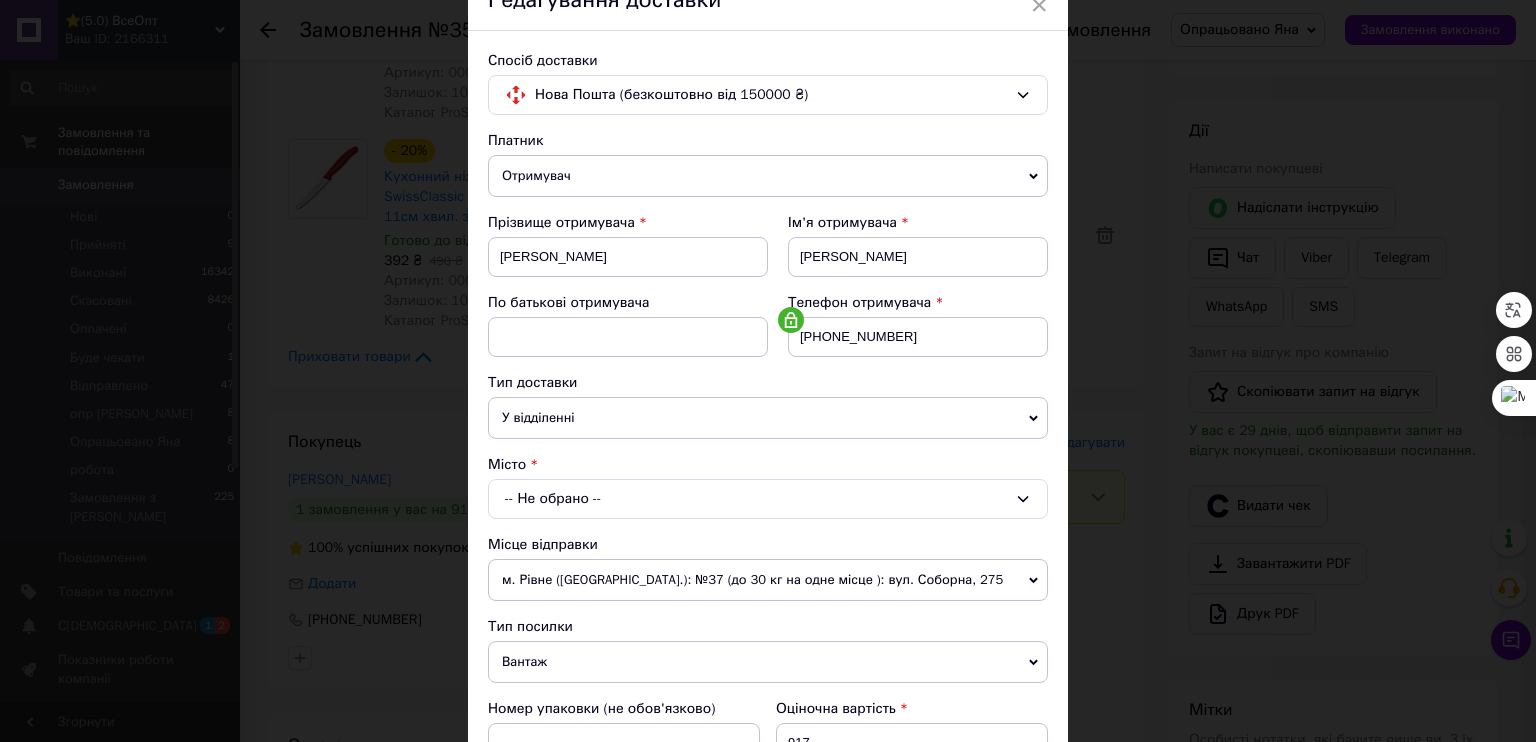 click on "-- Не обрано --" at bounding box center (768, 499) 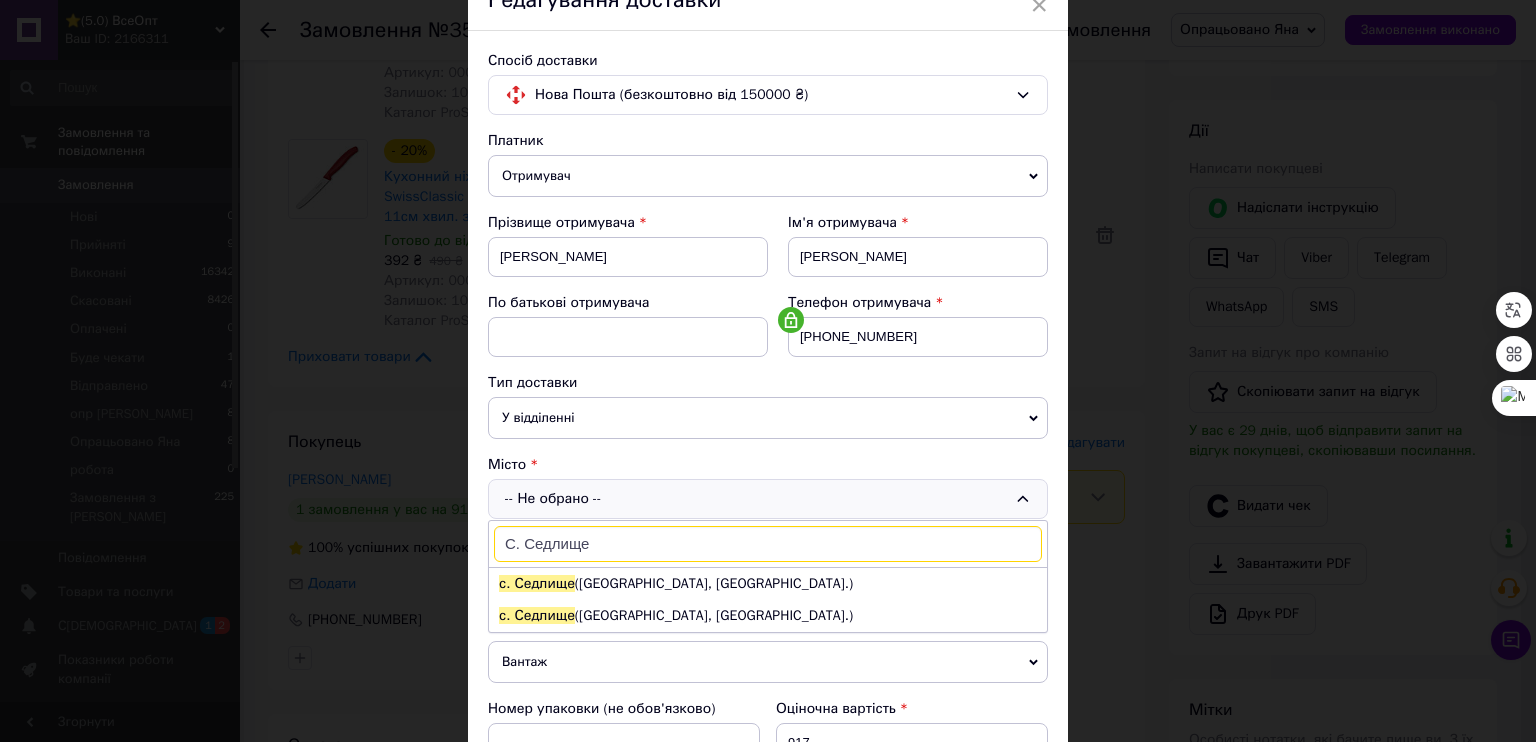 drag, startPoint x: 520, startPoint y: 486, endPoint x: 494, endPoint y: 483, distance: 26.172504 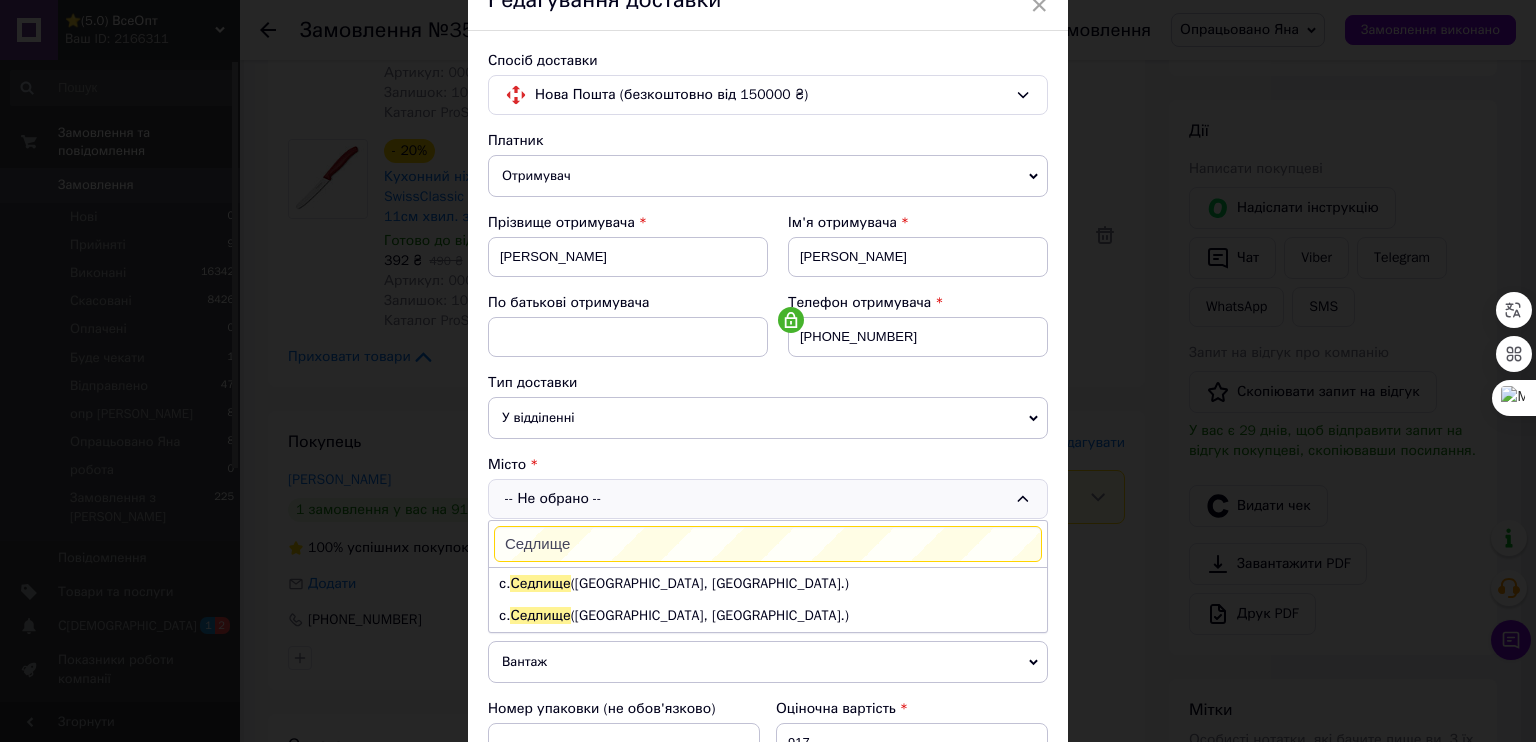 click on "Седлище" at bounding box center (768, 544) 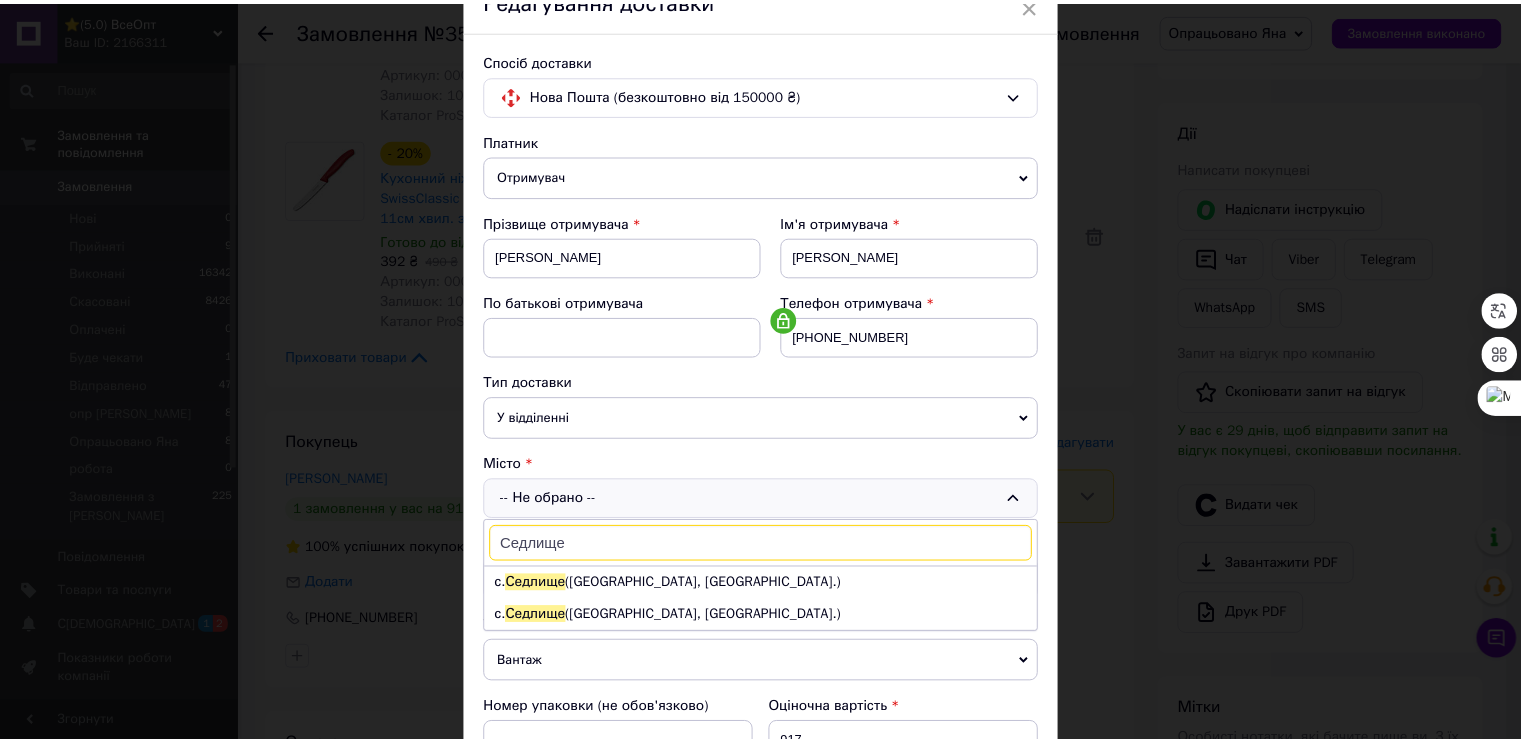 scroll, scrollTop: 200, scrollLeft: 0, axis: vertical 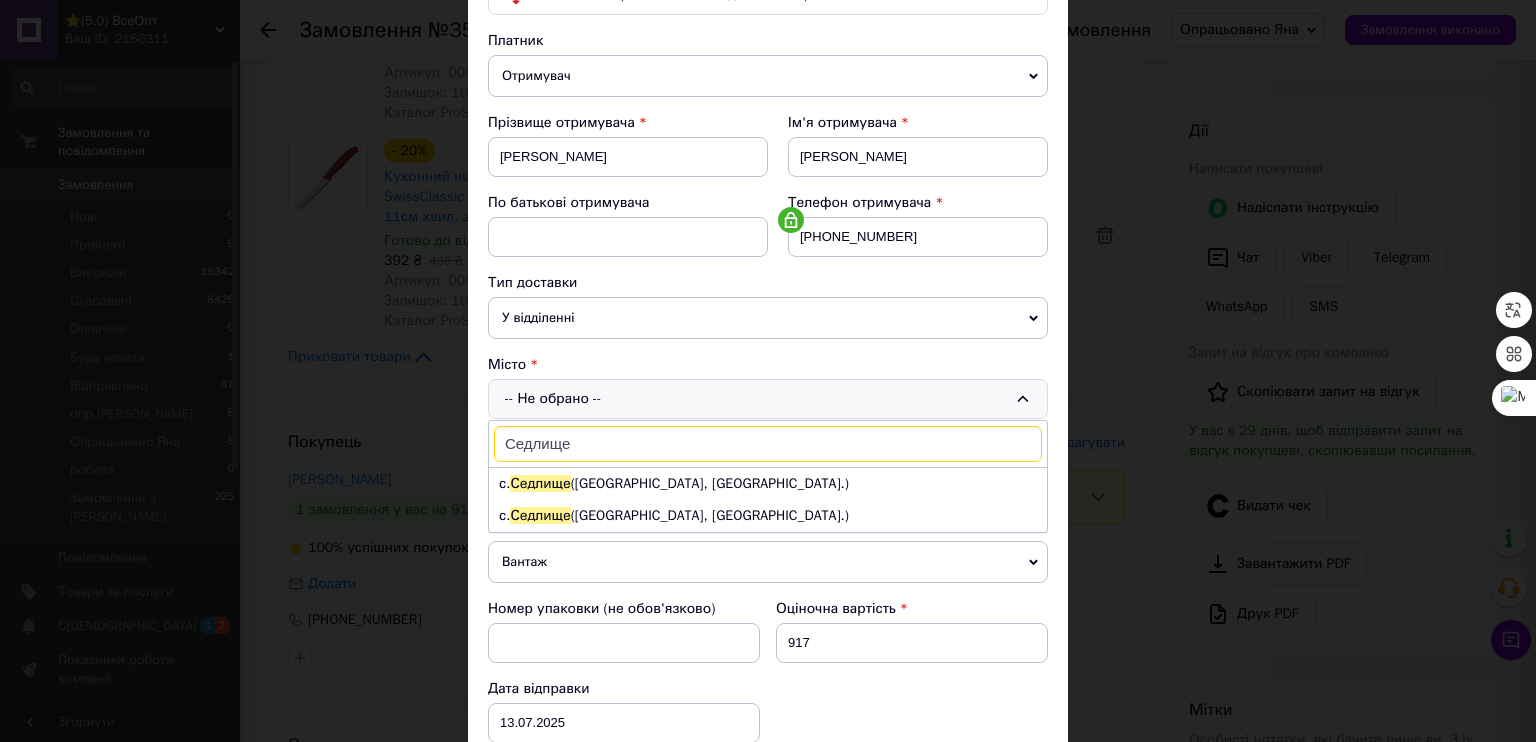 type on "Седлище" 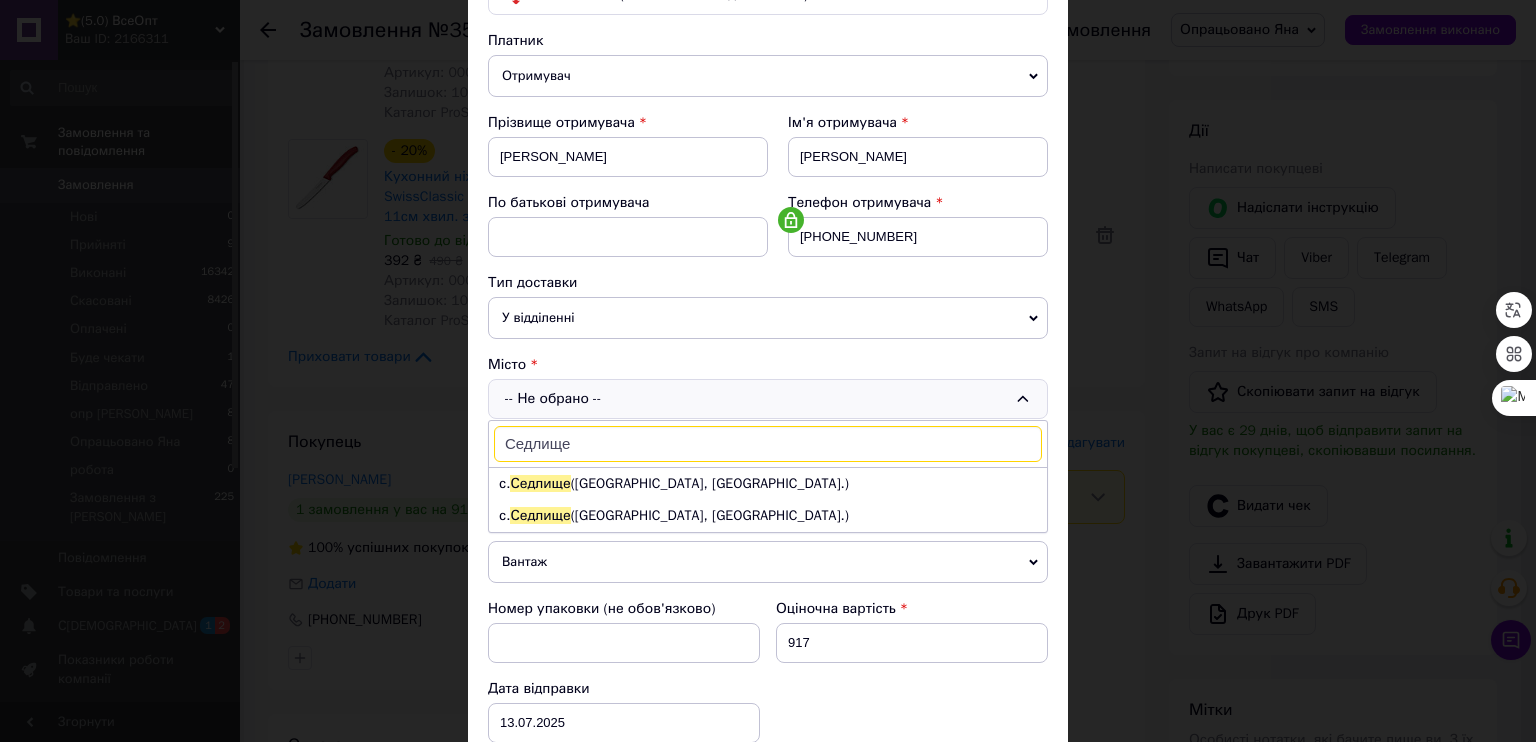 click on "× Редагування доставки Спосіб доставки Нова Пошта (безкоштовно від 150000 ₴) Платник Отримувач Відправник Прізвище отримувача [PERSON_NAME] Ім'я отримувача [PERSON_NAME] батькові отримувача Телефон отримувача [PHONE_NUMBER] Тип доставки У відділенні Кур'єром В поштоматі Місто -- Не обрано -- Седлище с.  Седлище  ([GEOGRAPHIC_DATA], [GEOGRAPHIC_DATA].) с.  Седлище  ([GEOGRAPHIC_DATA], [GEOGRAPHIC_DATA].) Місце відправки м. Рівне ([GEOGRAPHIC_DATA].): №37 (до 30 кг на одне місце ): вул. Соборна, 275 м. [GEOGRAPHIC_DATA] ([GEOGRAPHIC_DATA].): №23: вул. [PERSON_NAME][STREET_ADDRESS] Крихівці: №1: вул. [PERSON_NAME][STREET_ADDRESS] < >" at bounding box center [768, 371] 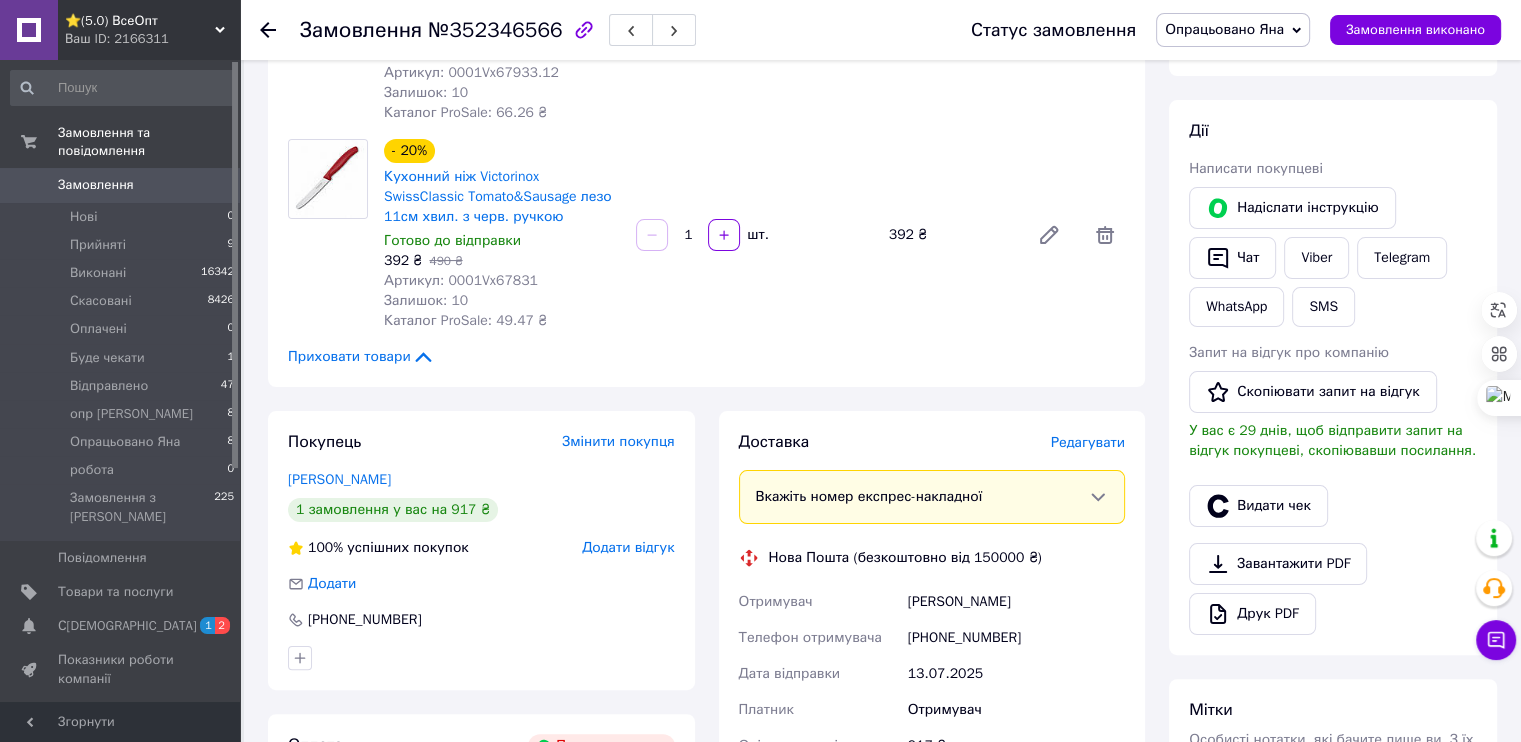 click on "Замовлення" at bounding box center (96, 185) 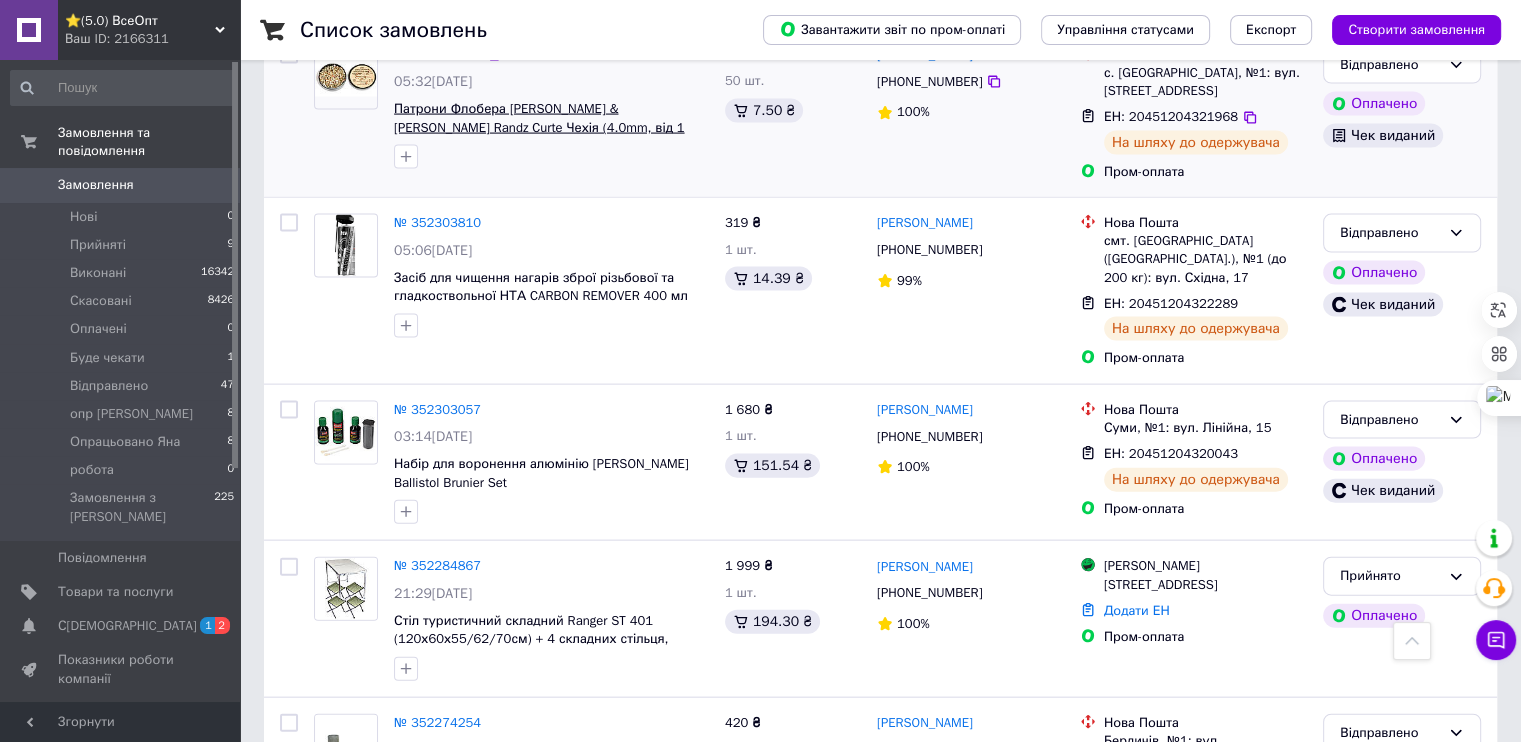 scroll, scrollTop: 4400, scrollLeft: 0, axis: vertical 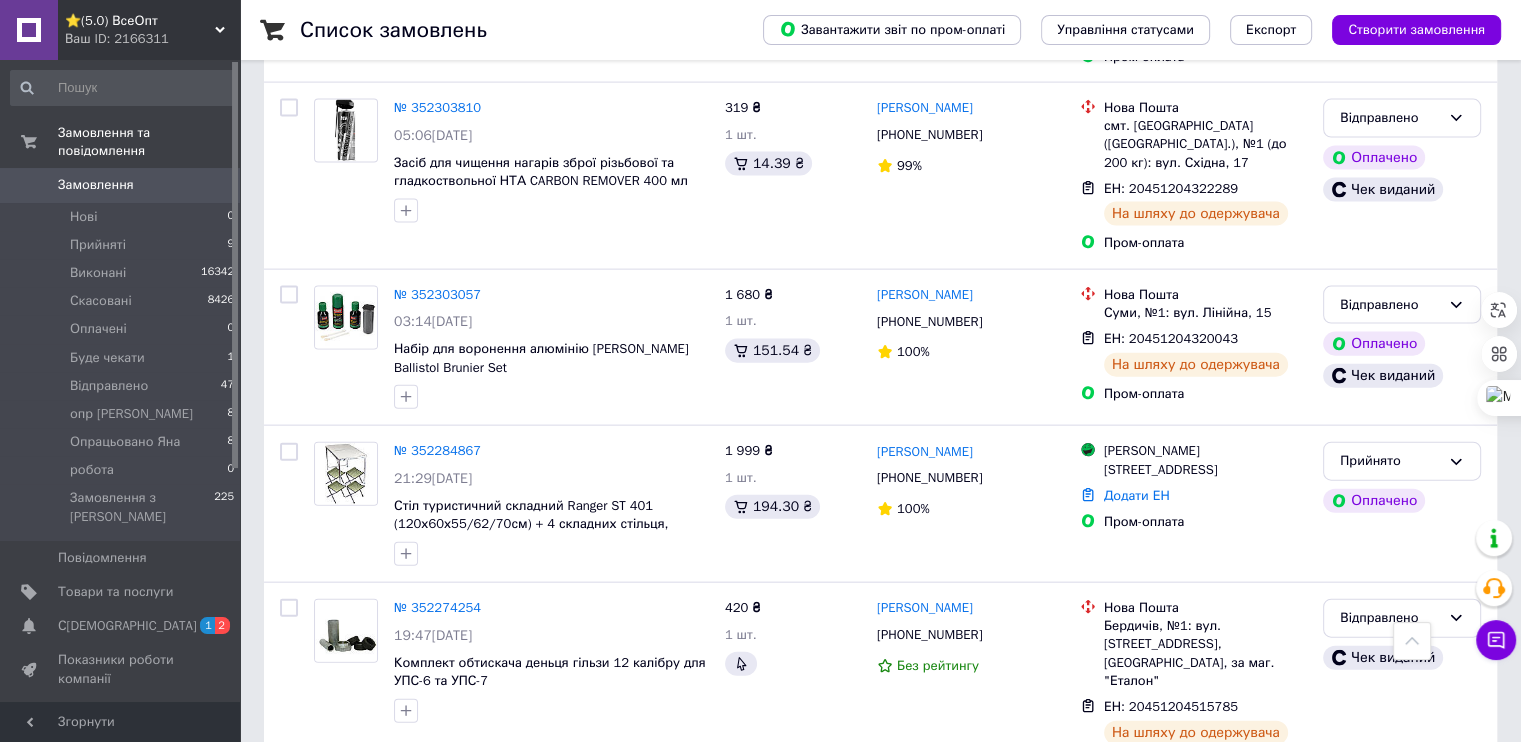 click on "№ 352274247" at bounding box center [437, 812] 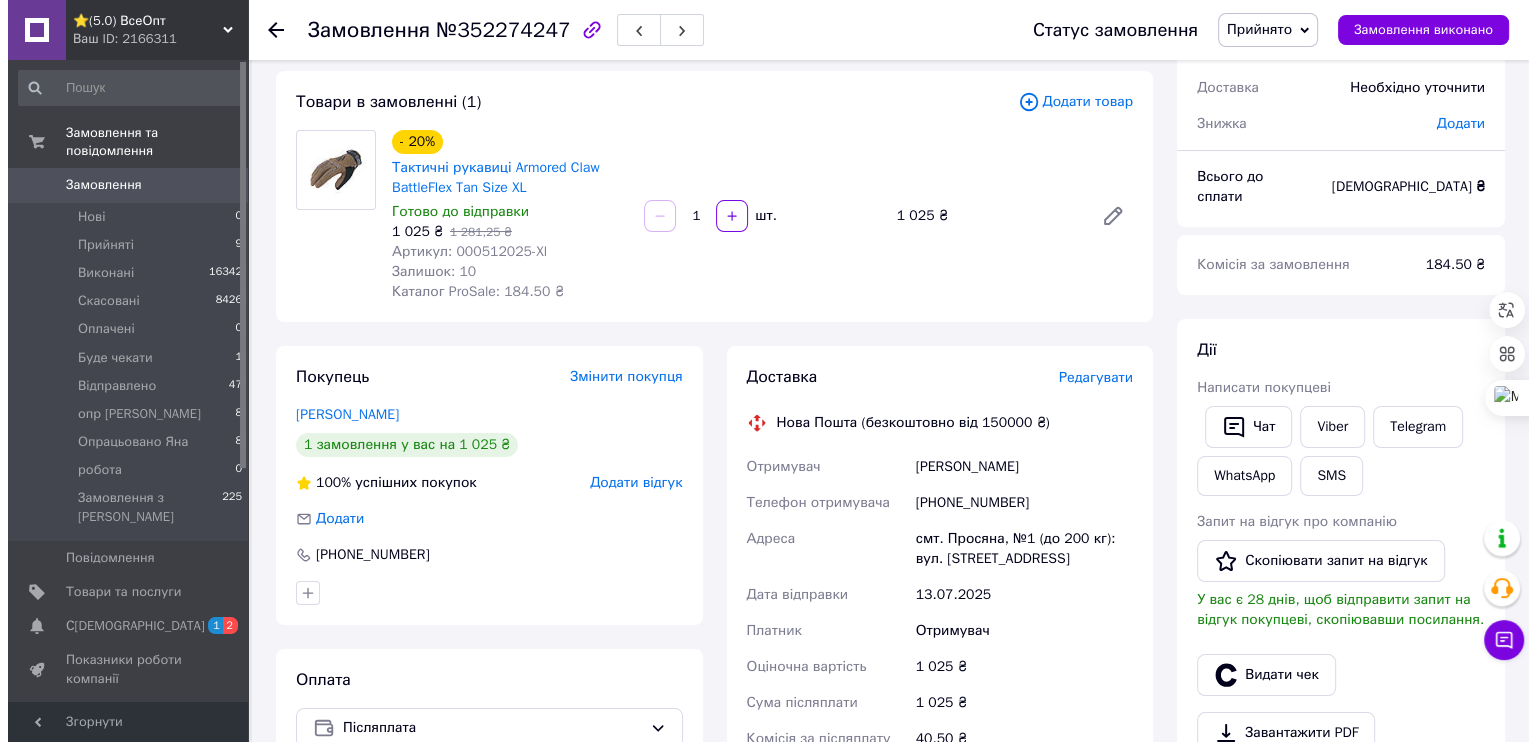 scroll, scrollTop: 0, scrollLeft: 0, axis: both 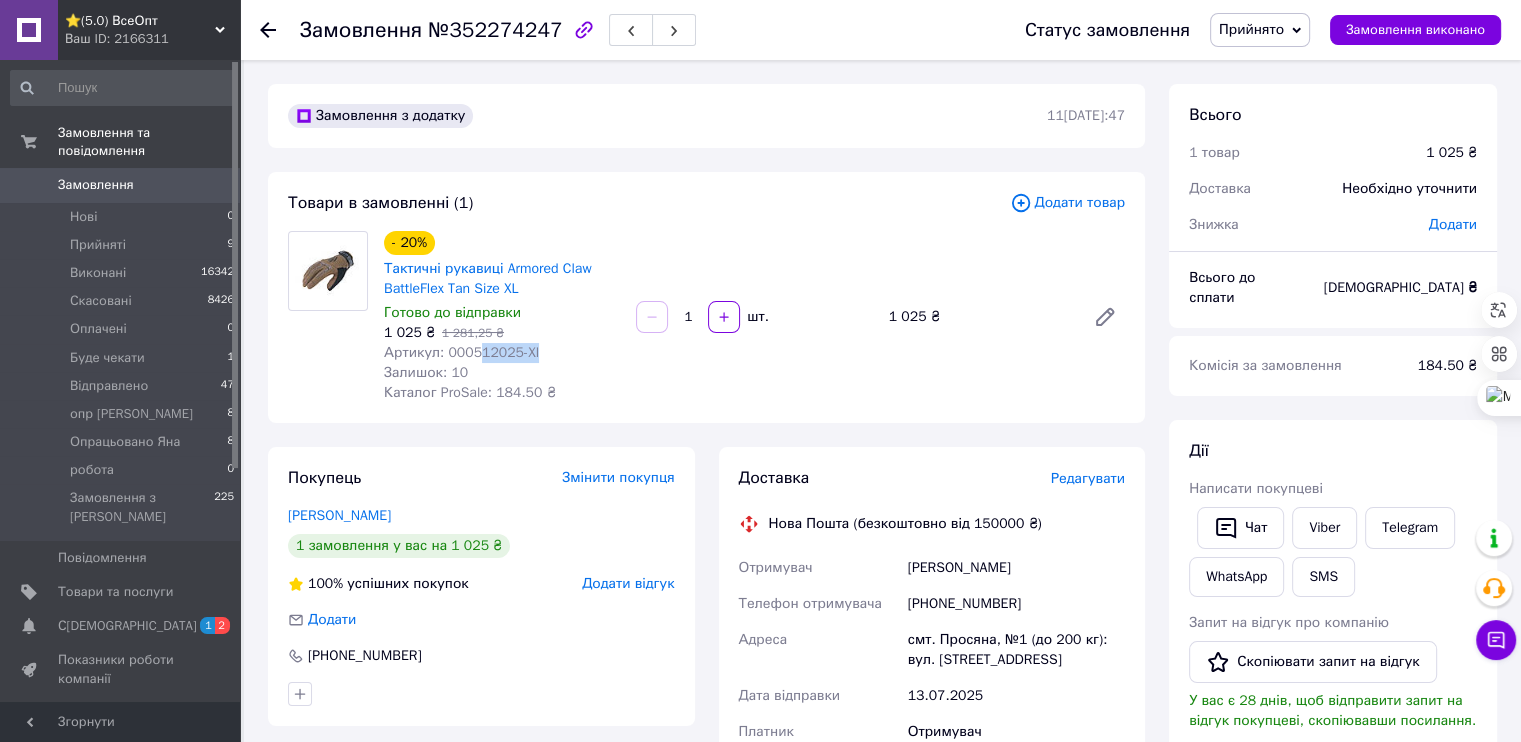 drag, startPoint x: 452, startPoint y: 329, endPoint x: 520, endPoint y: 327, distance: 68.0294 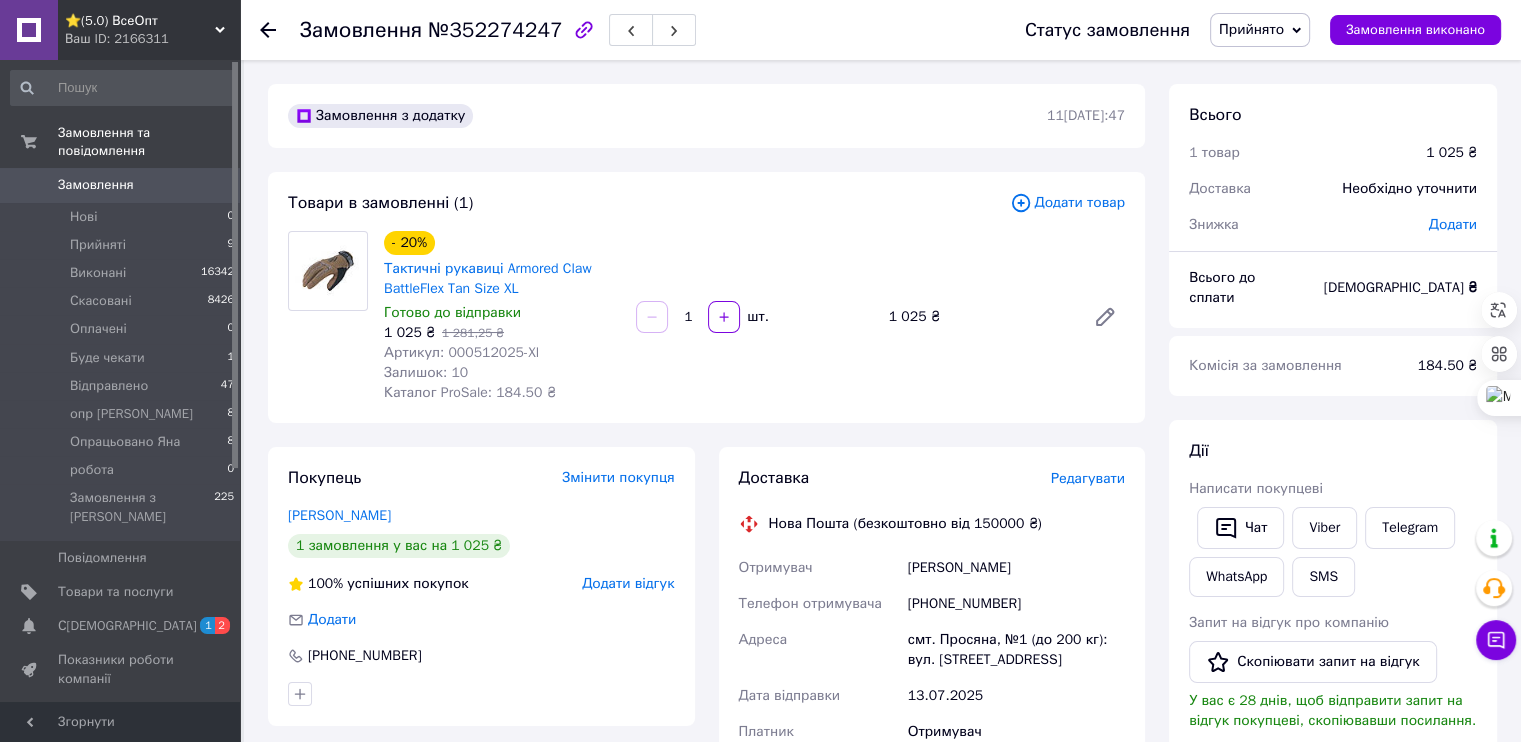 click on "Редагувати" at bounding box center [1088, 478] 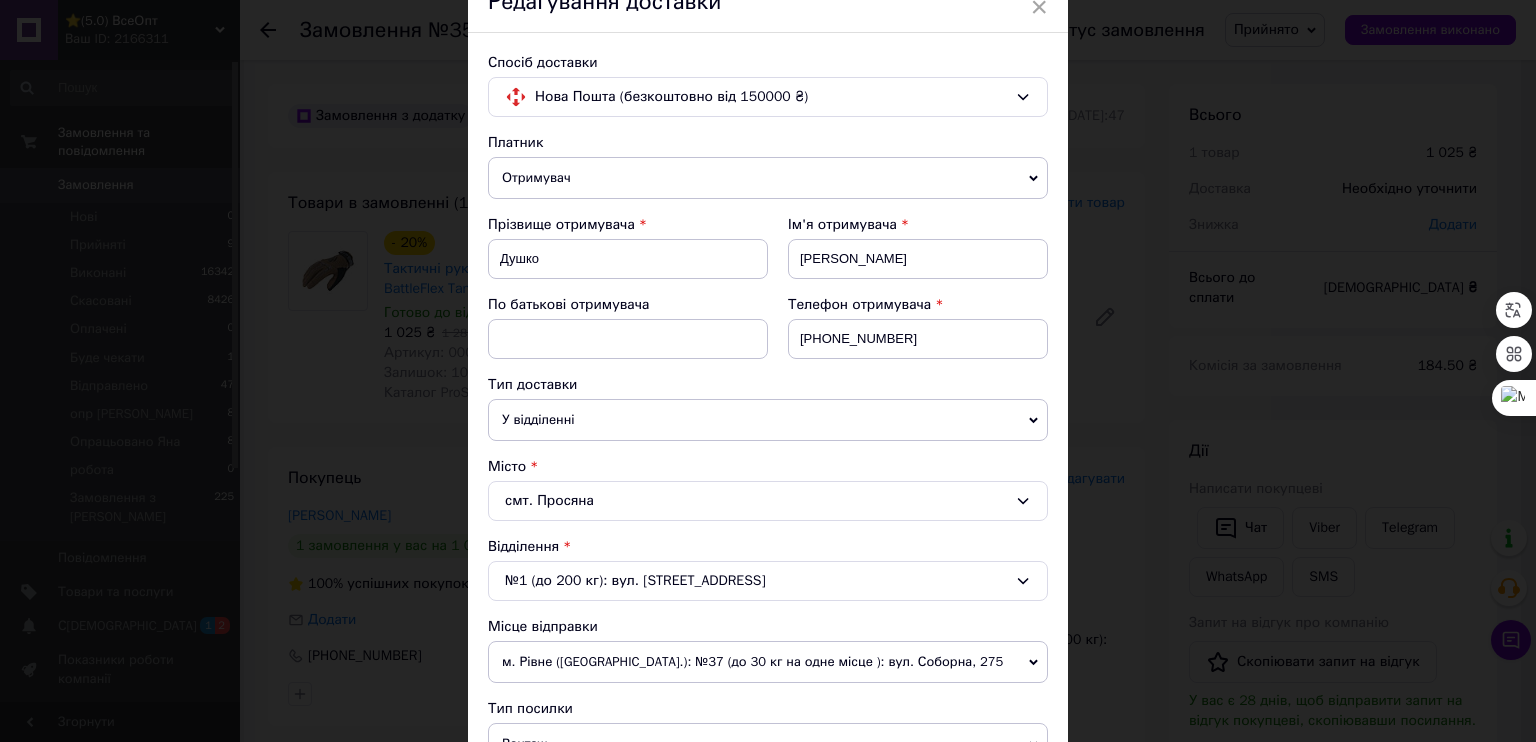 scroll, scrollTop: 200, scrollLeft: 0, axis: vertical 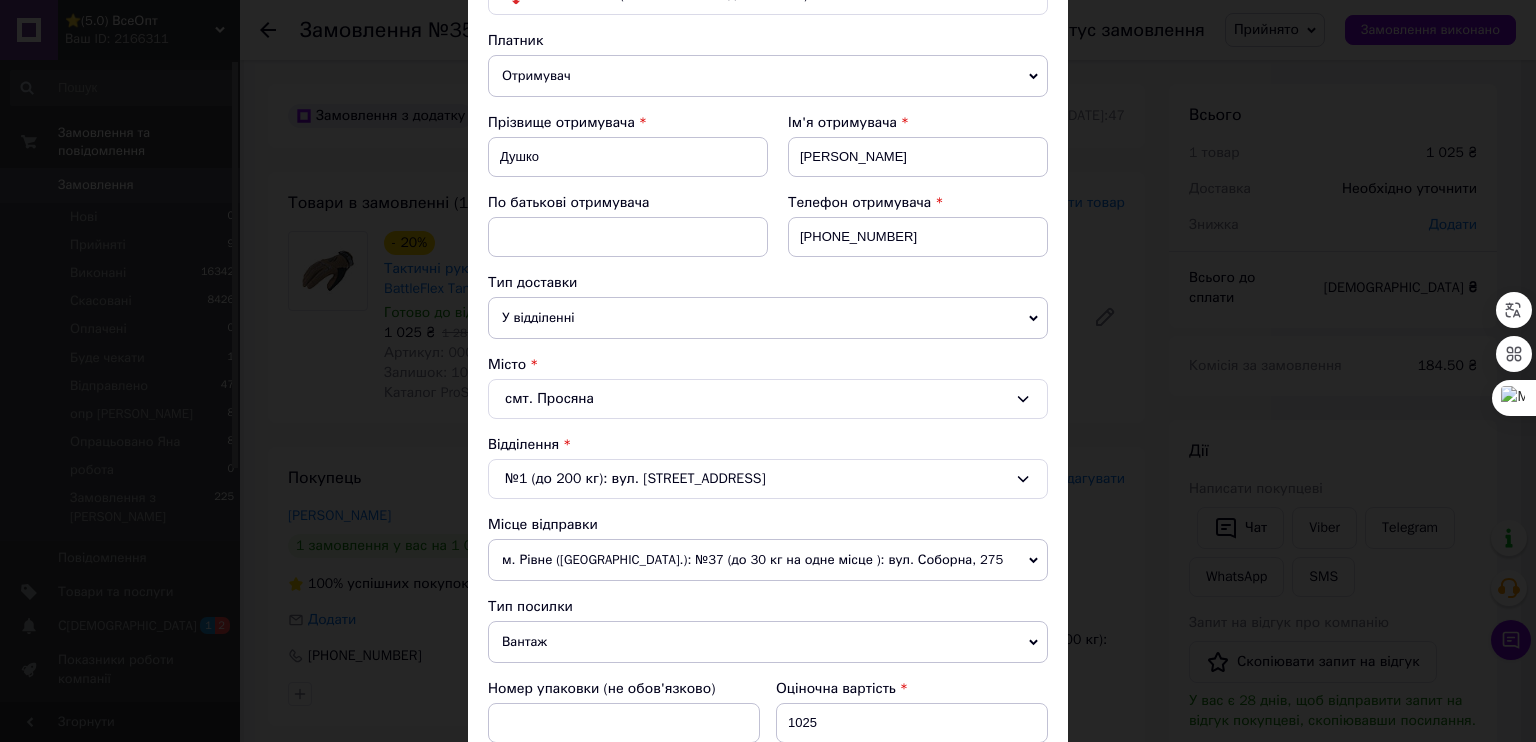 click on "м. Рівне ([GEOGRAPHIC_DATA].): №37 (до 30 кг на одне місце ): вул. Соборна, 275" at bounding box center [768, 560] 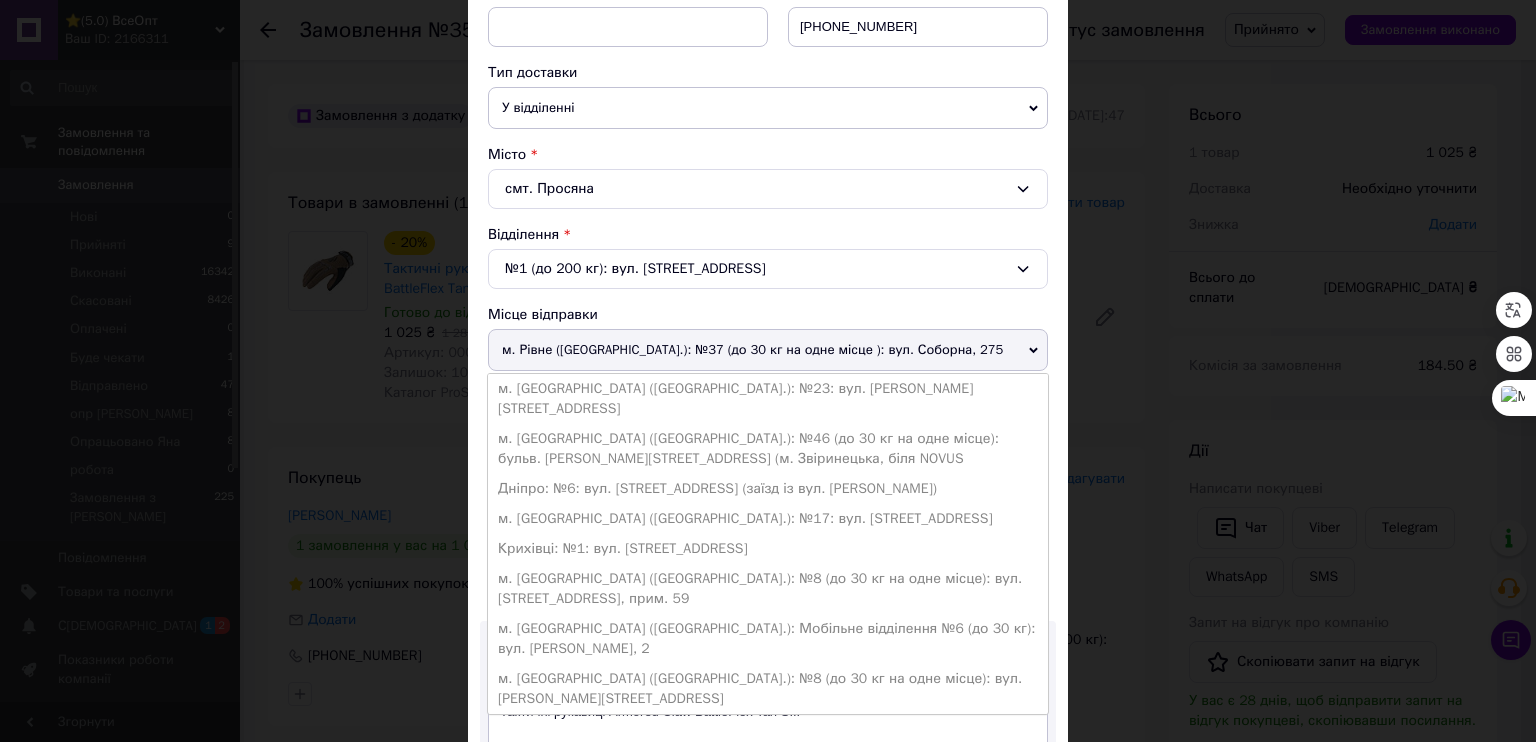 scroll, scrollTop: 500, scrollLeft: 0, axis: vertical 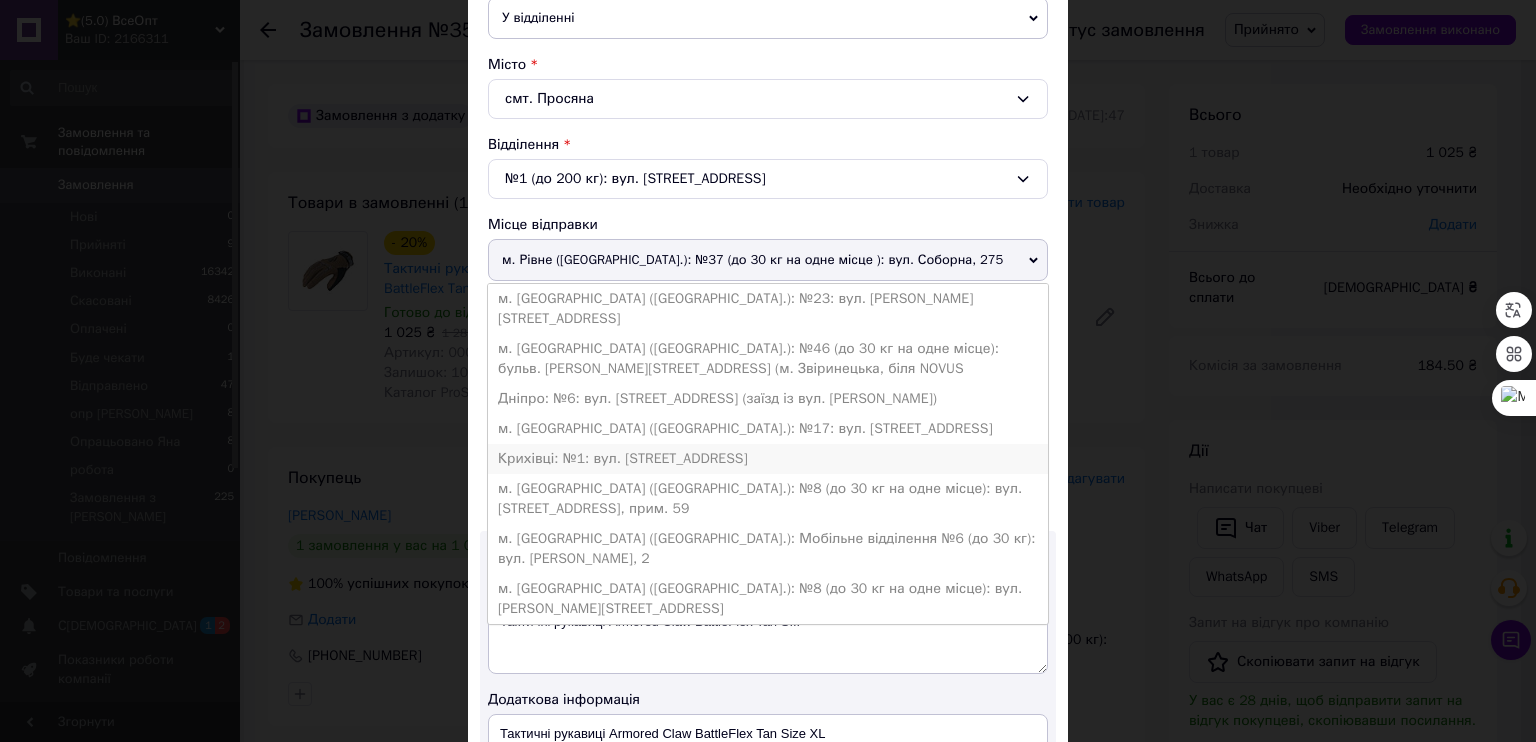 click on "Крихівці: №1: вул. [STREET_ADDRESS]" at bounding box center [768, 459] 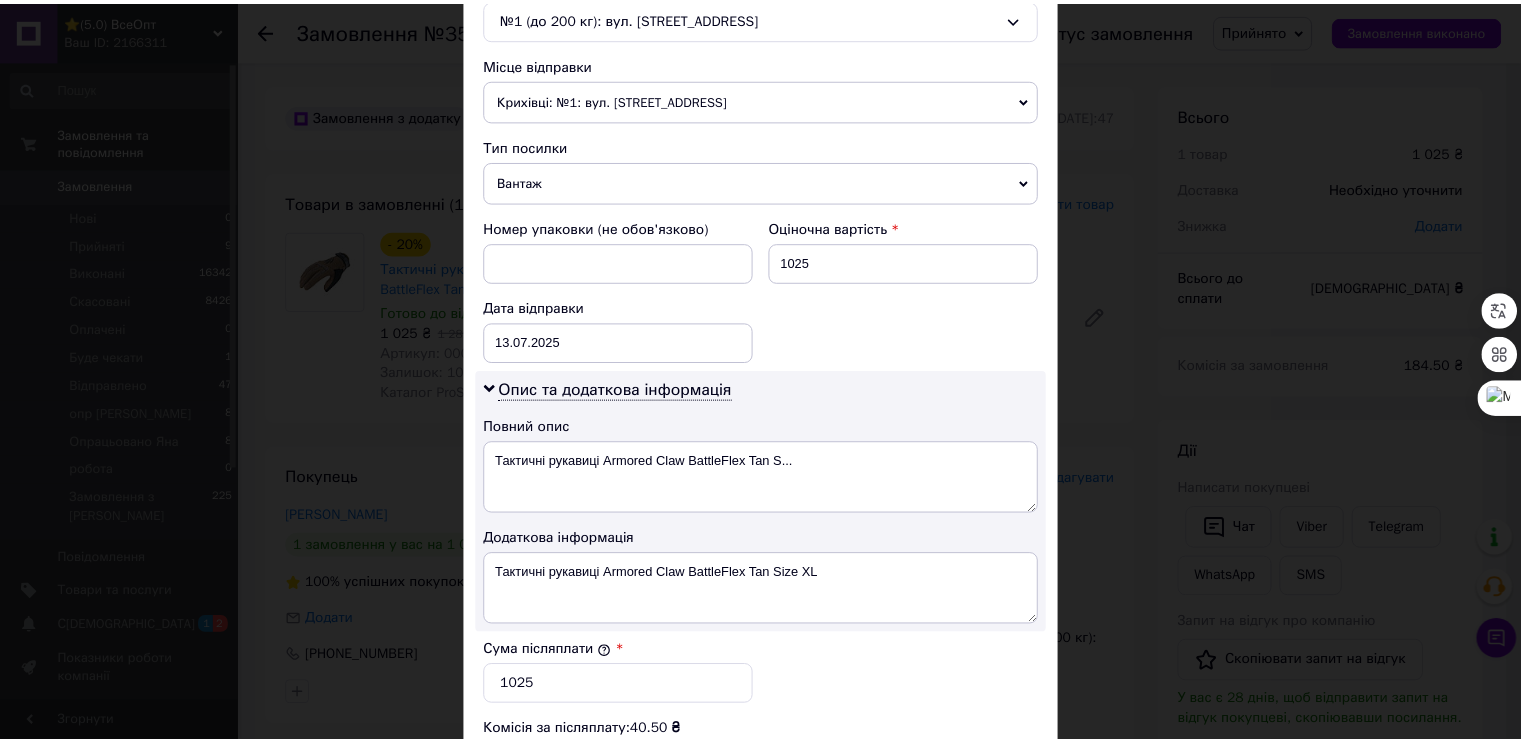 scroll, scrollTop: 852, scrollLeft: 0, axis: vertical 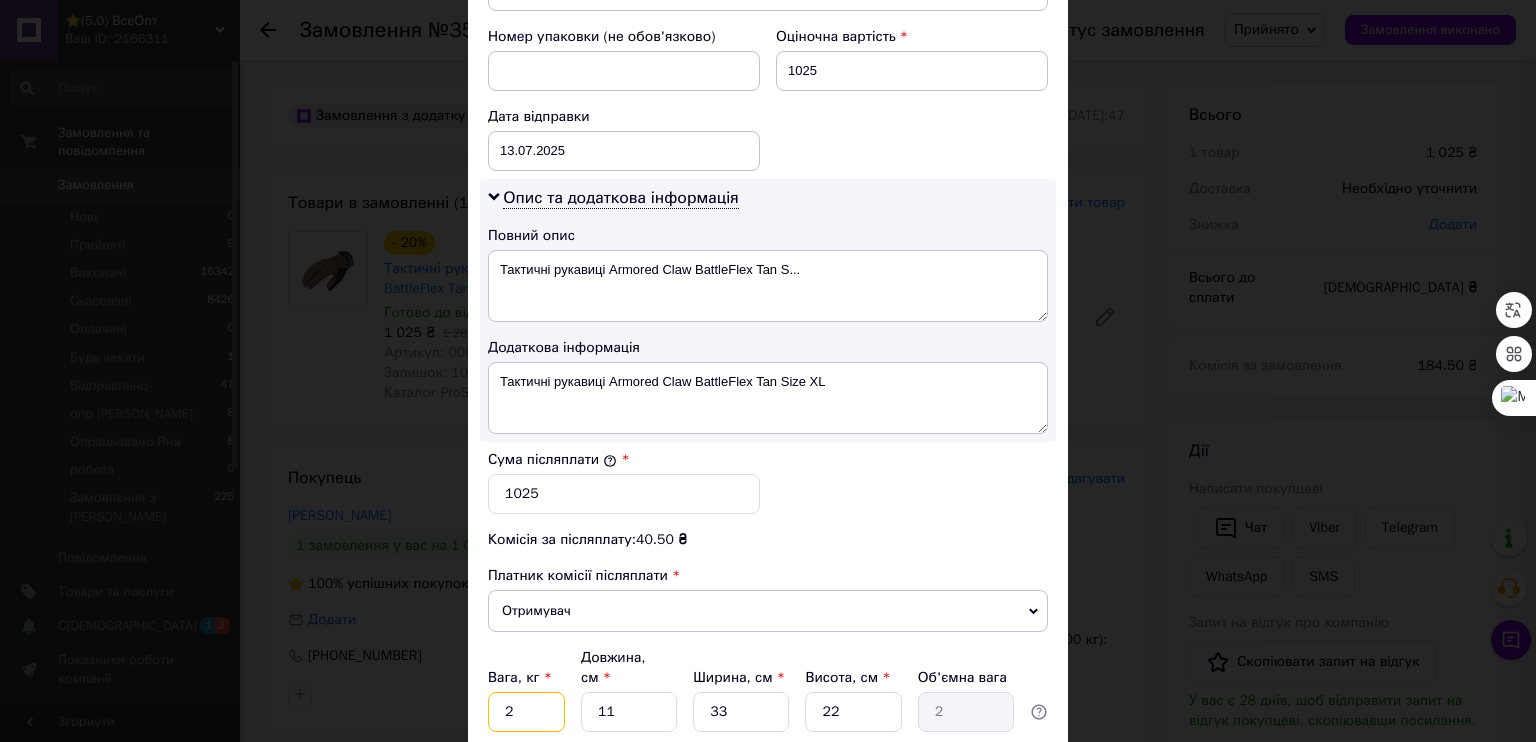 drag, startPoint x: 512, startPoint y: 539, endPoint x: 490, endPoint y: 539, distance: 22 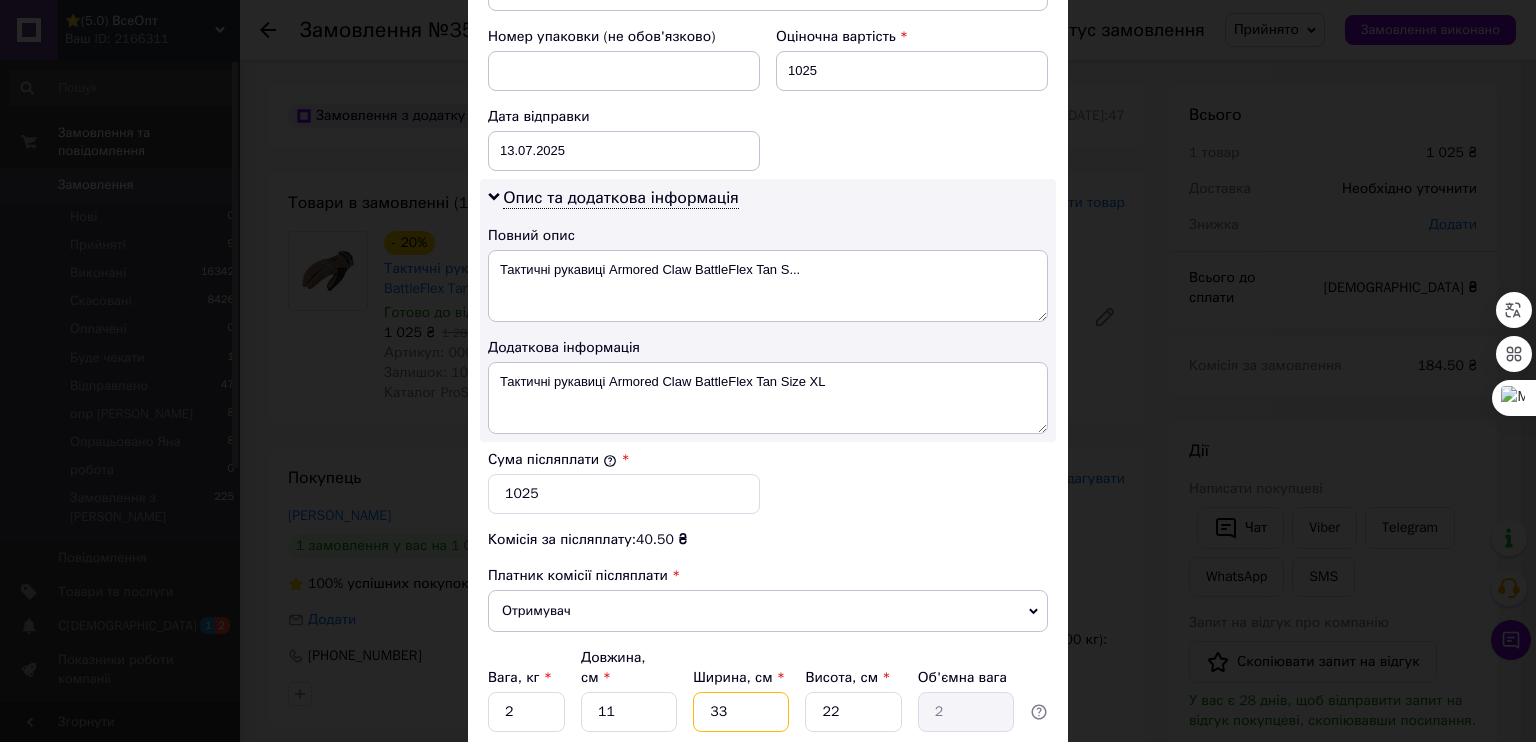 drag, startPoint x: 734, startPoint y: 539, endPoint x: 688, endPoint y: 538, distance: 46.010868 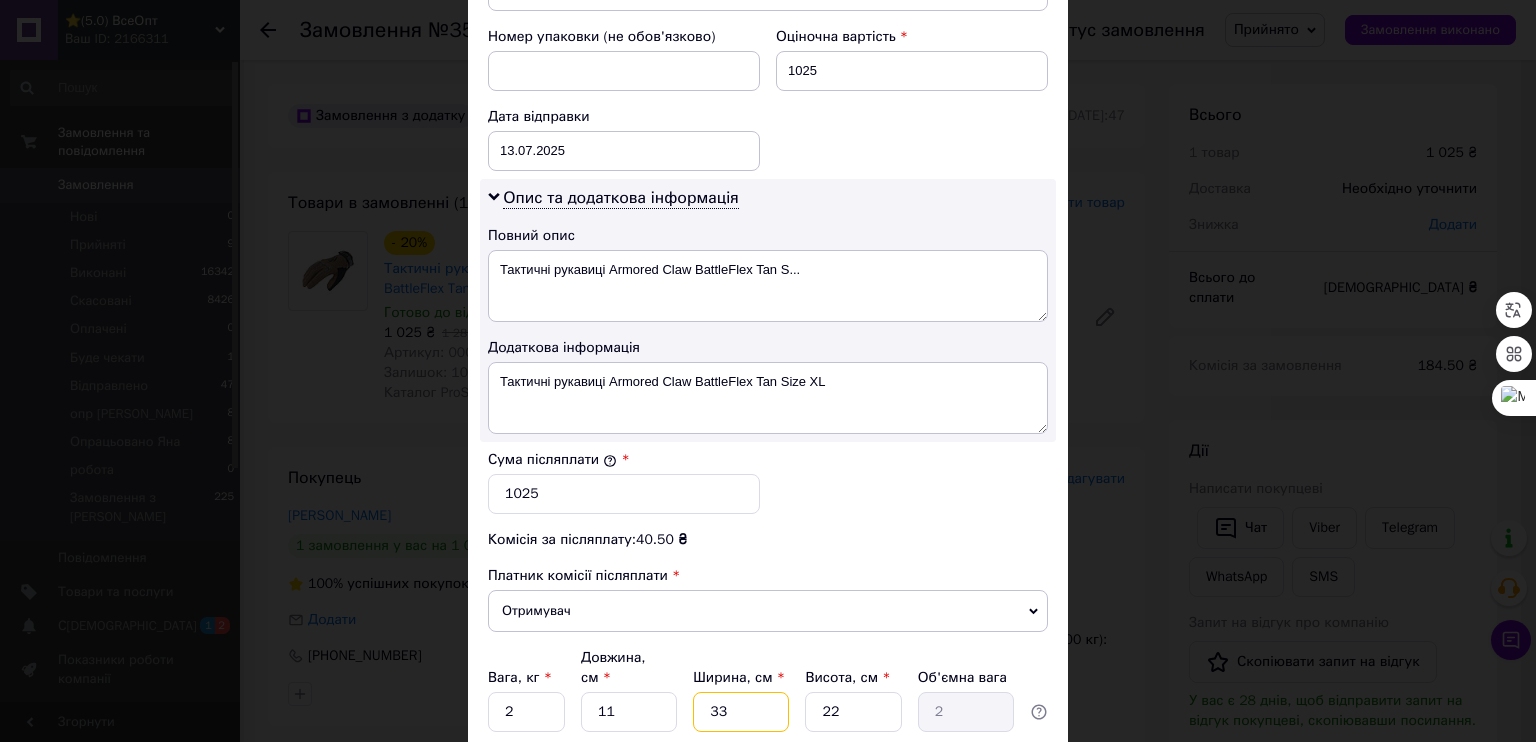 drag, startPoint x: 715, startPoint y: 546, endPoint x: 688, endPoint y: 546, distance: 27 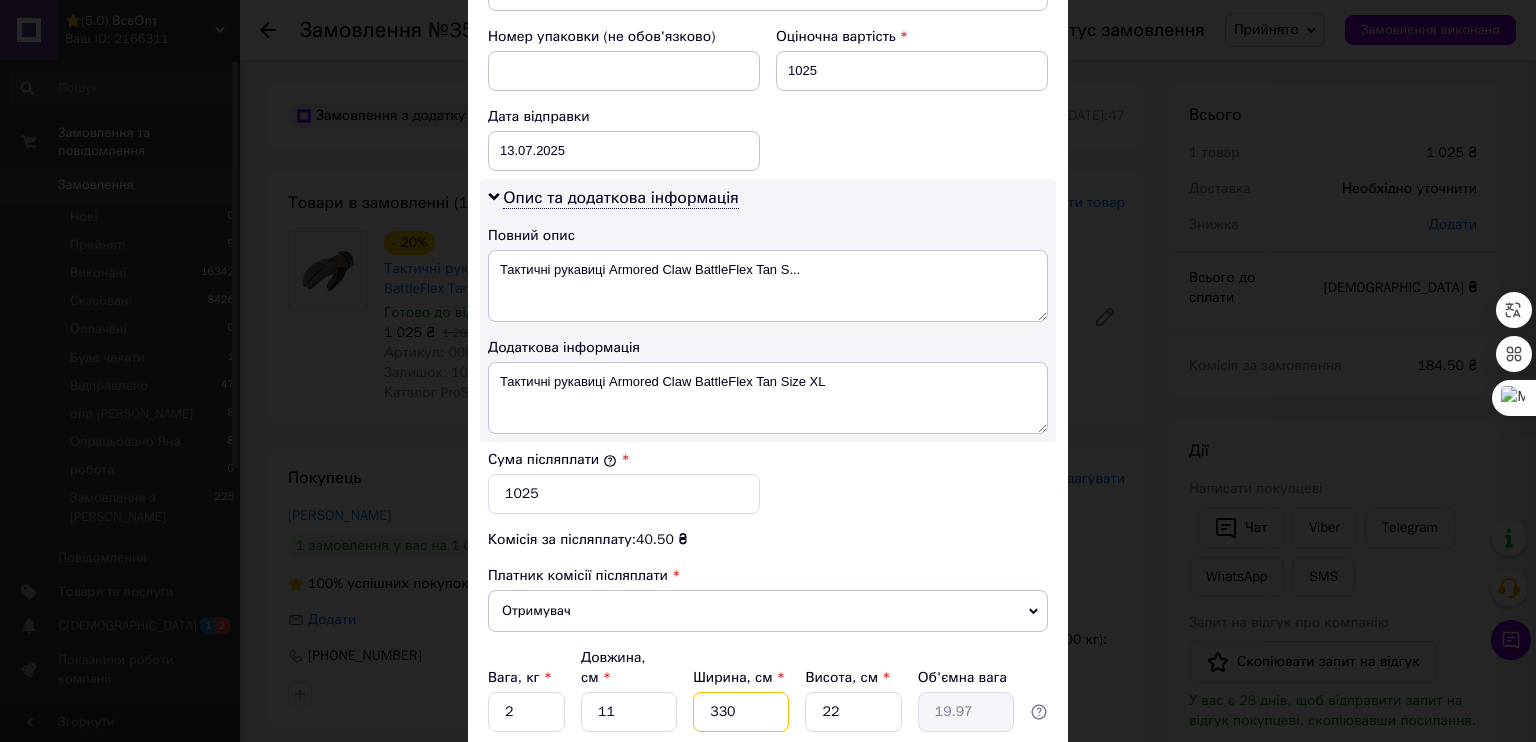 drag, startPoint x: 718, startPoint y: 545, endPoint x: 703, endPoint y: 543, distance: 15.132746 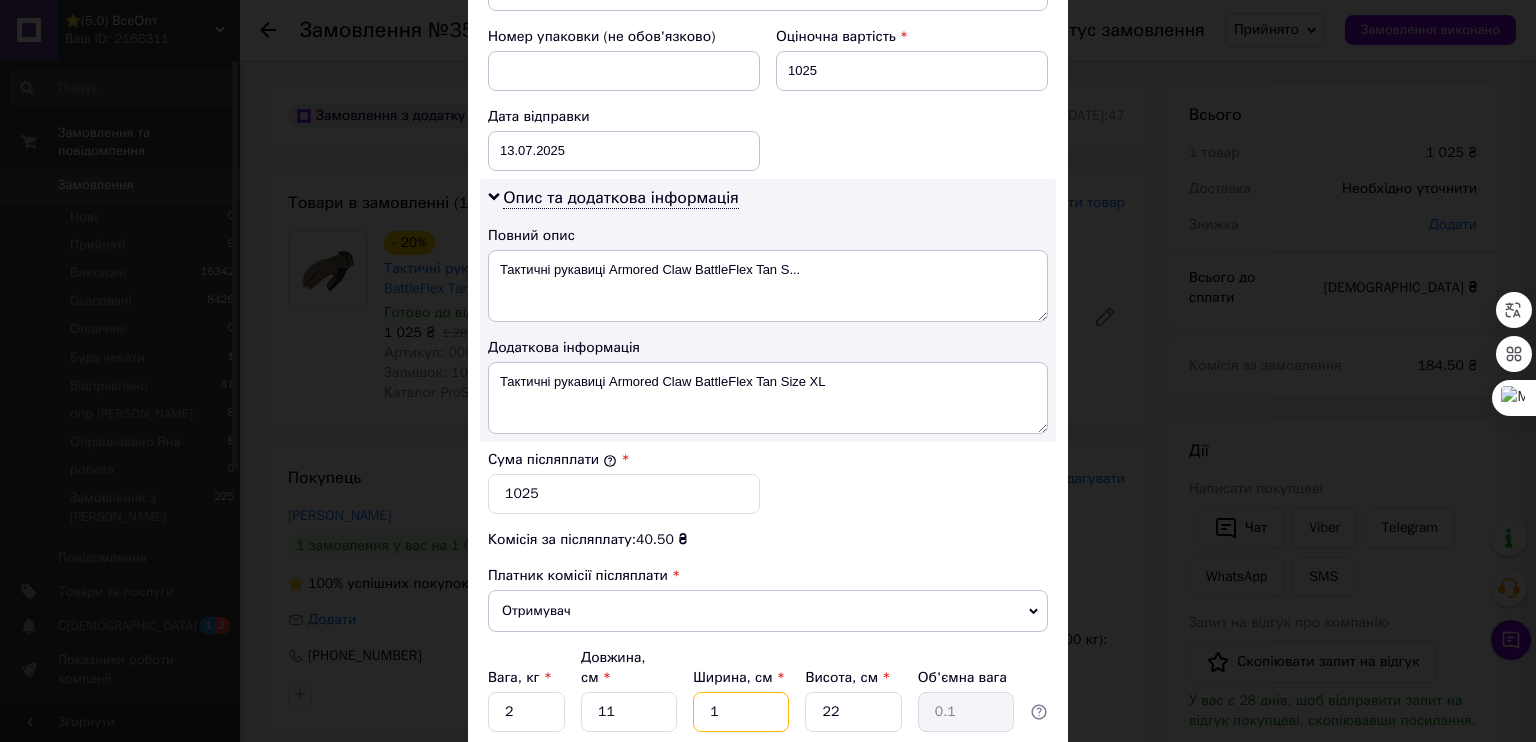 type on "10" 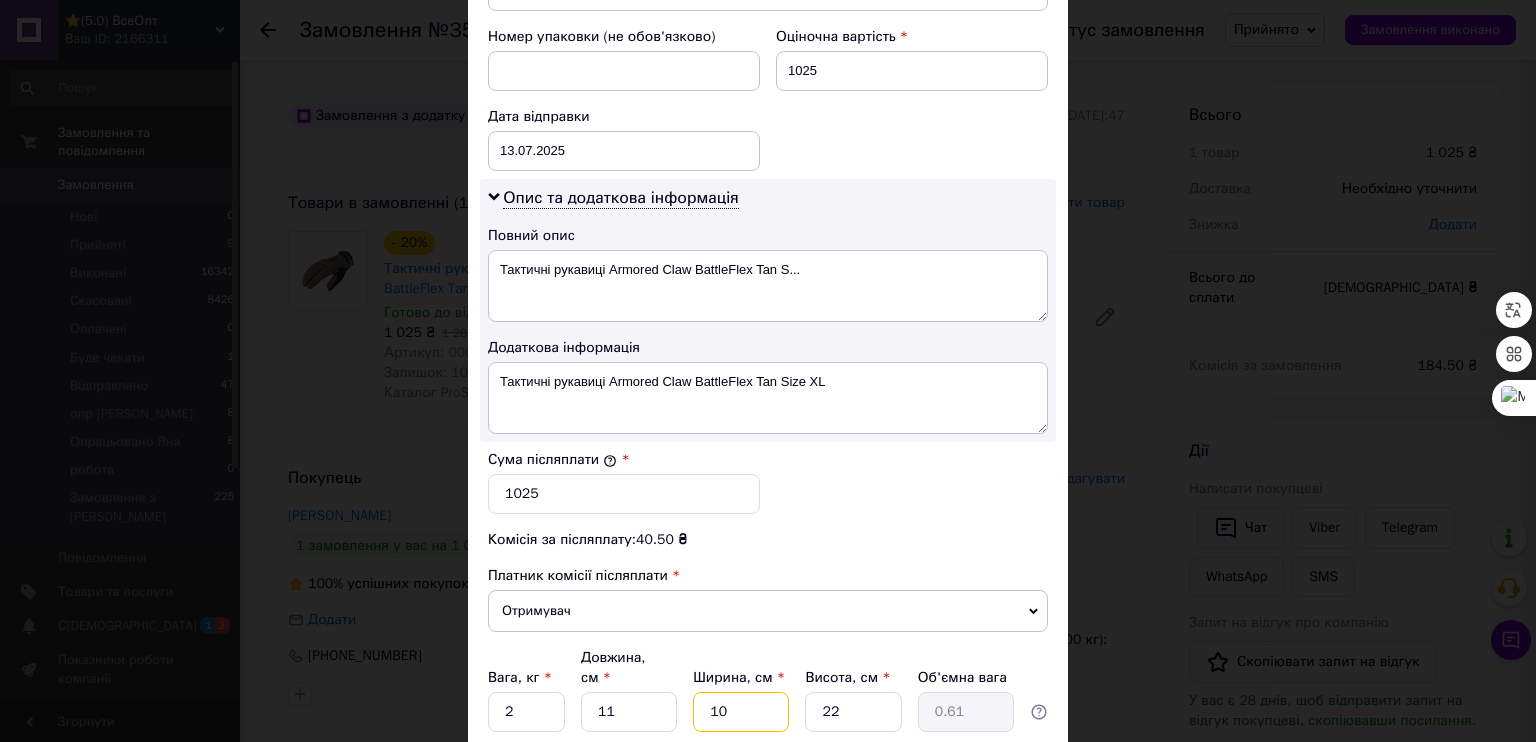 type on "10" 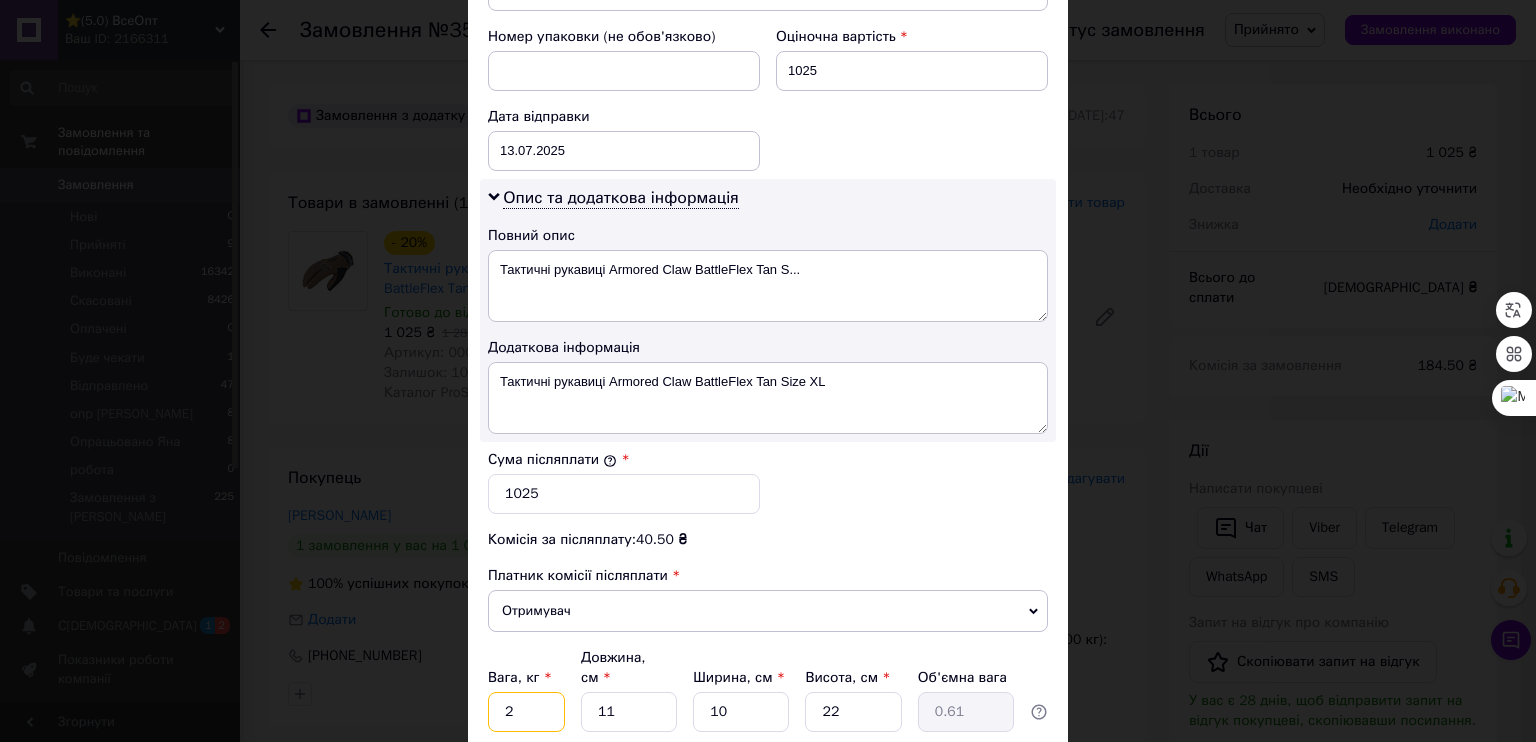 drag, startPoint x: 541, startPoint y: 550, endPoint x: 505, endPoint y: 551, distance: 36.013885 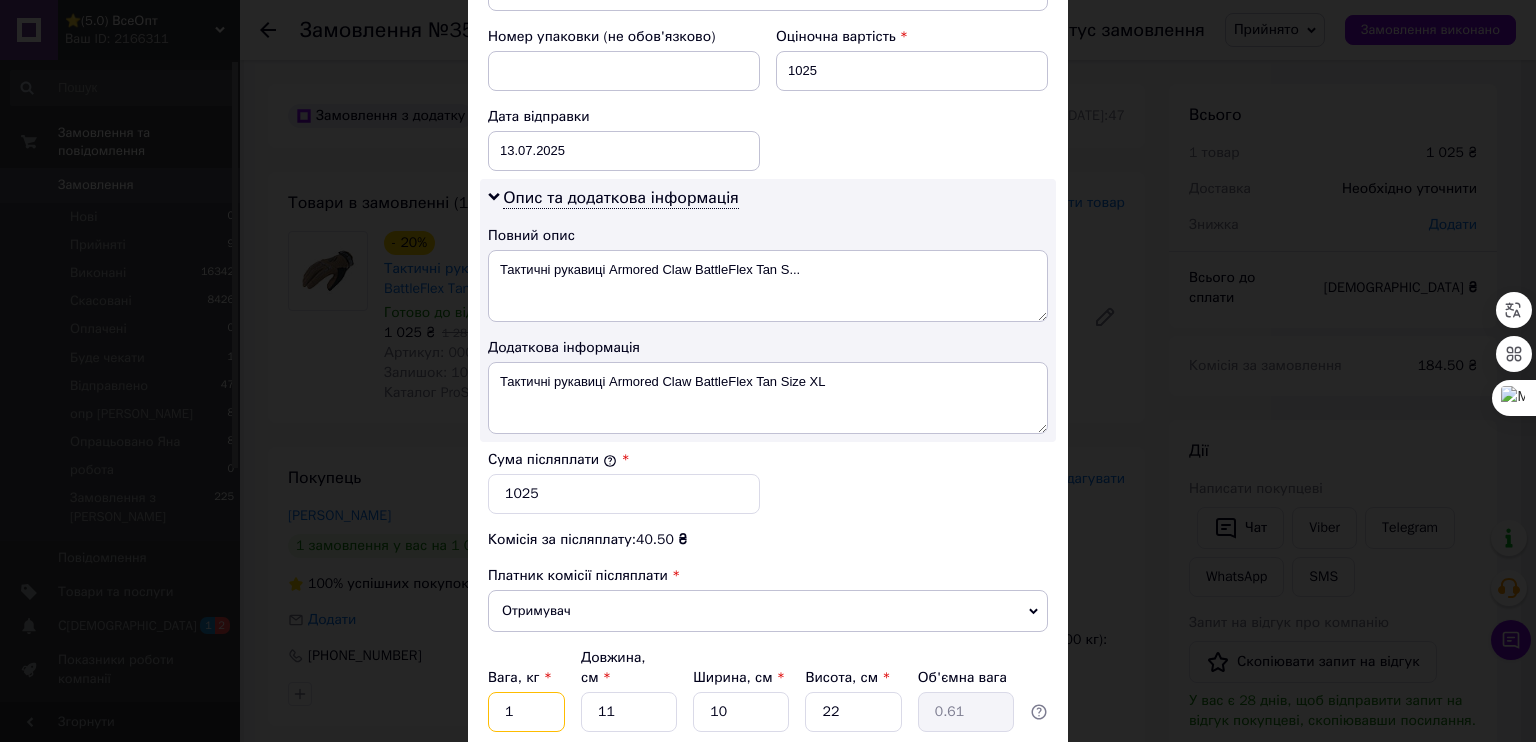type on "1" 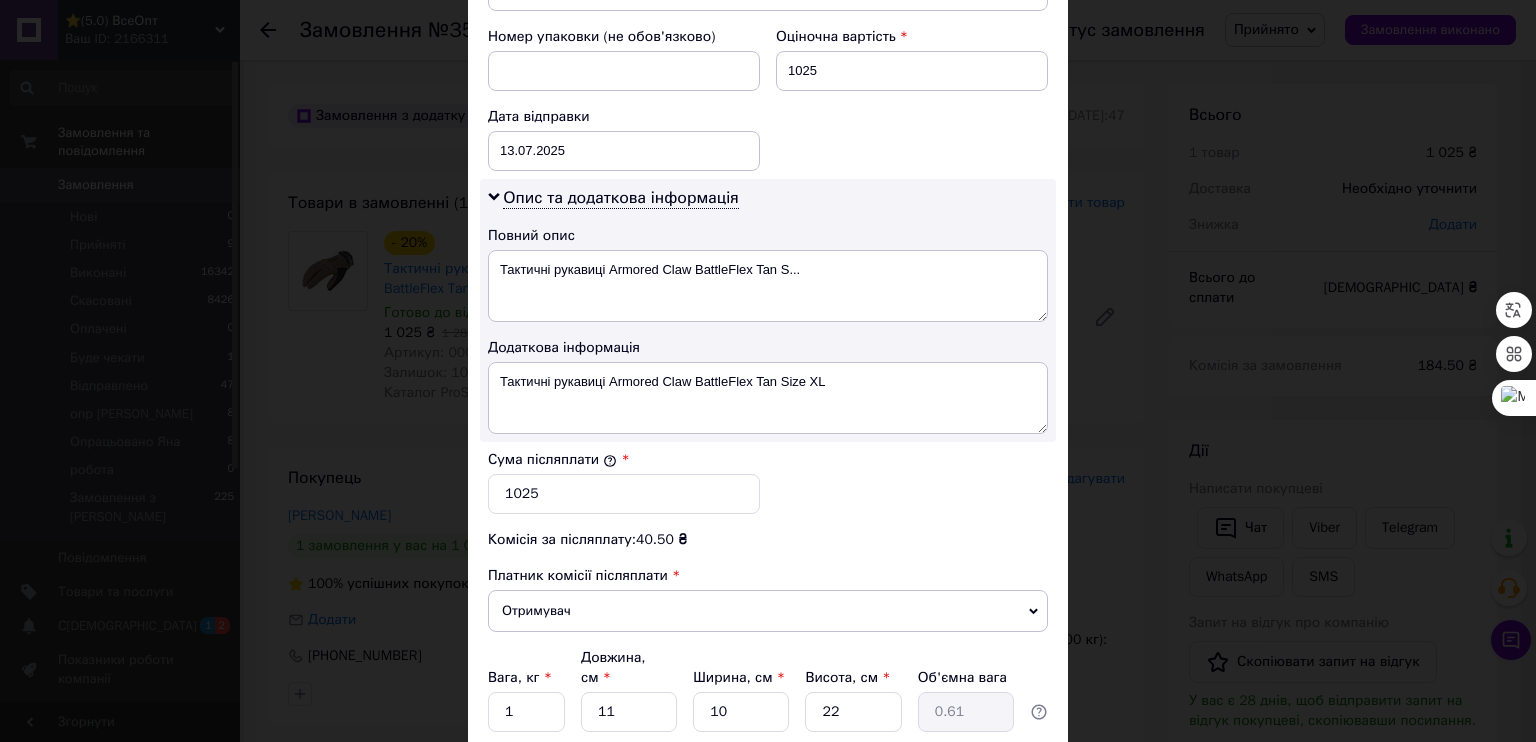 click on "Зберегти" at bounding box center (999, 808) 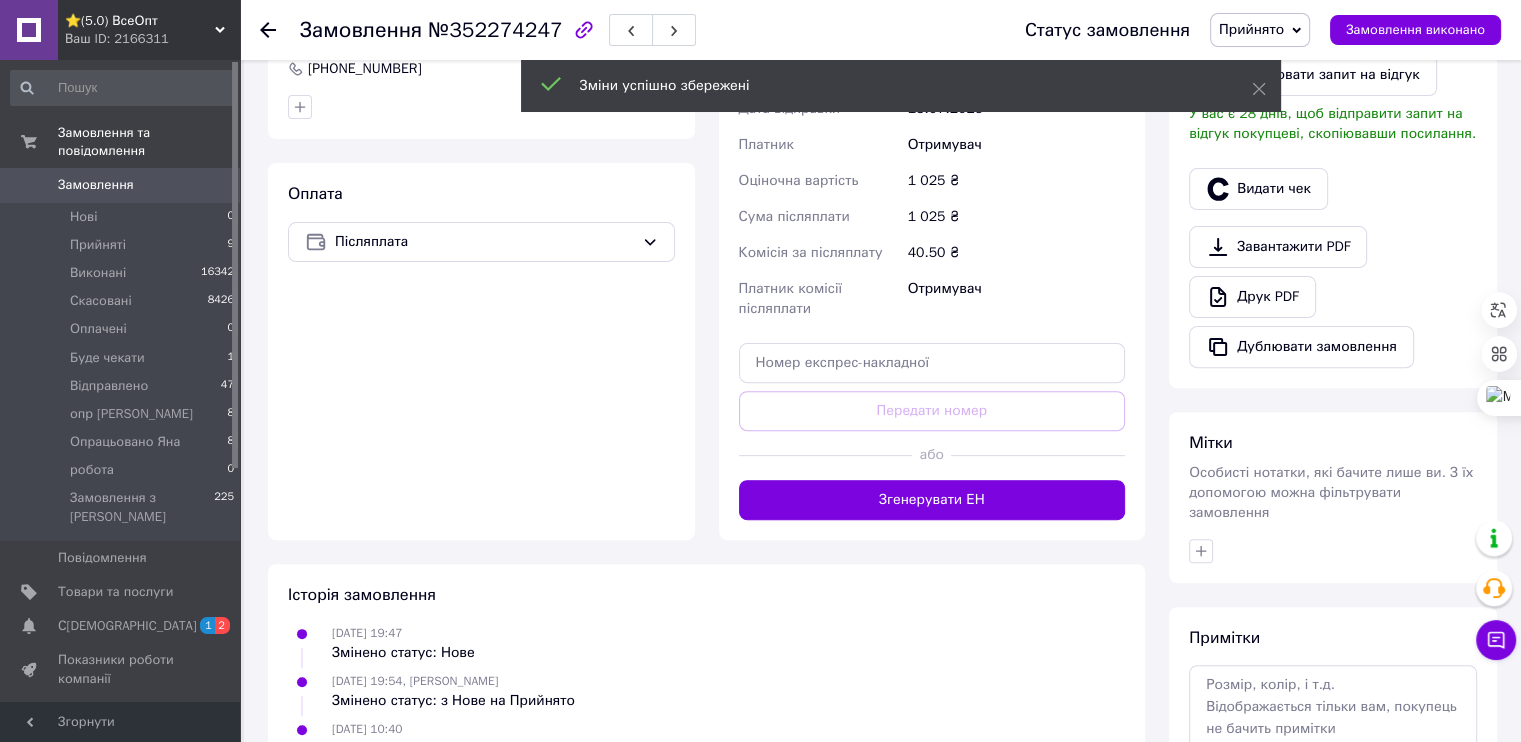 scroll, scrollTop: 600, scrollLeft: 0, axis: vertical 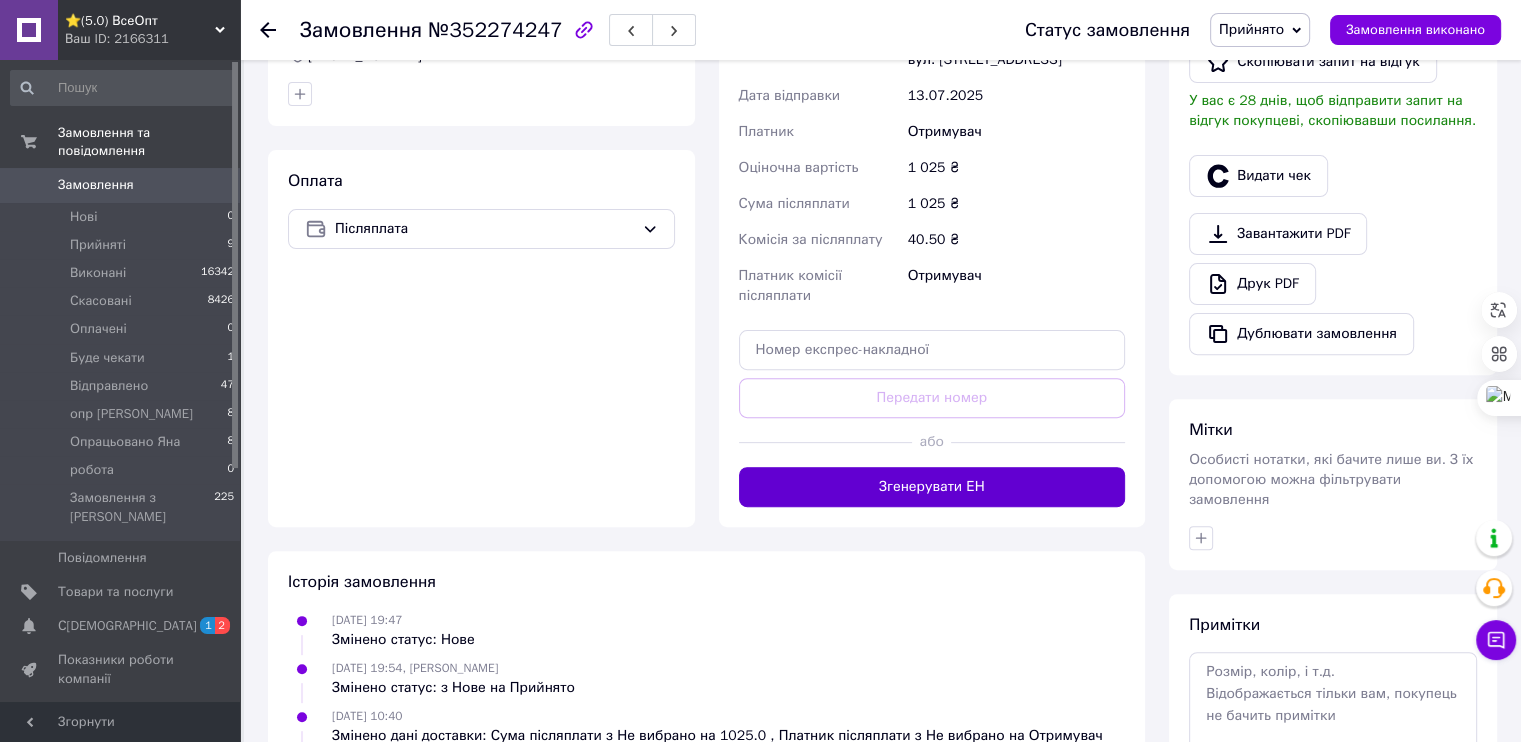 click on "Згенерувати ЕН" at bounding box center [932, 487] 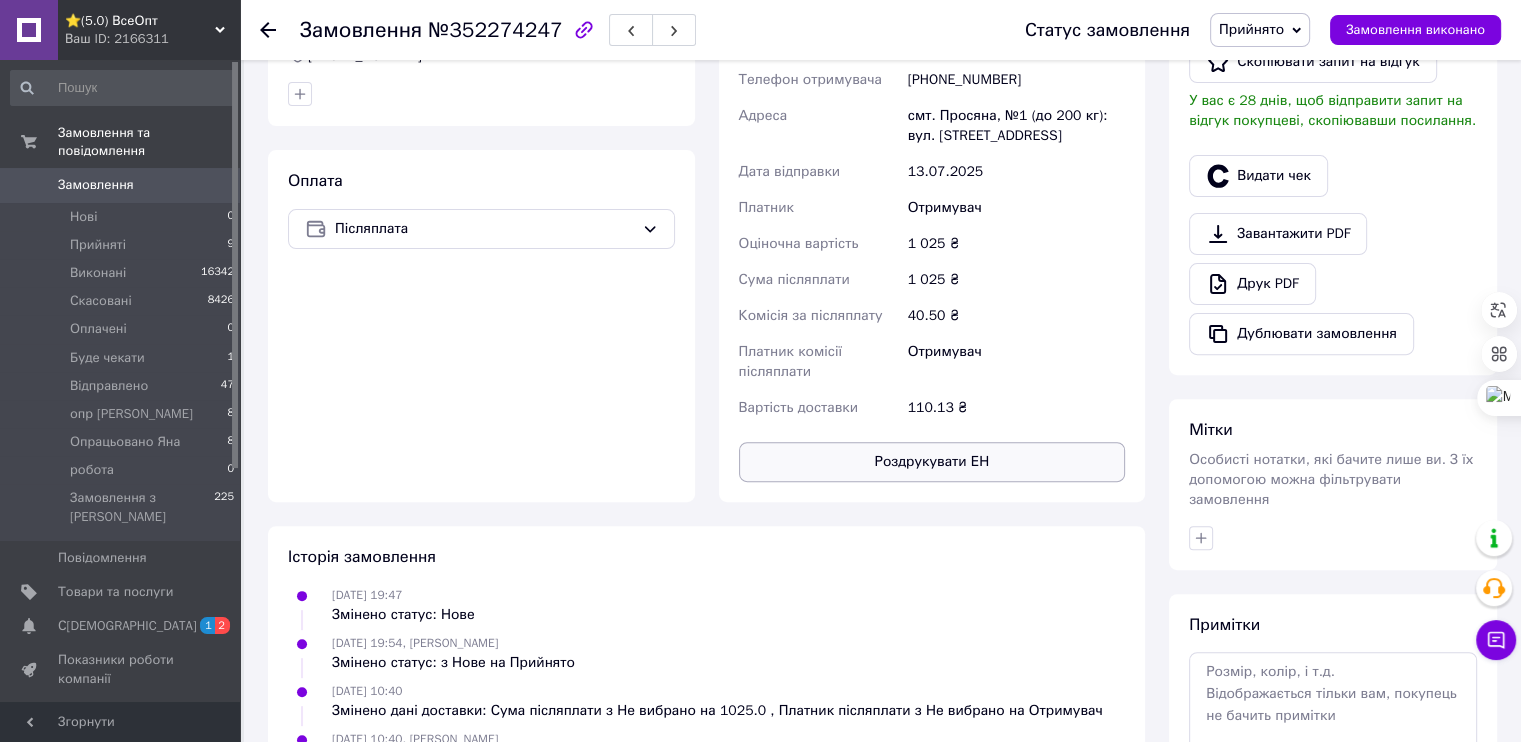 click on "Роздрукувати ЕН" at bounding box center (932, 462) 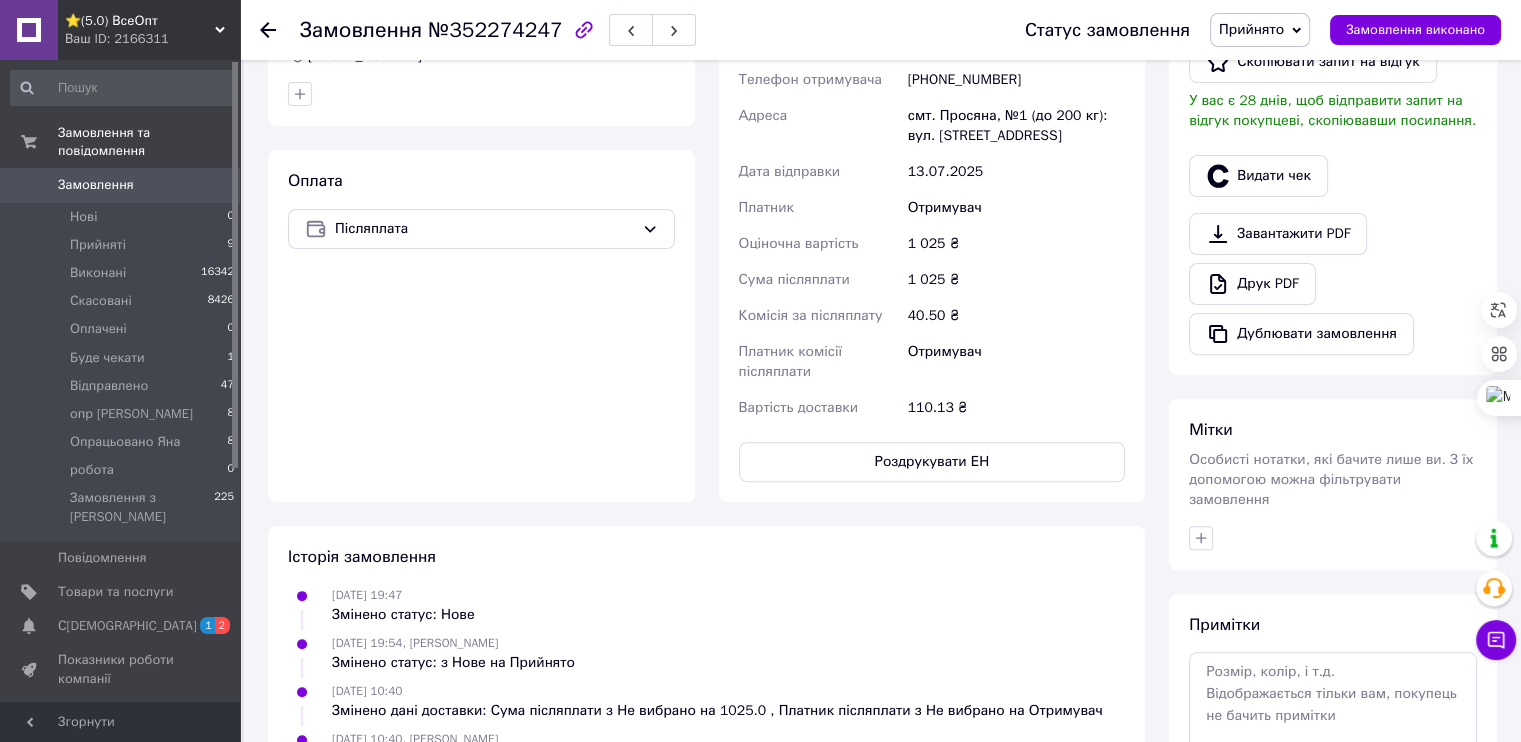 click on "Дублювати замовлення" at bounding box center [1333, 334] 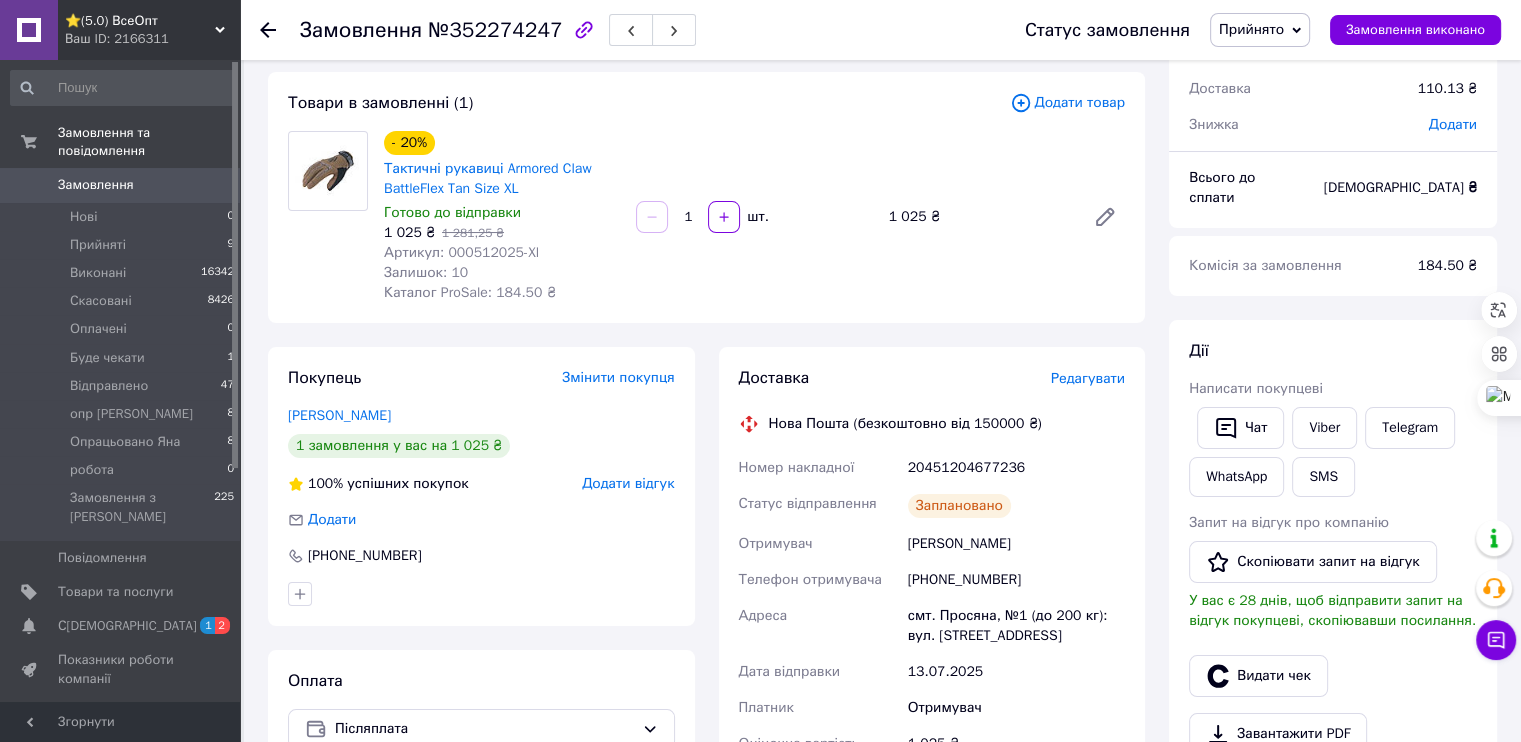 scroll, scrollTop: 0, scrollLeft: 0, axis: both 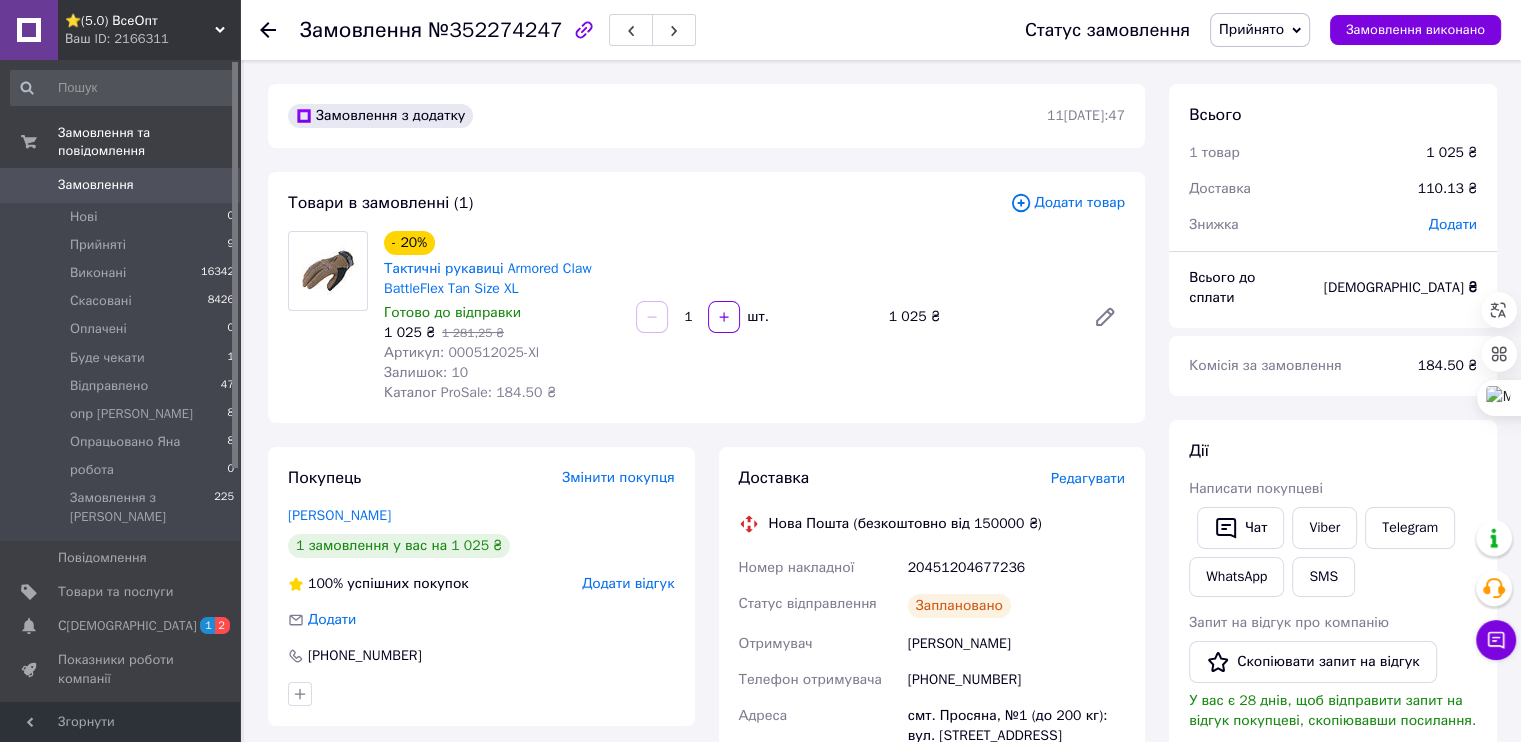 click on "Прийнято" at bounding box center [1251, 29] 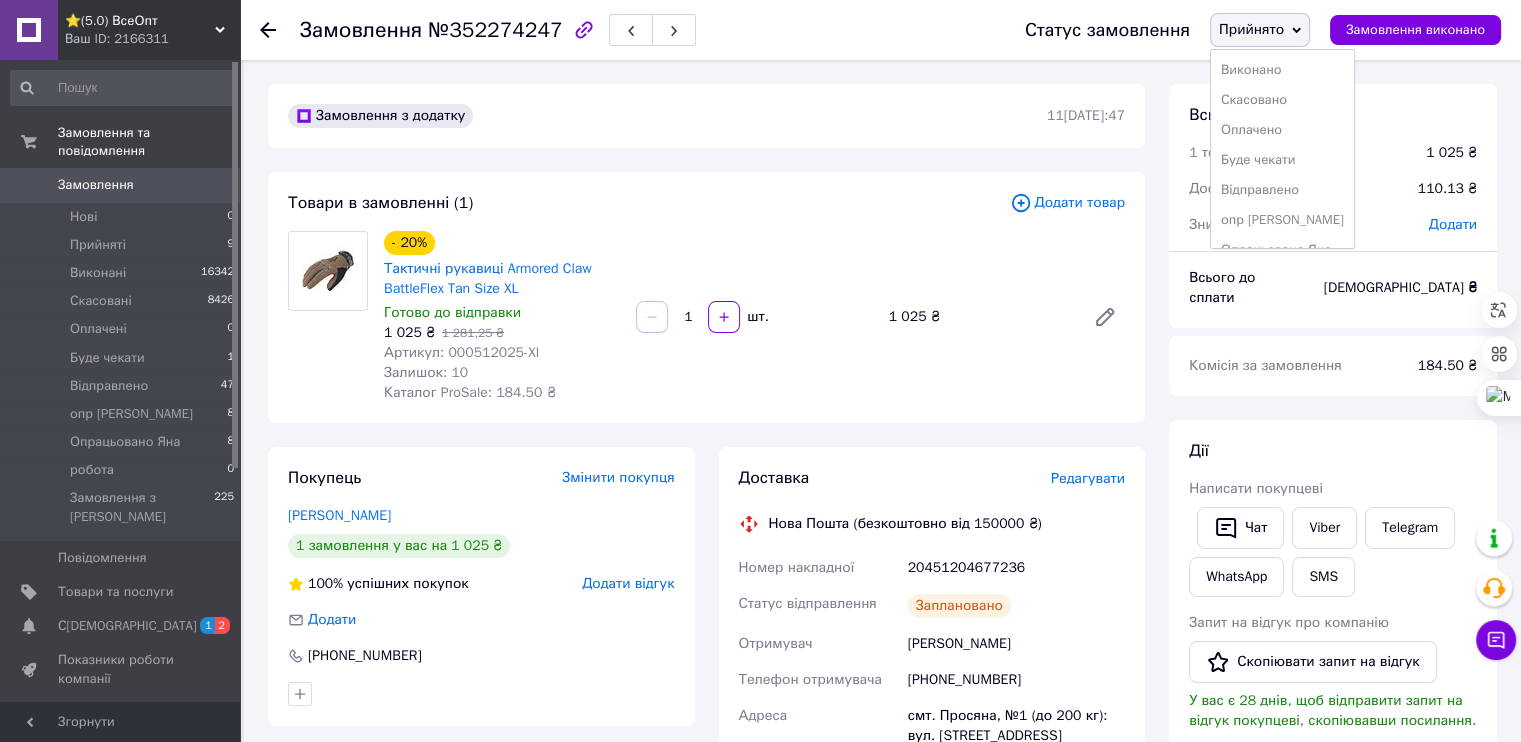 click on "опр [PERSON_NAME]" at bounding box center [1282, 220] 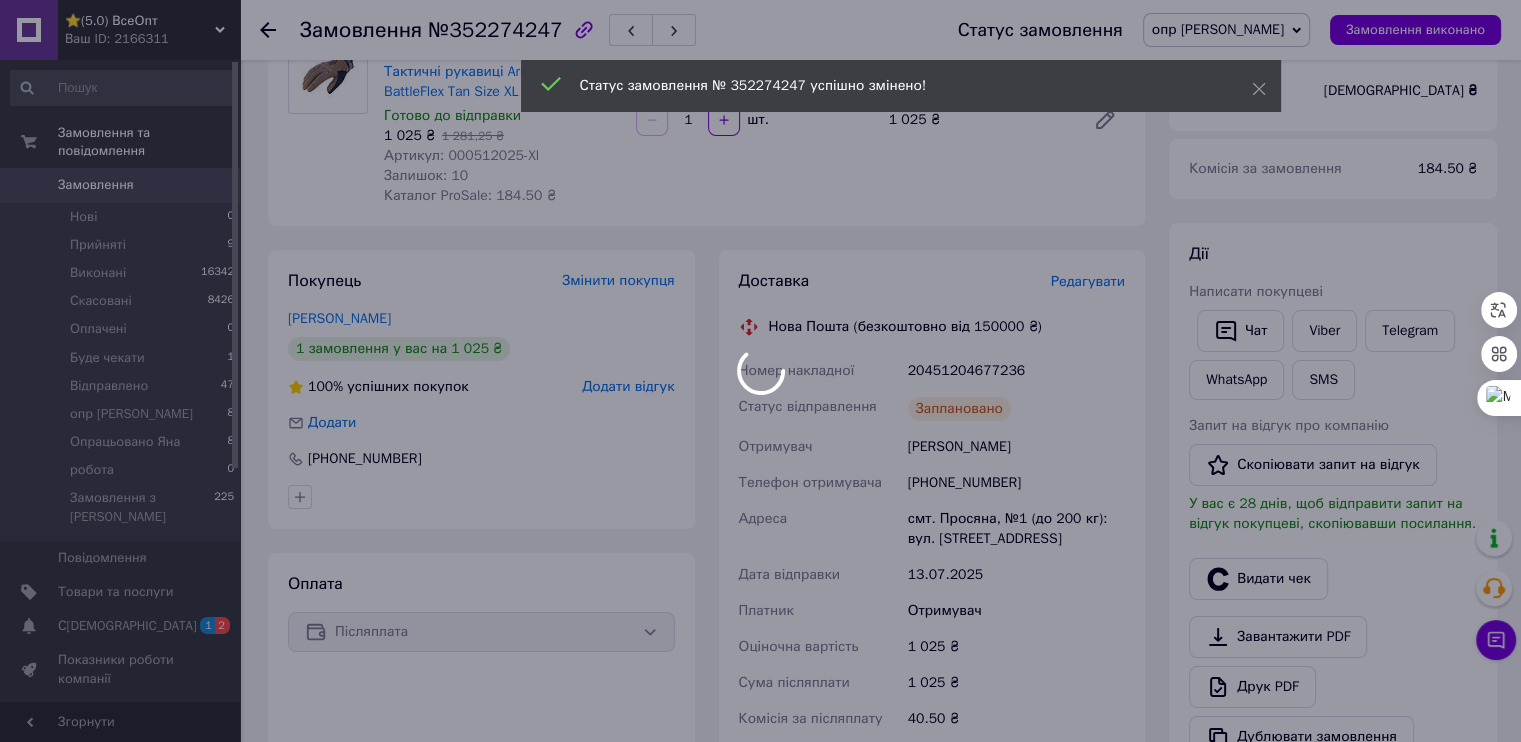scroll, scrollTop: 200, scrollLeft: 0, axis: vertical 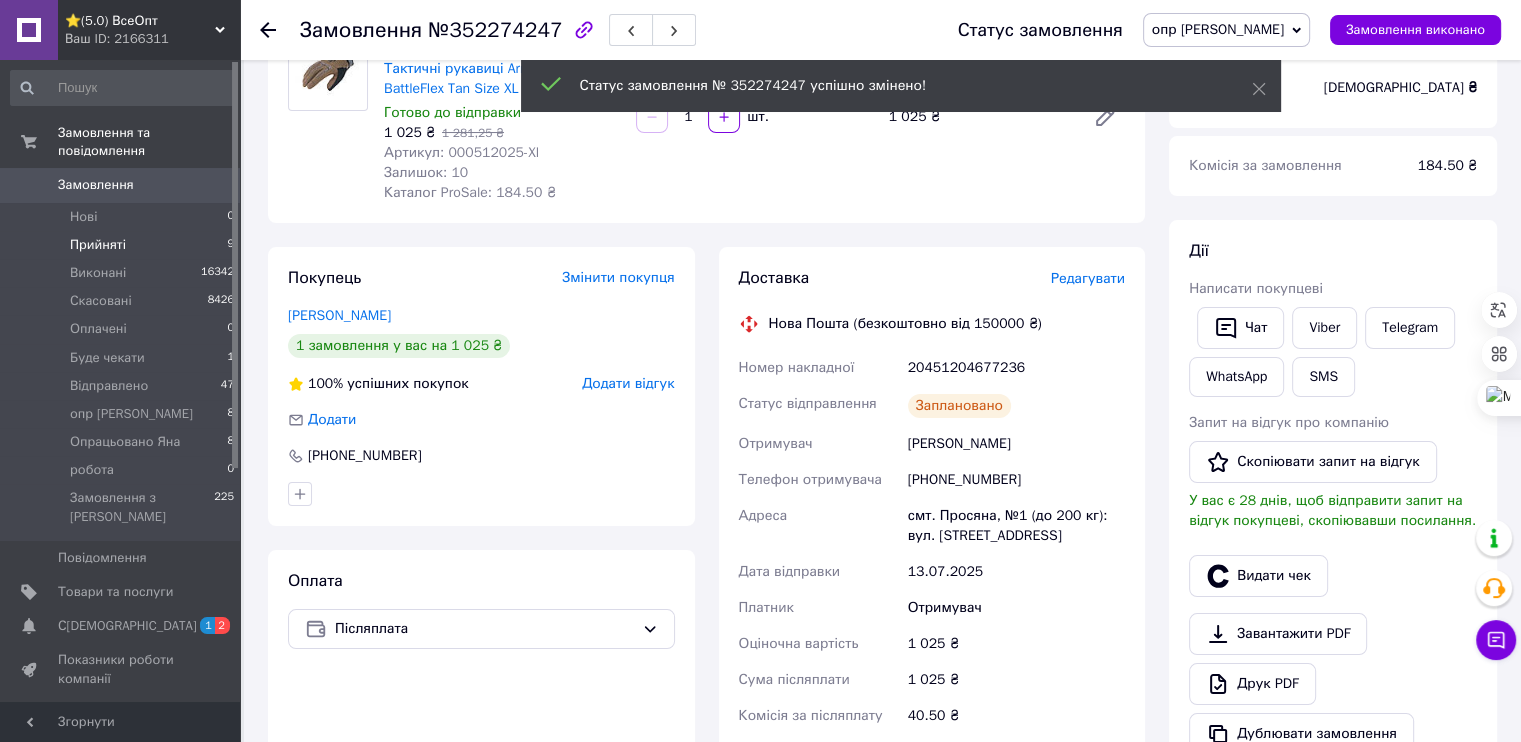 click on "Прийняті 9" at bounding box center (123, 245) 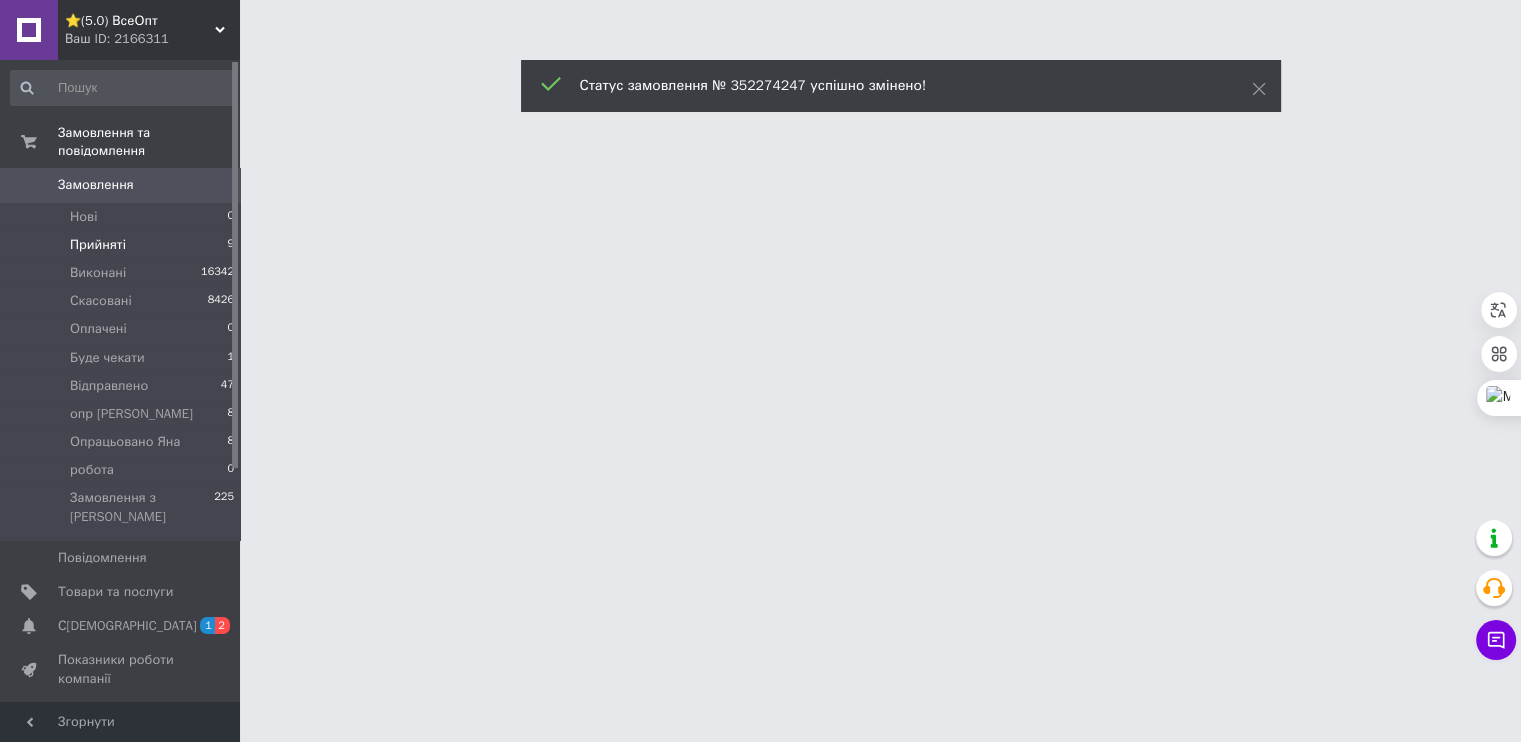 scroll, scrollTop: 0, scrollLeft: 0, axis: both 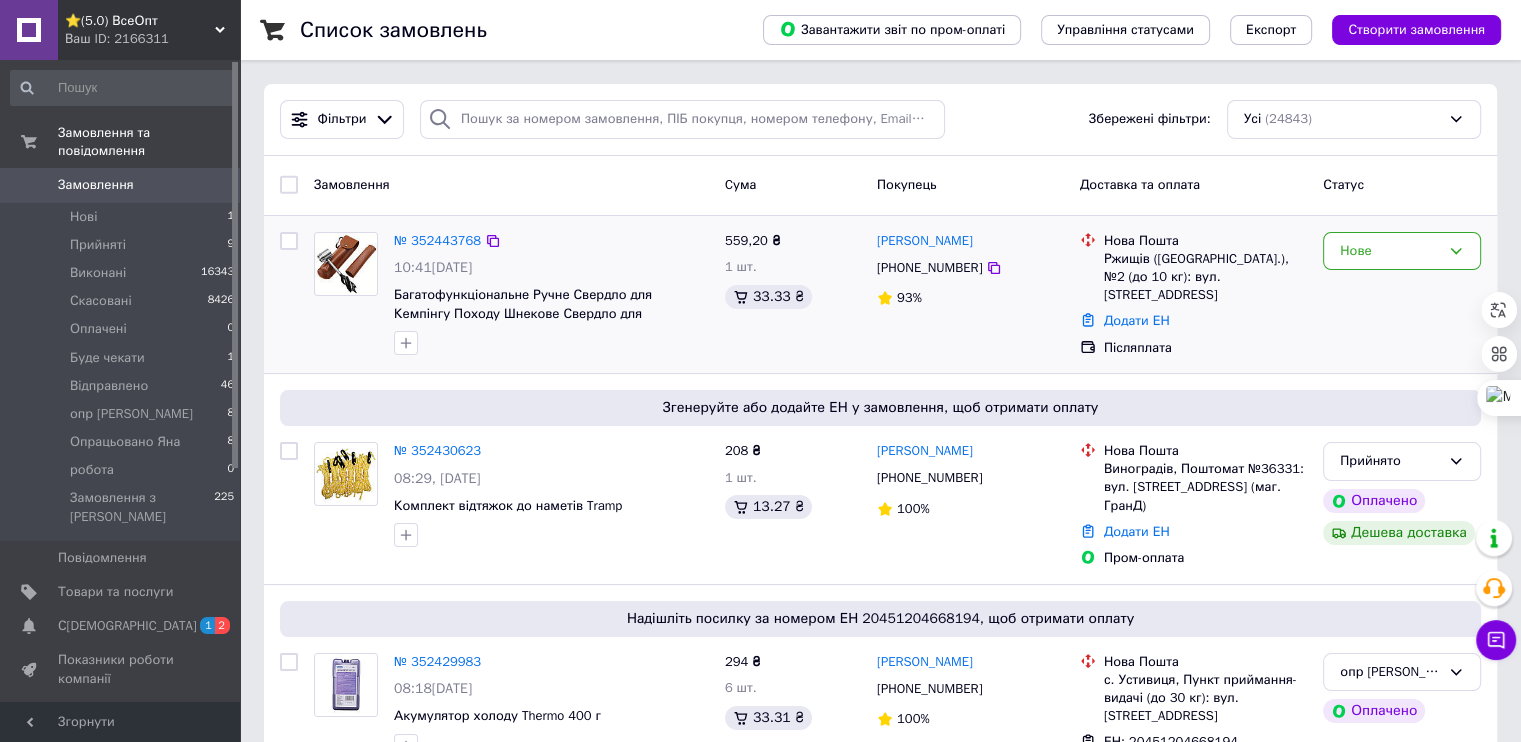 click on "Нове" at bounding box center [1402, 295] 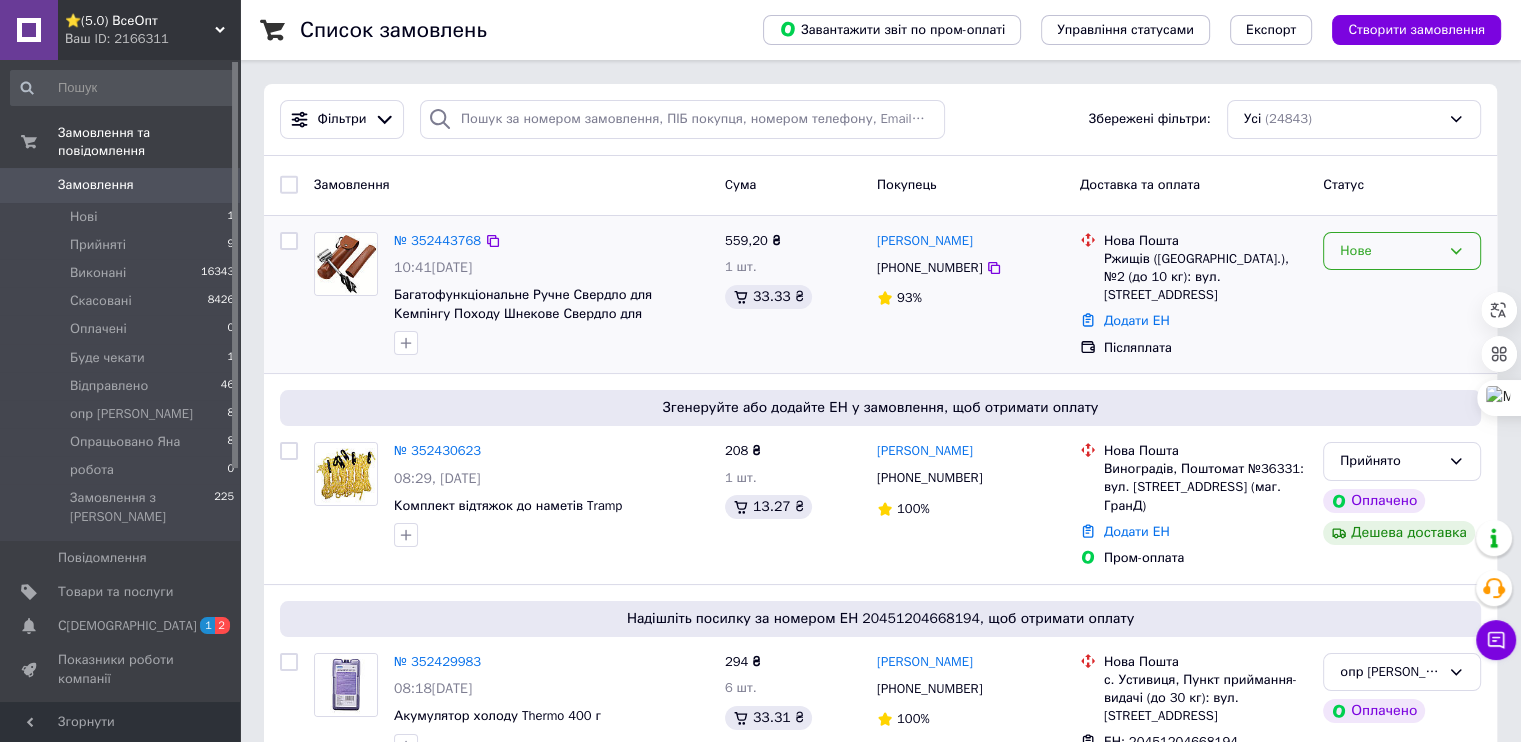 click on "Нове" at bounding box center (1390, 251) 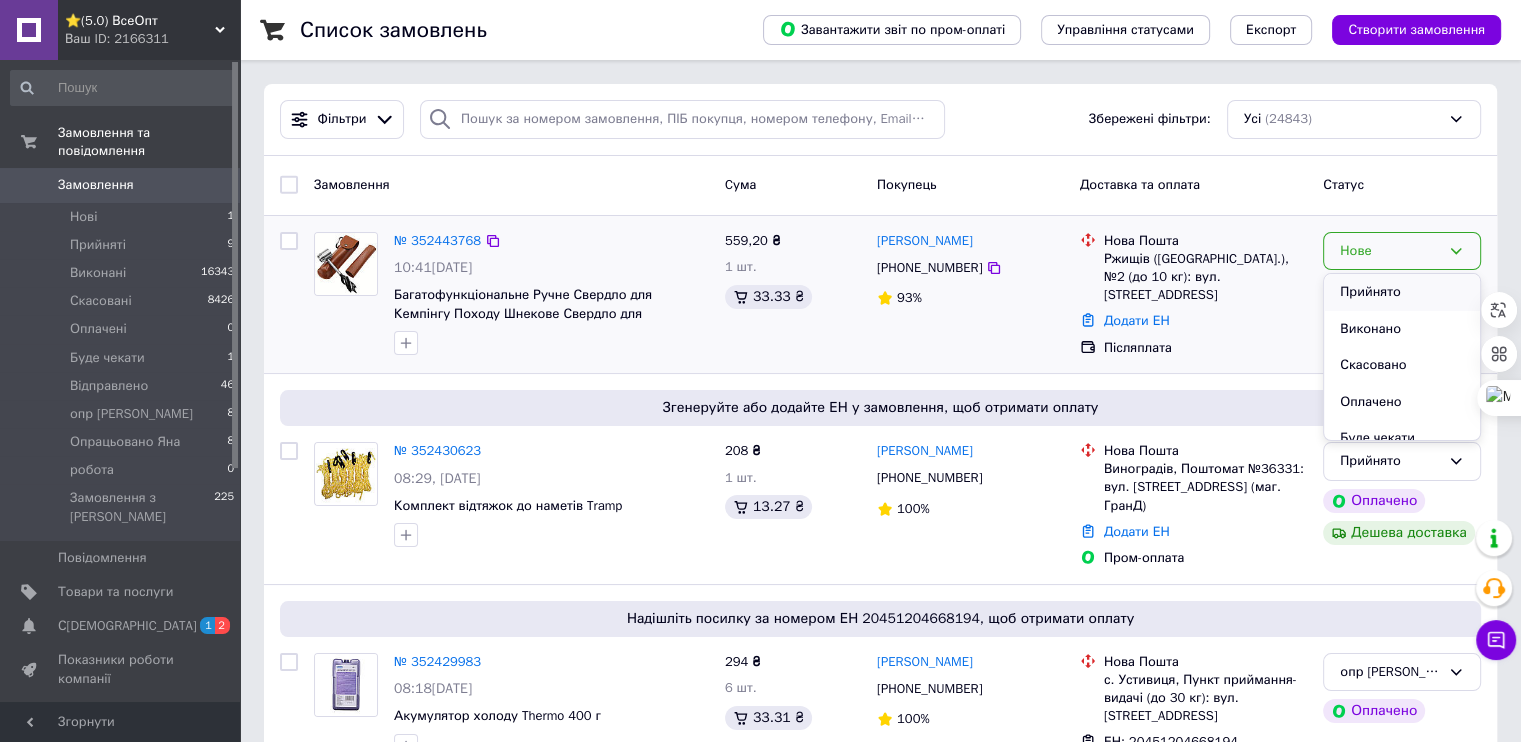 click on "Прийнято" at bounding box center (1402, 292) 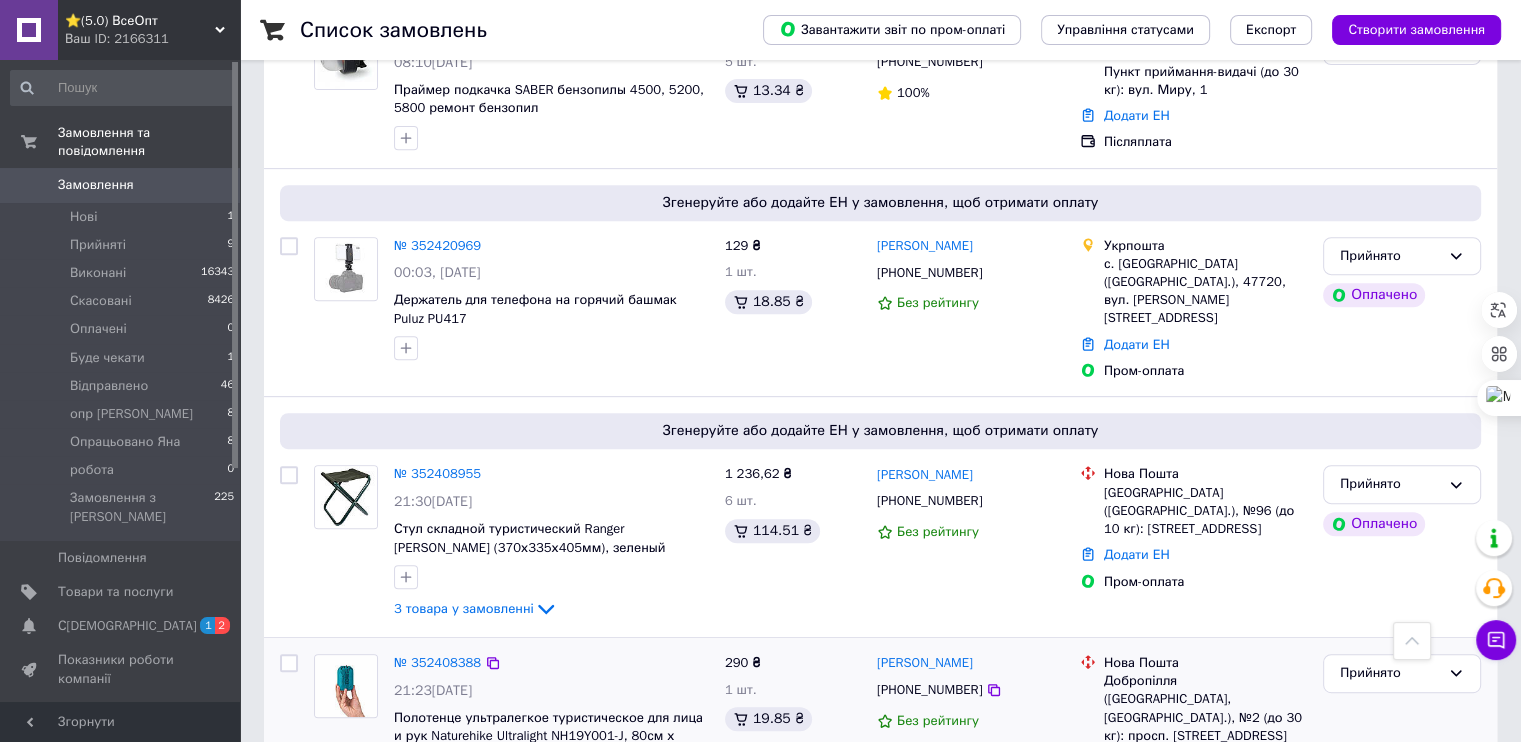 scroll, scrollTop: 800, scrollLeft: 0, axis: vertical 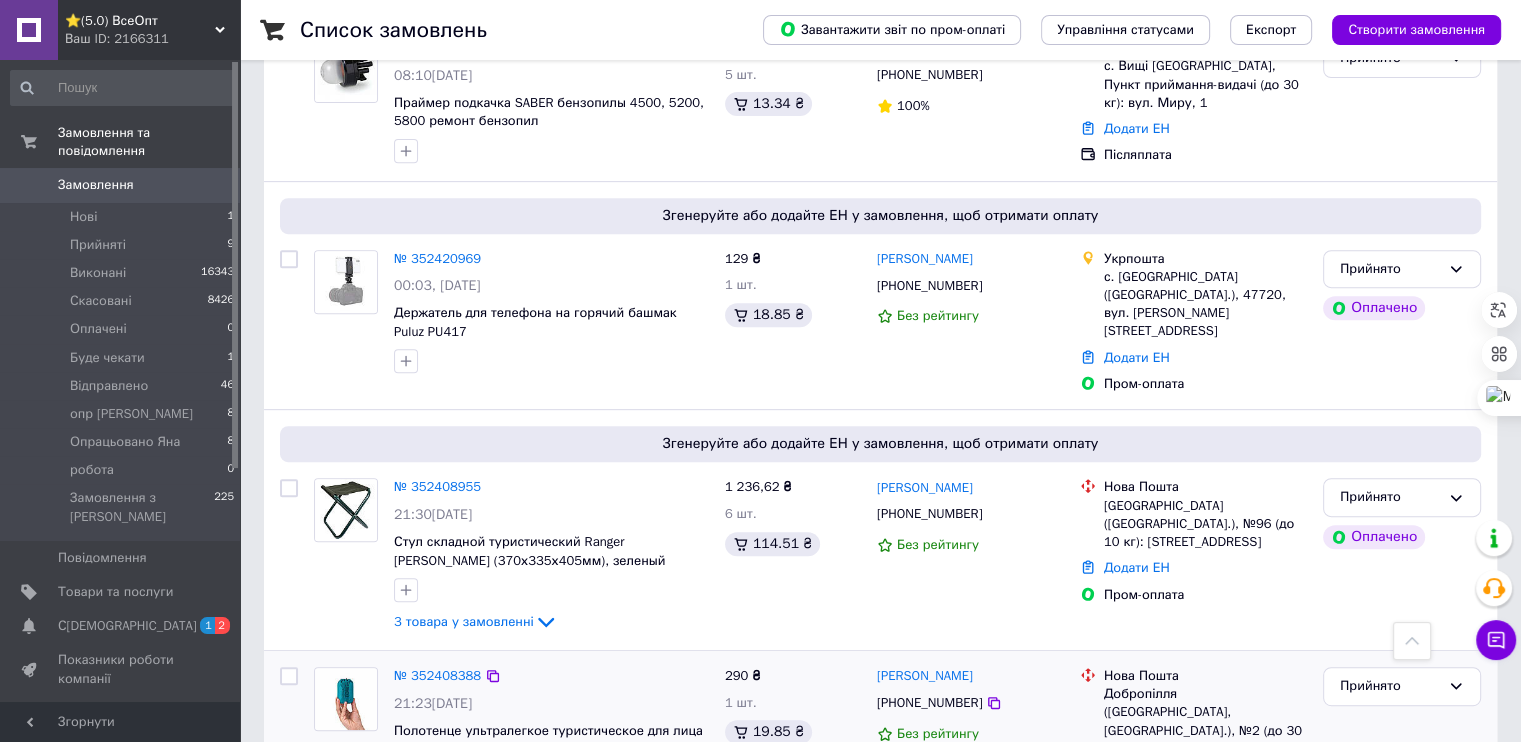 drag, startPoint x: 1304, startPoint y: 672, endPoint x: 1288, endPoint y: 665, distance: 17.464249 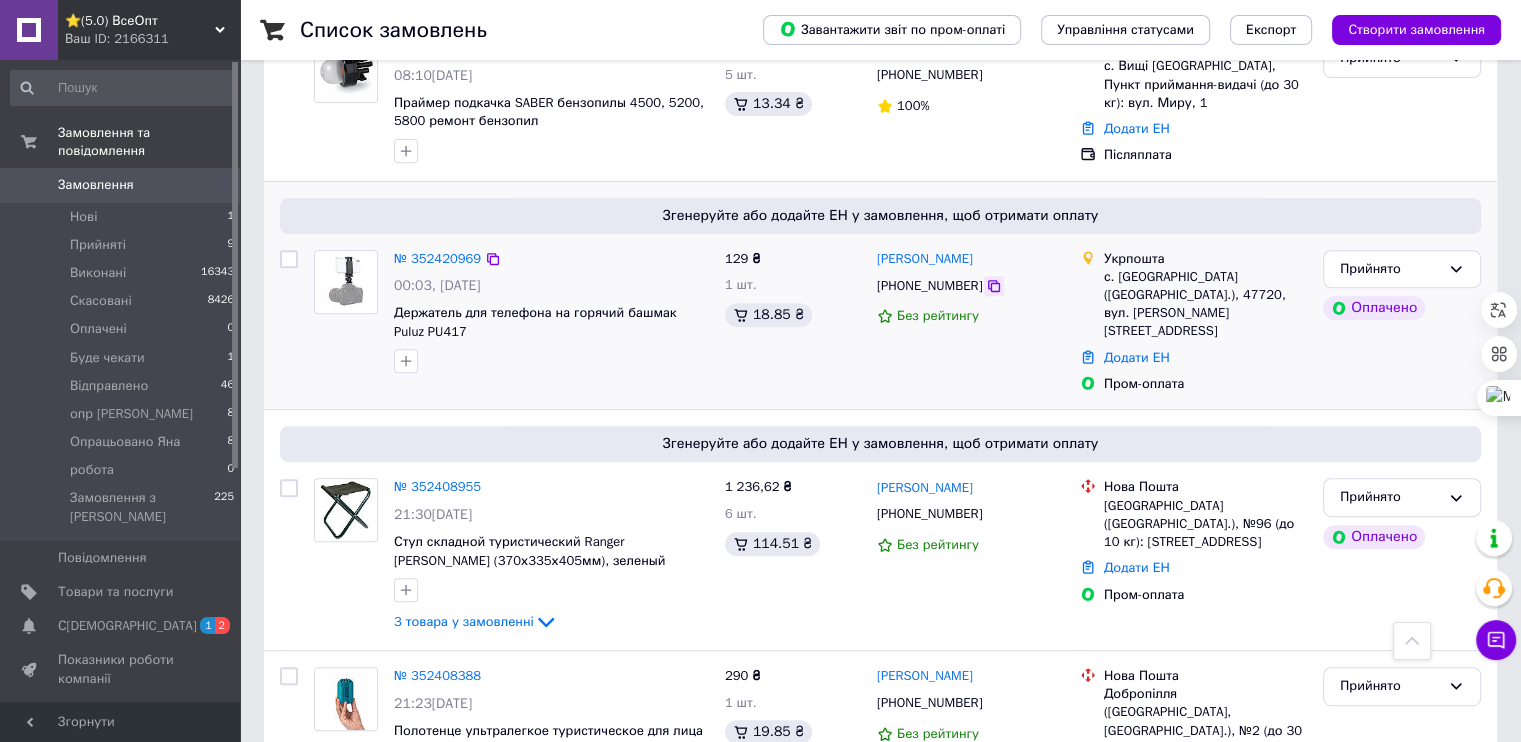 click 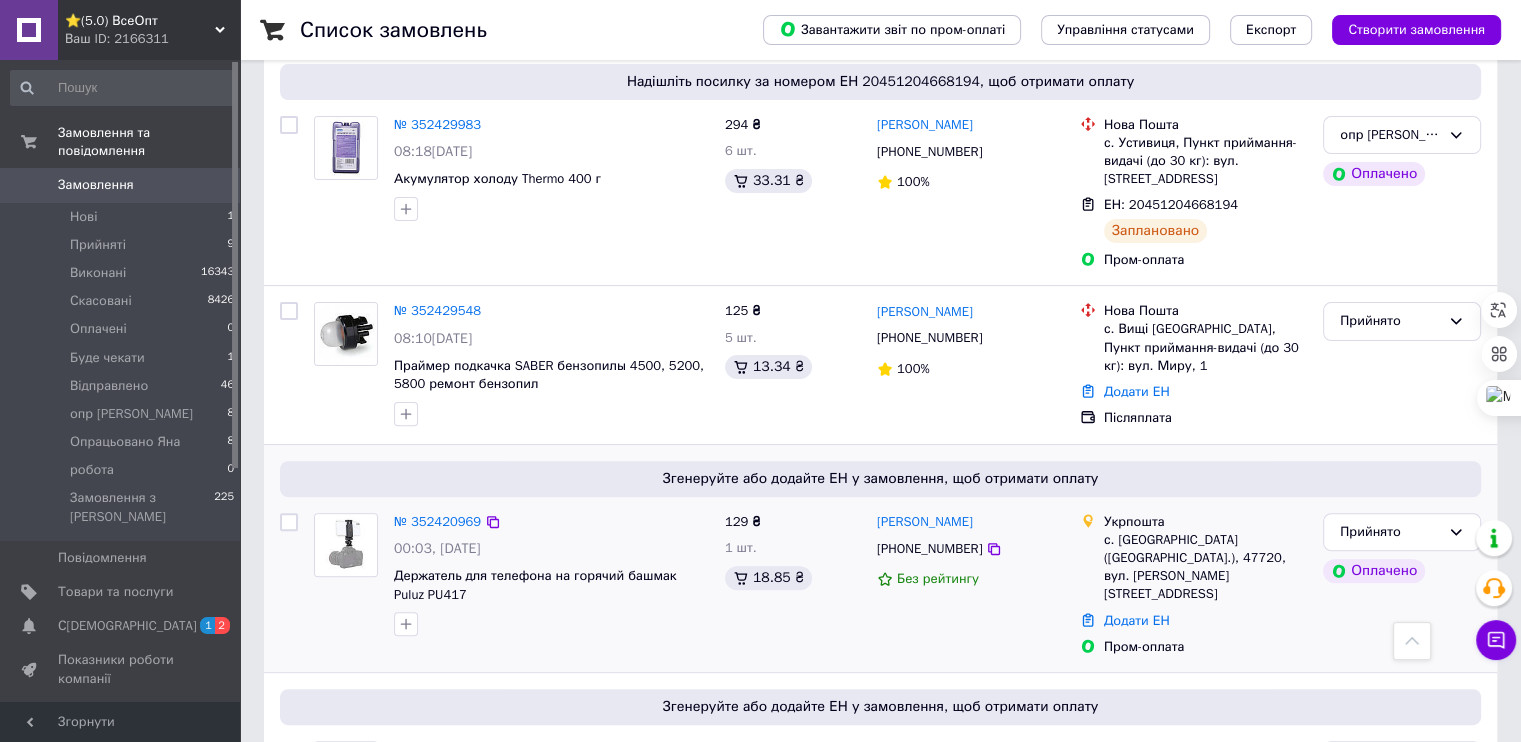 scroll, scrollTop: 500, scrollLeft: 0, axis: vertical 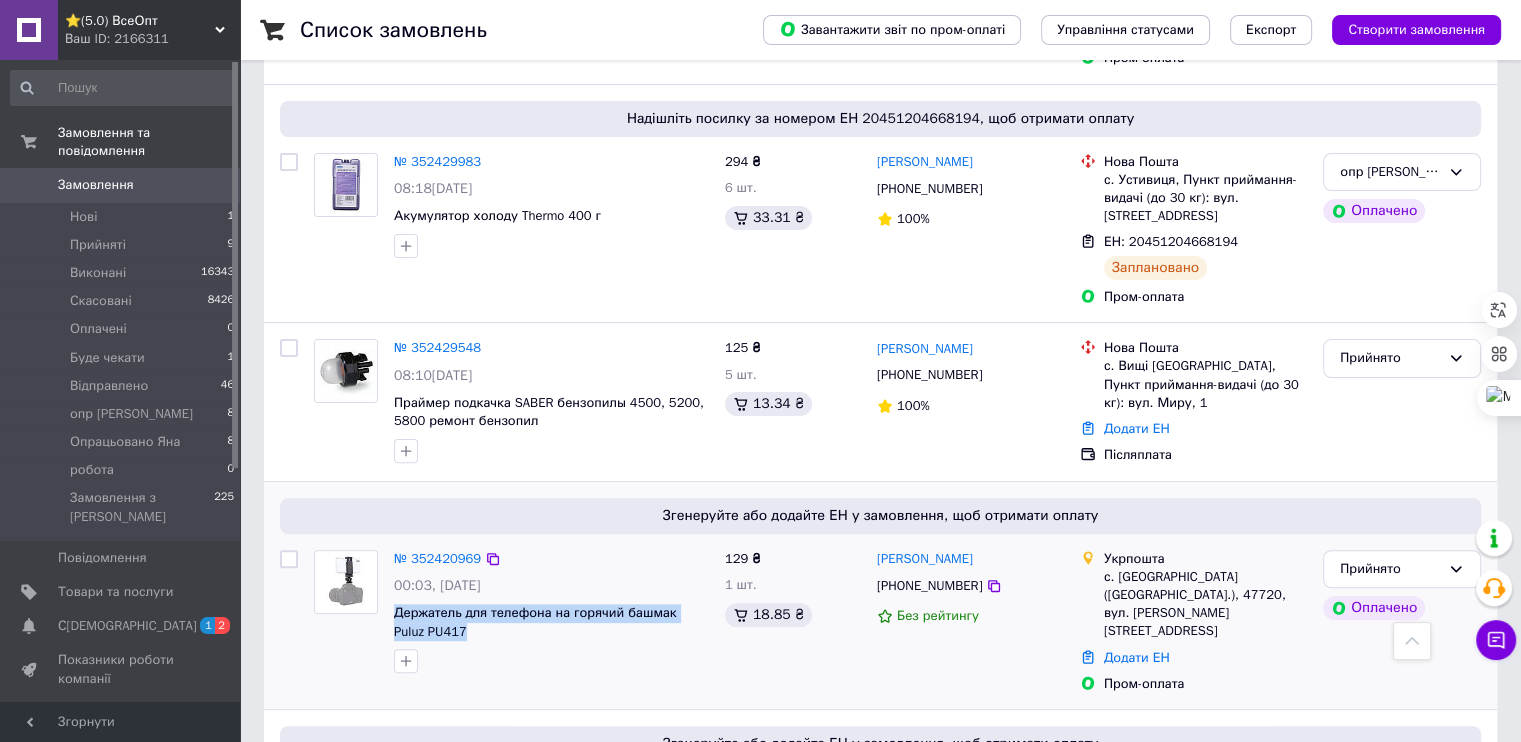 drag, startPoint x: 435, startPoint y: 568, endPoint x: 392, endPoint y: 560, distance: 43.737854 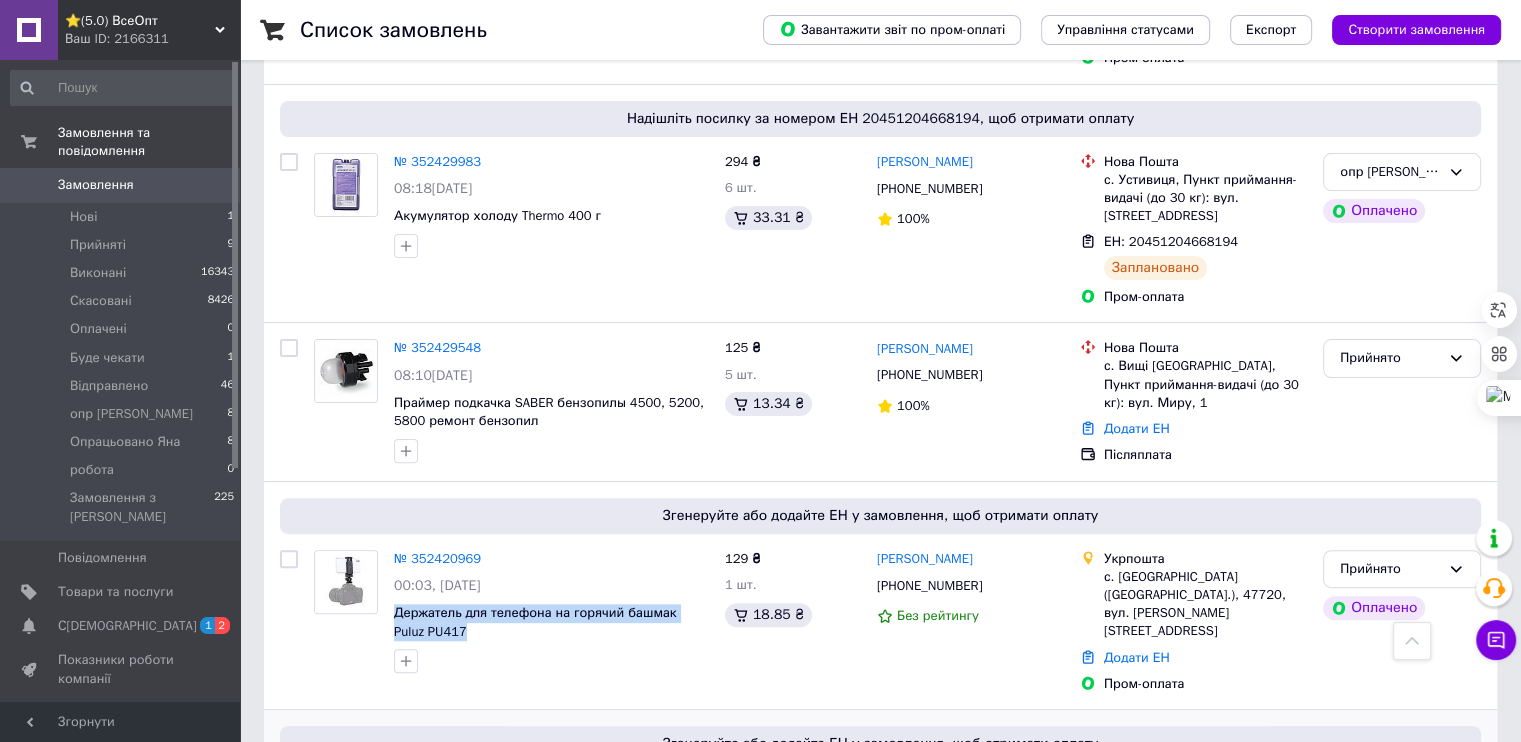 click on "№ 352408955 21:30[DATE] Стул складной туристический Ranger [PERSON_NAME] (370х335х405мм), зеленый 3 товара у замовленні" at bounding box center (551, 856) 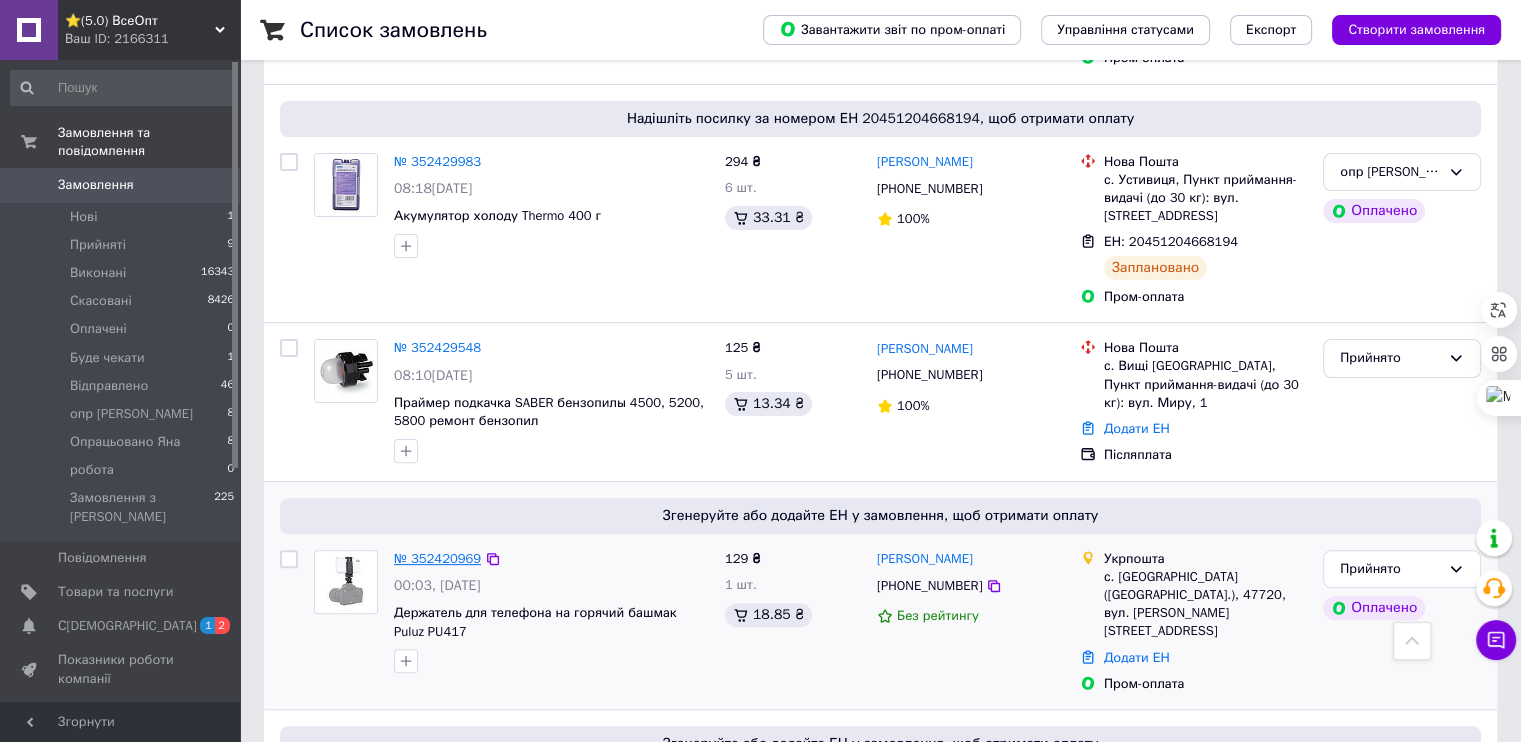 click on "№ 352420969" at bounding box center [437, 558] 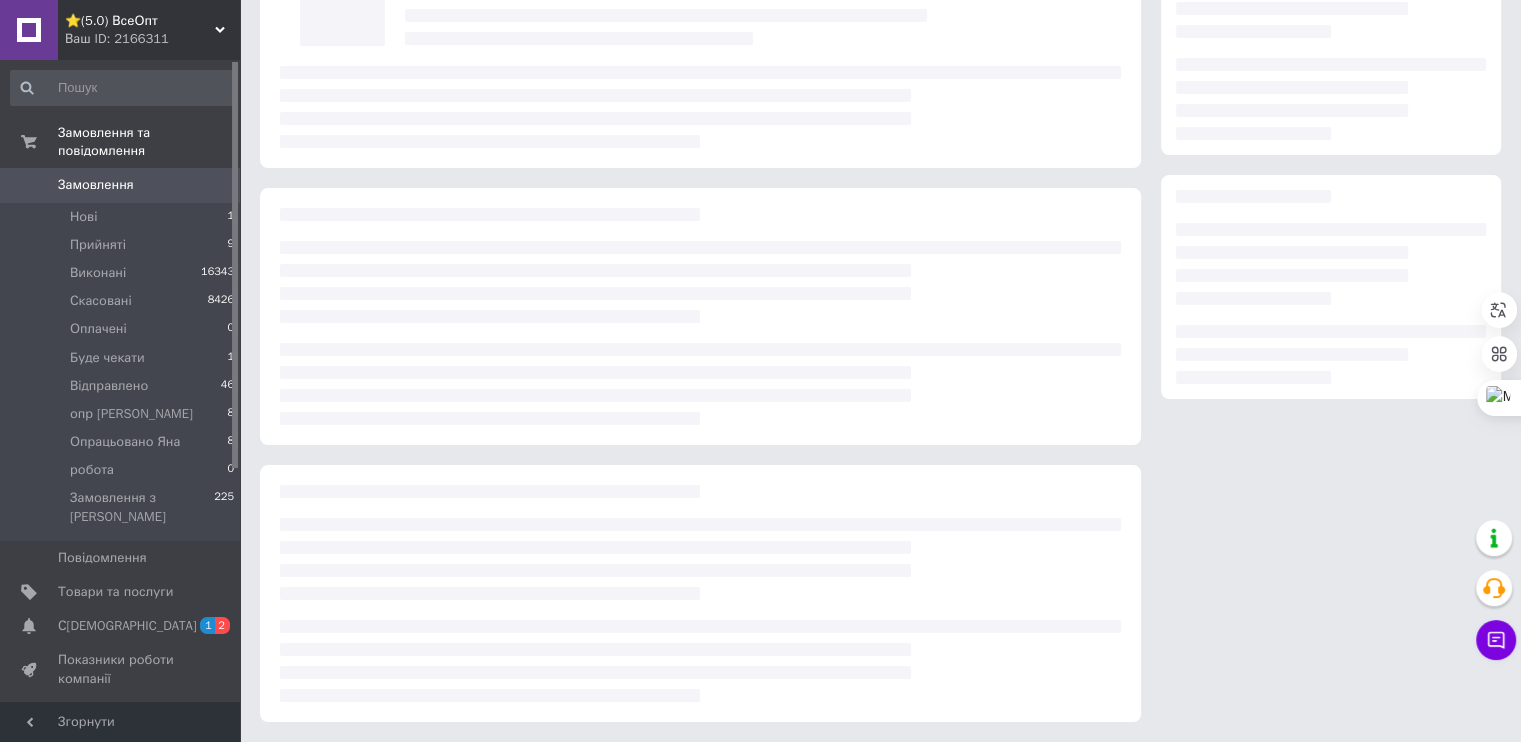 scroll, scrollTop: 500, scrollLeft: 0, axis: vertical 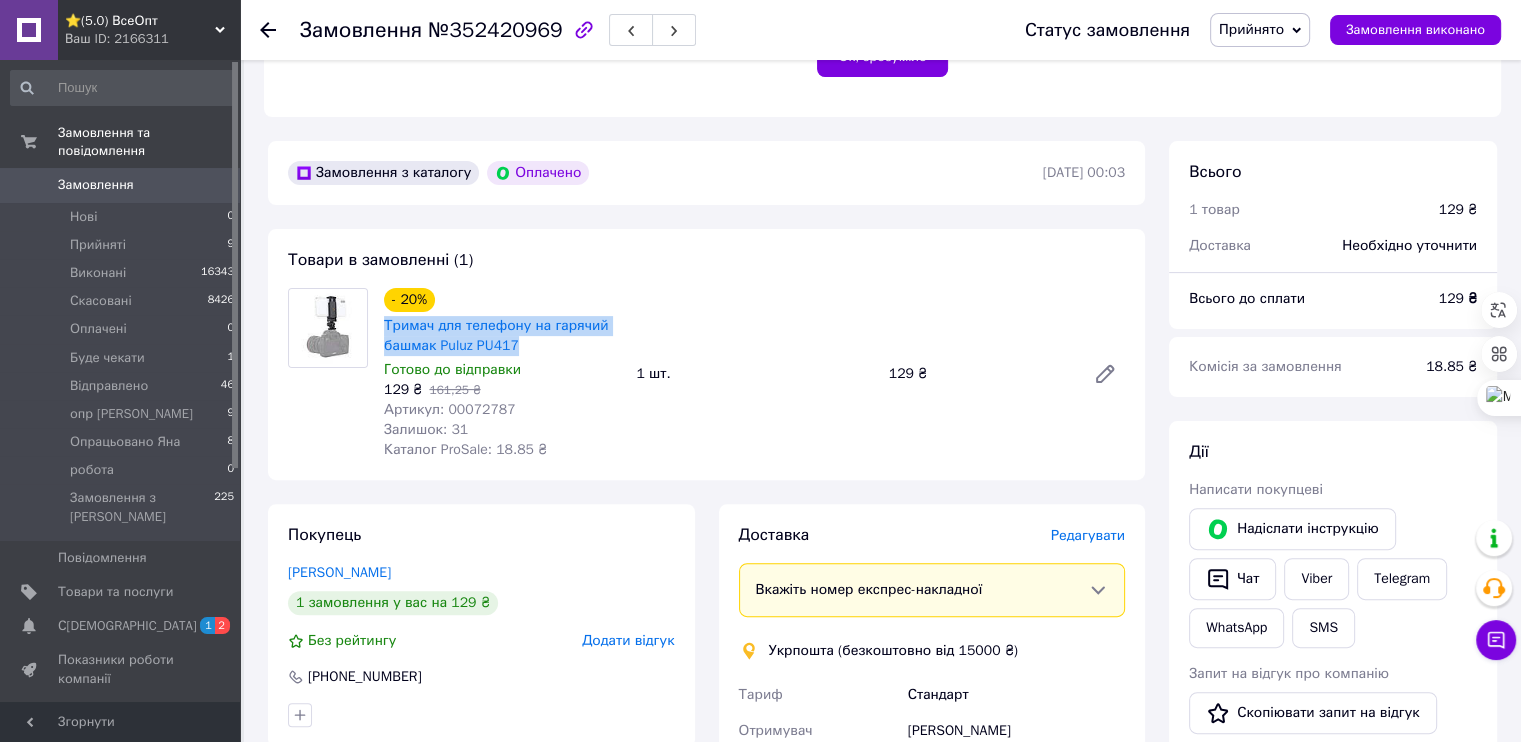 drag, startPoint x: 416, startPoint y: 281, endPoint x: 383, endPoint y: 267, distance: 35.846897 